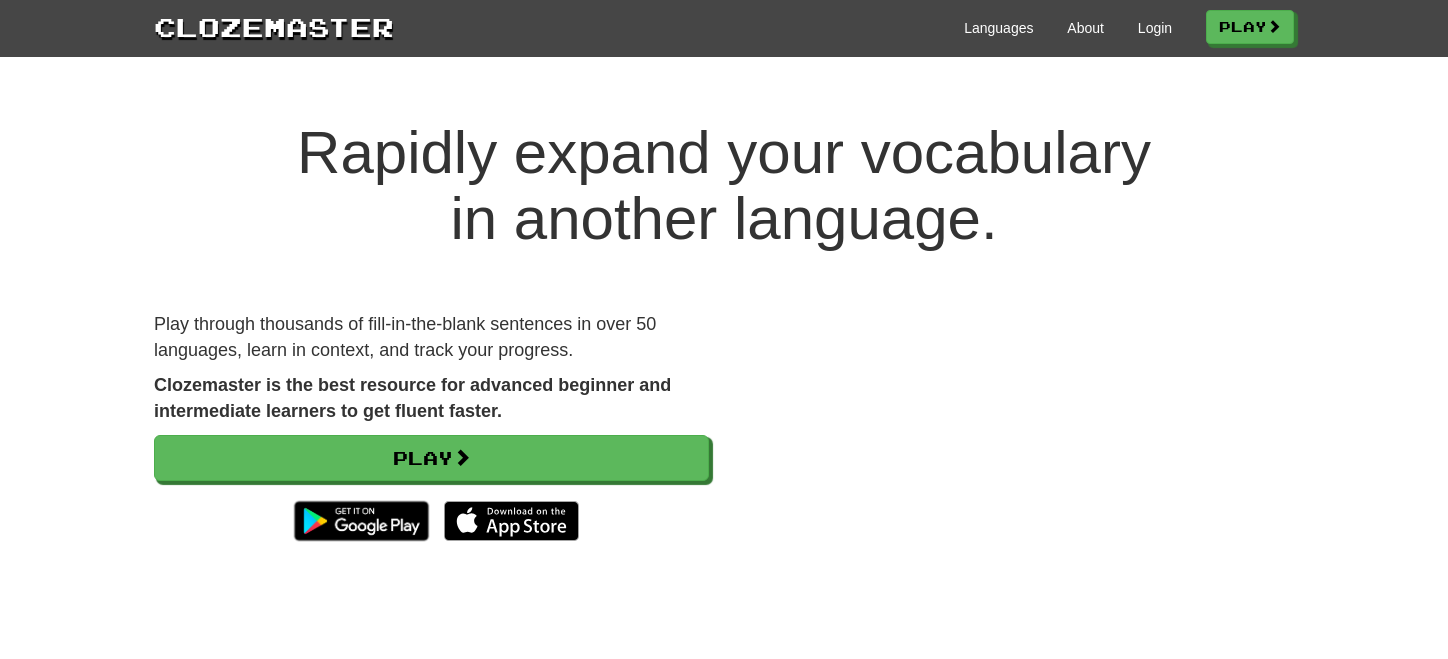 scroll, scrollTop: 0, scrollLeft: 0, axis: both 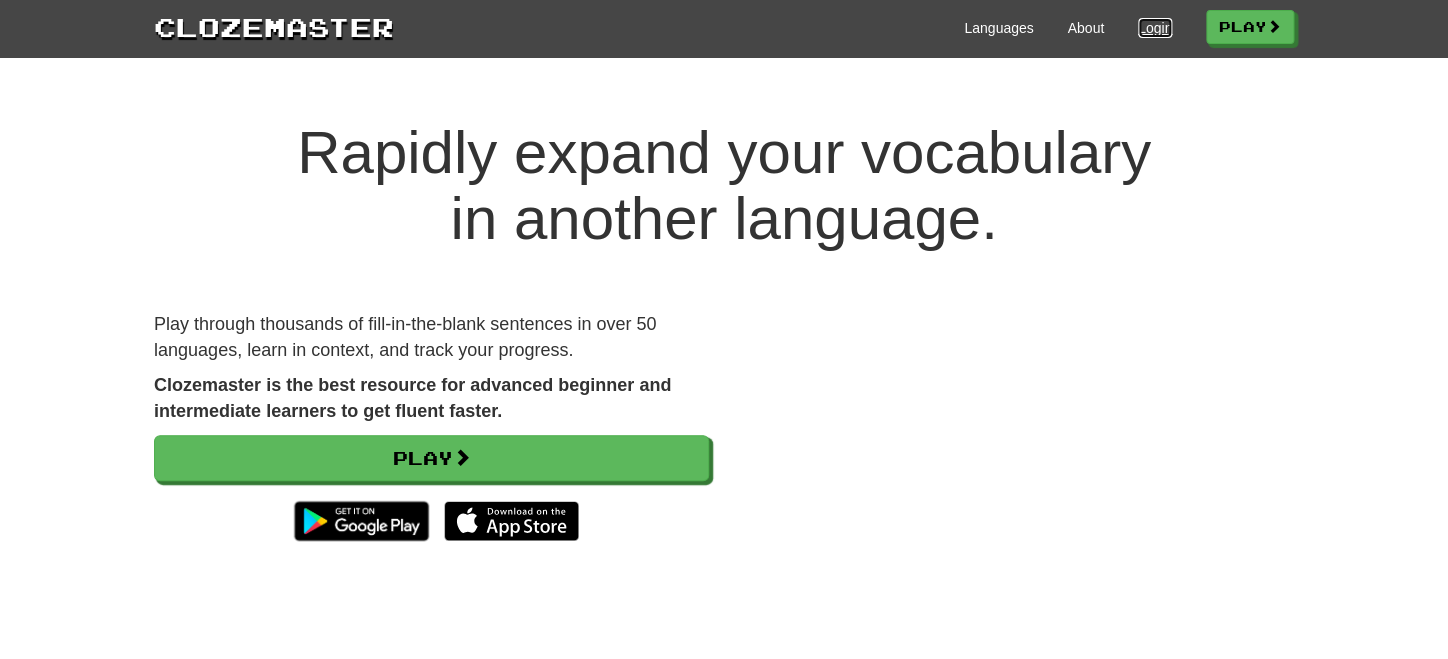 click on "Login" at bounding box center [1155, 28] 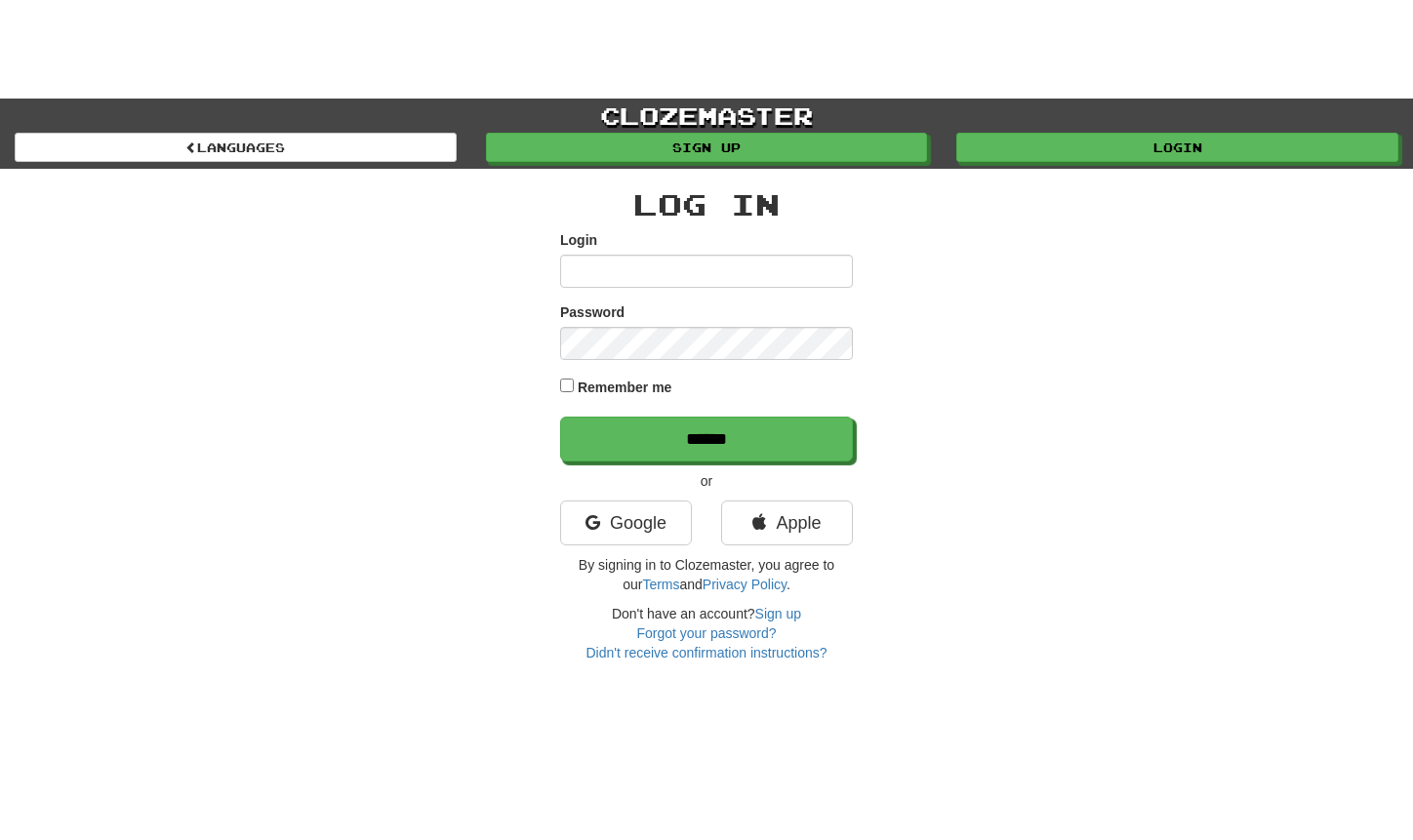scroll, scrollTop: 0, scrollLeft: 0, axis: both 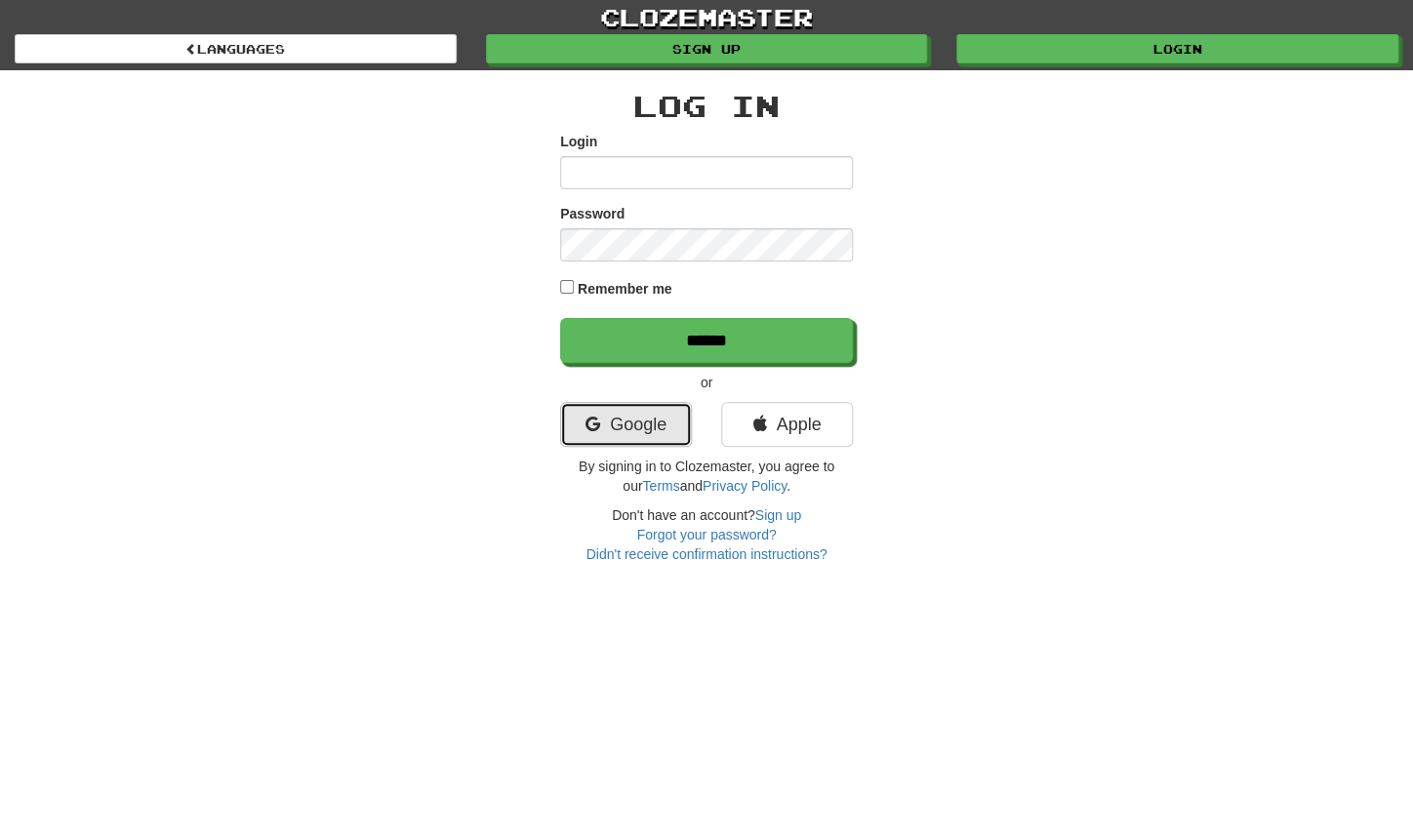 click on "Google" at bounding box center (626, 424) 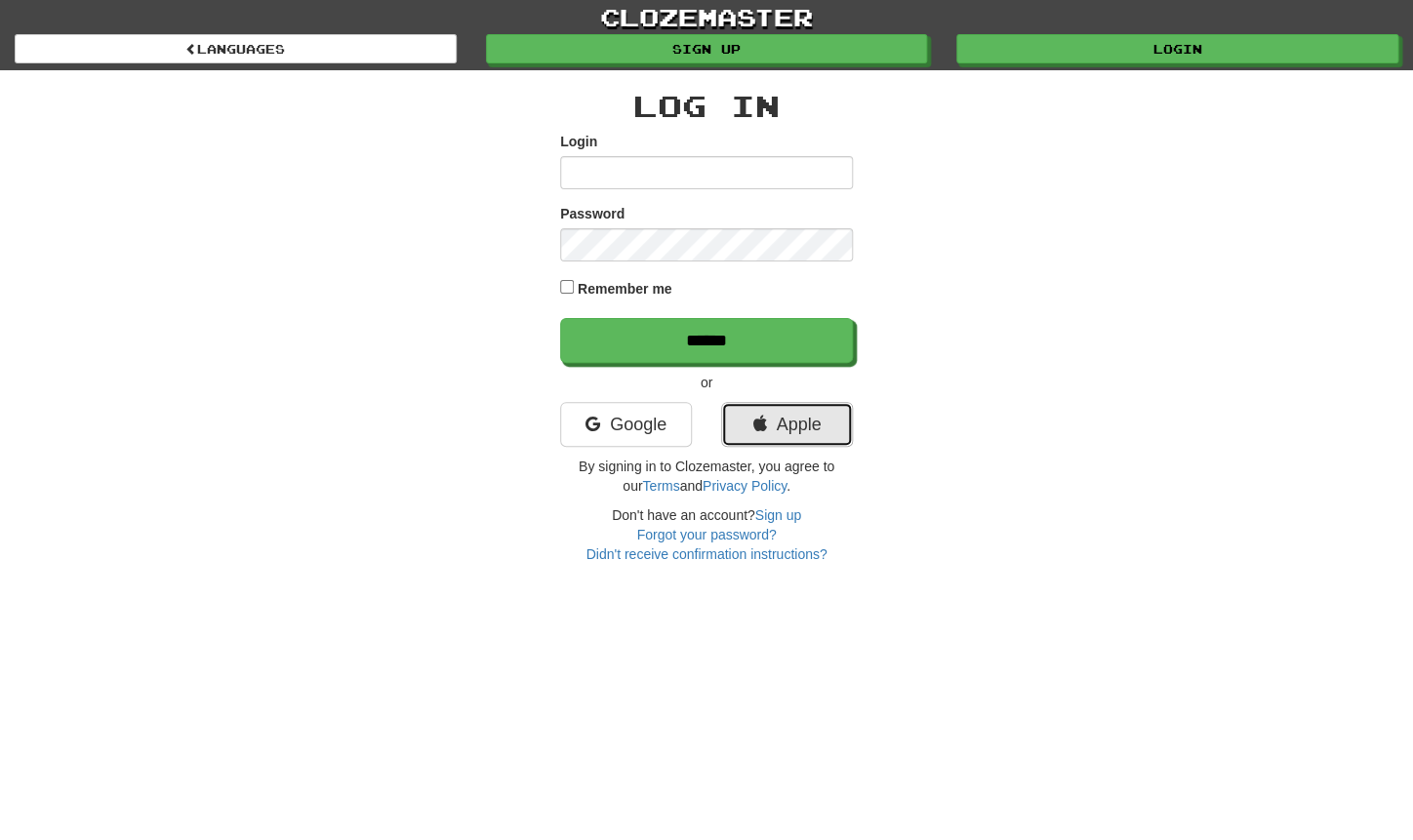 click on "Apple" at bounding box center [787, 424] 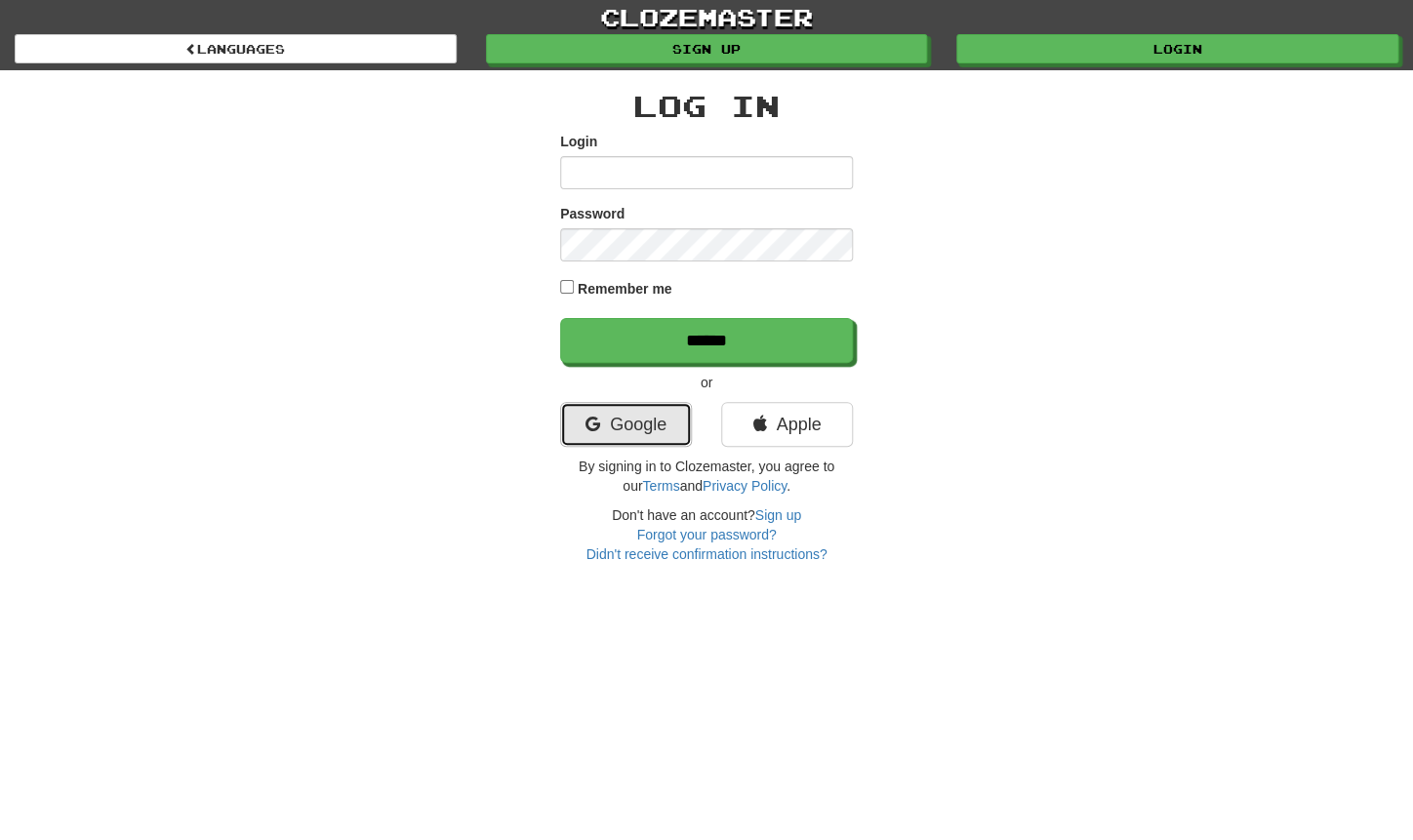click on "Google" at bounding box center [626, 424] 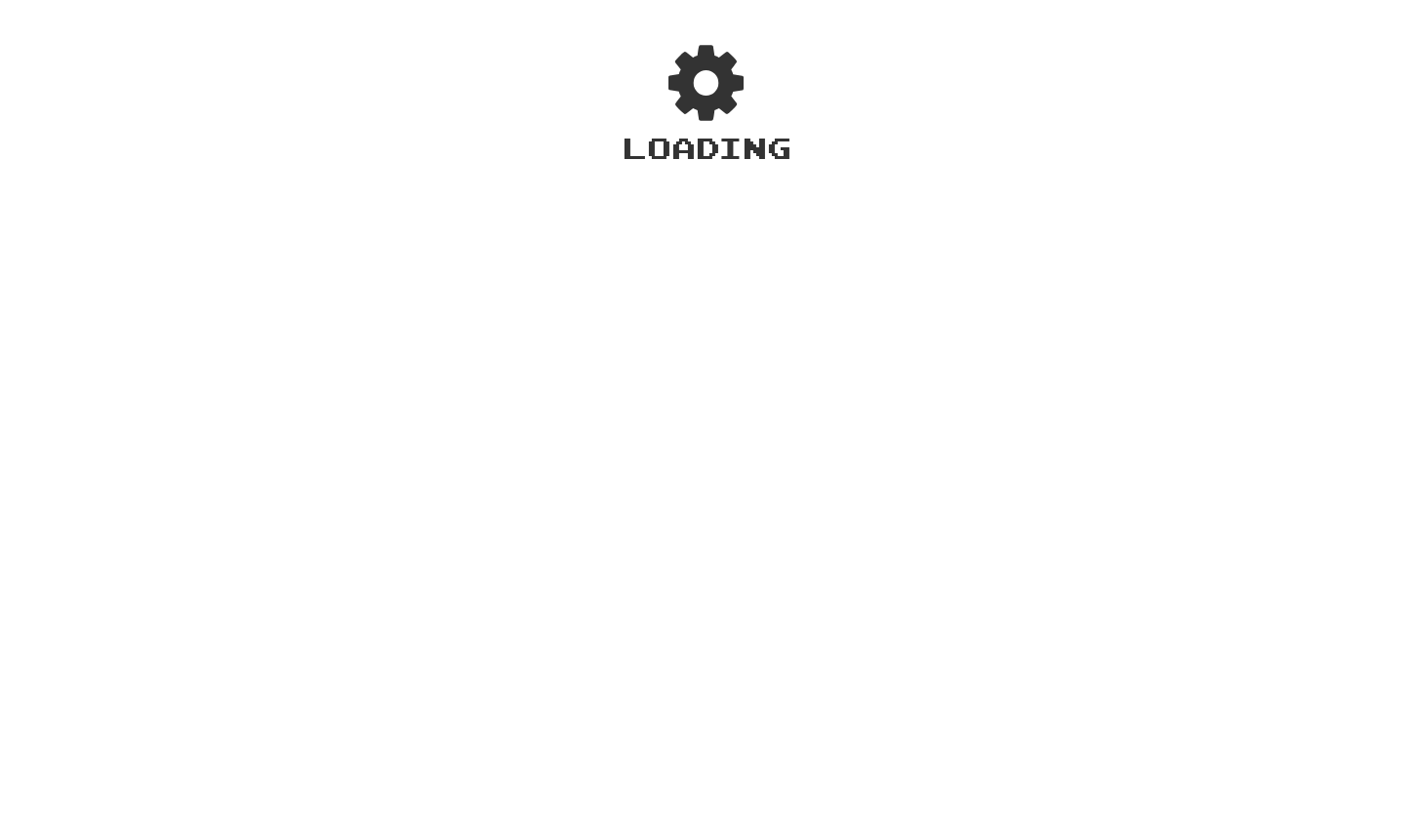 scroll, scrollTop: 0, scrollLeft: 0, axis: both 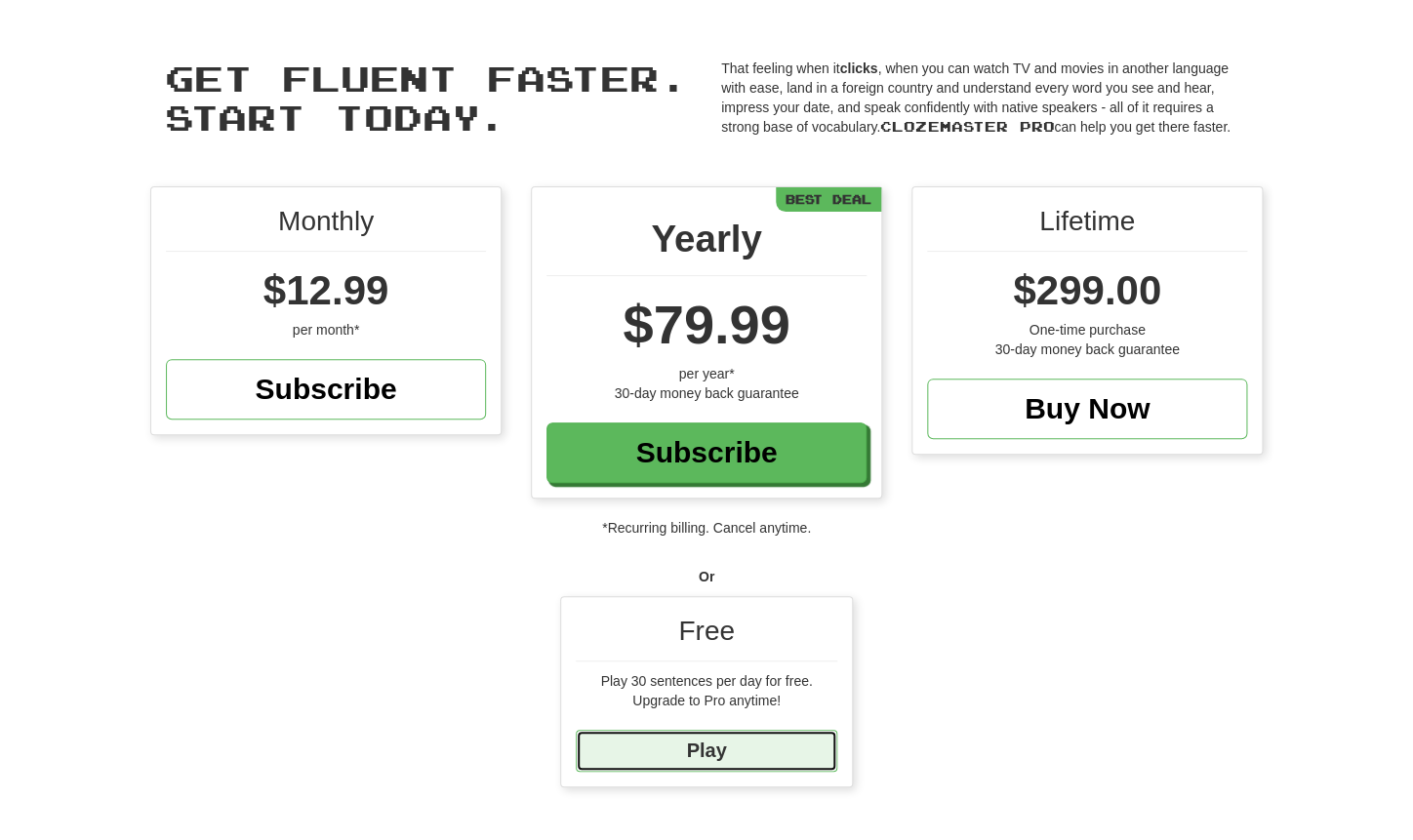 click on "Play" at bounding box center (706, 750) 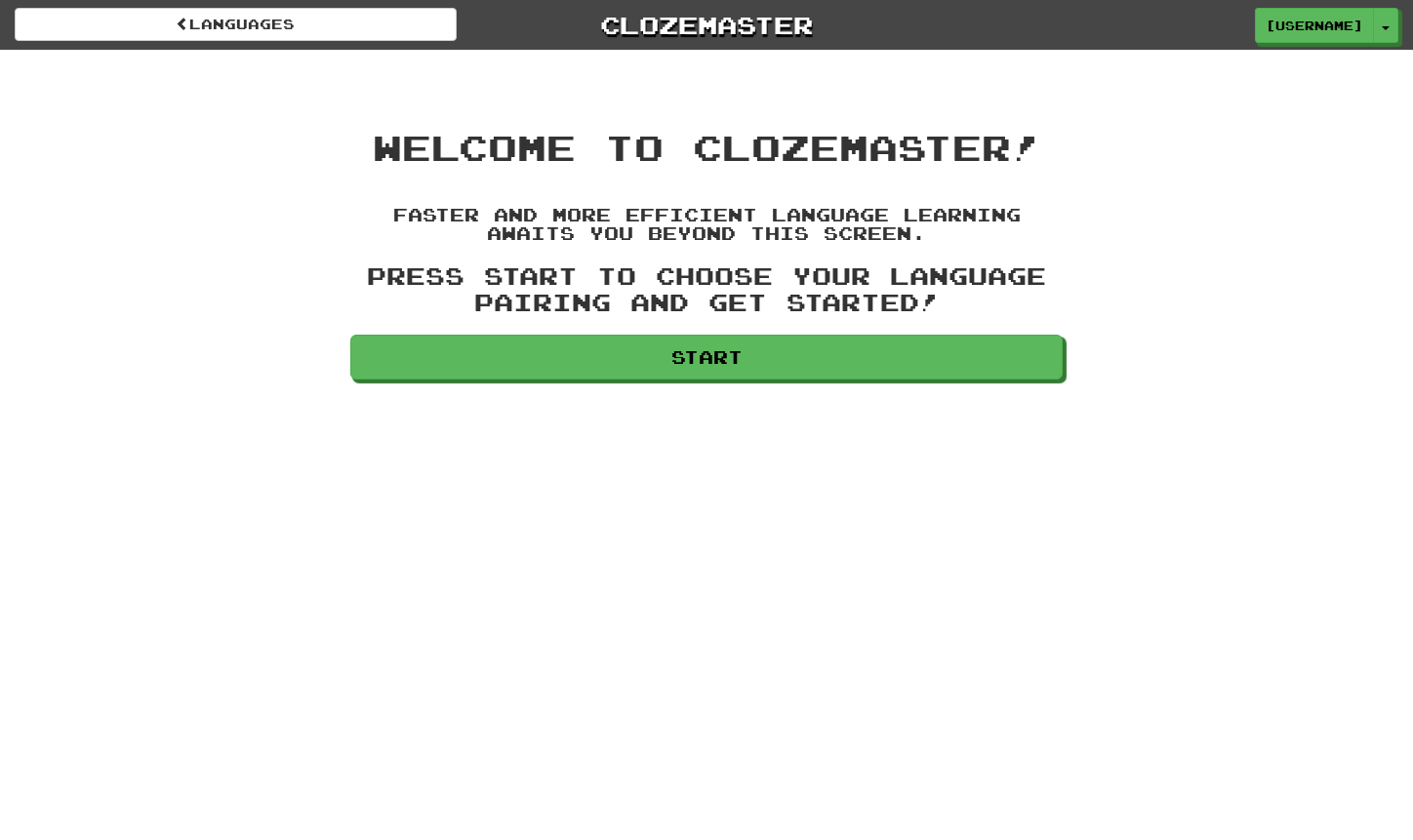 scroll, scrollTop: 0, scrollLeft: 0, axis: both 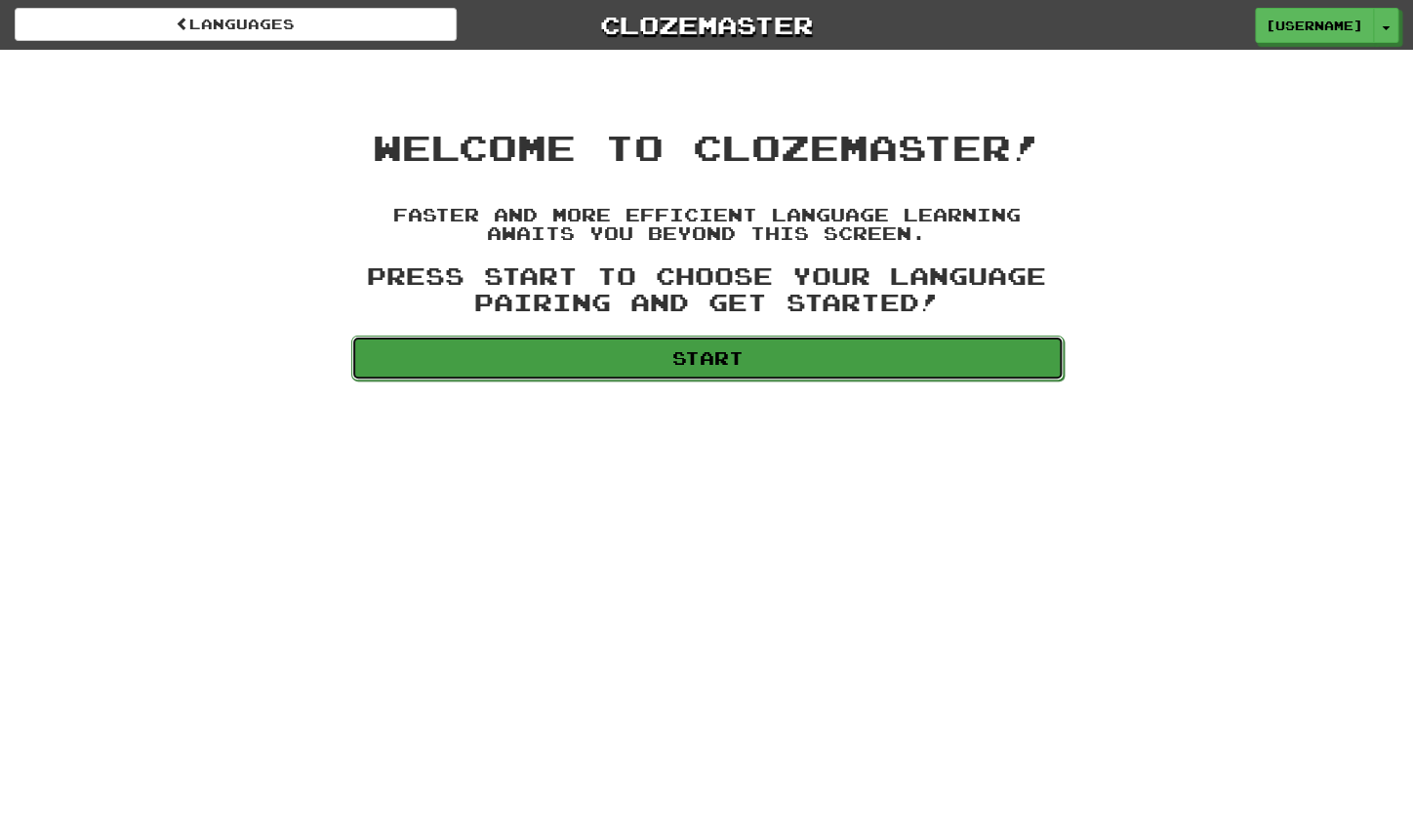 click on "Start" at bounding box center (707, 358) 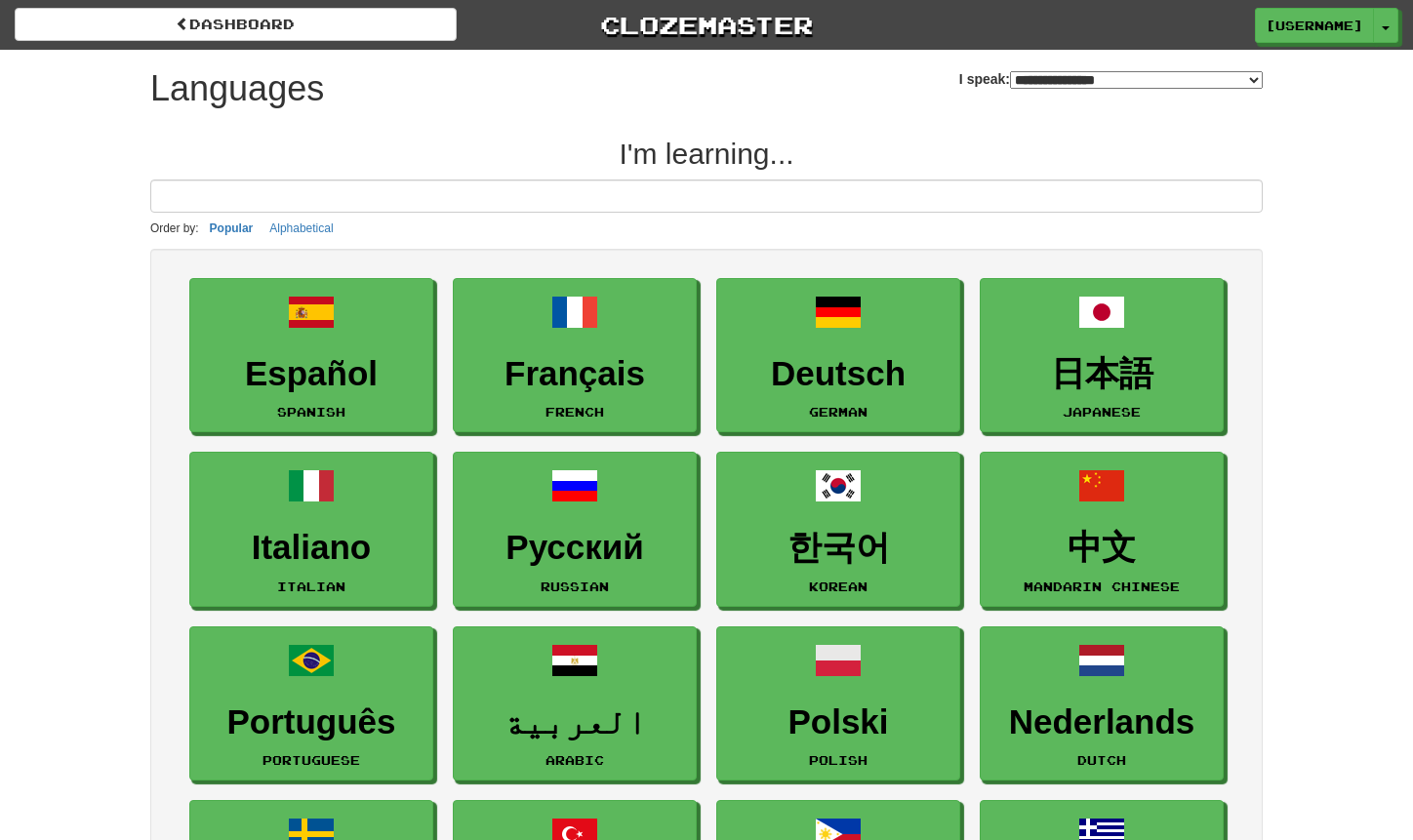 select on "*******" 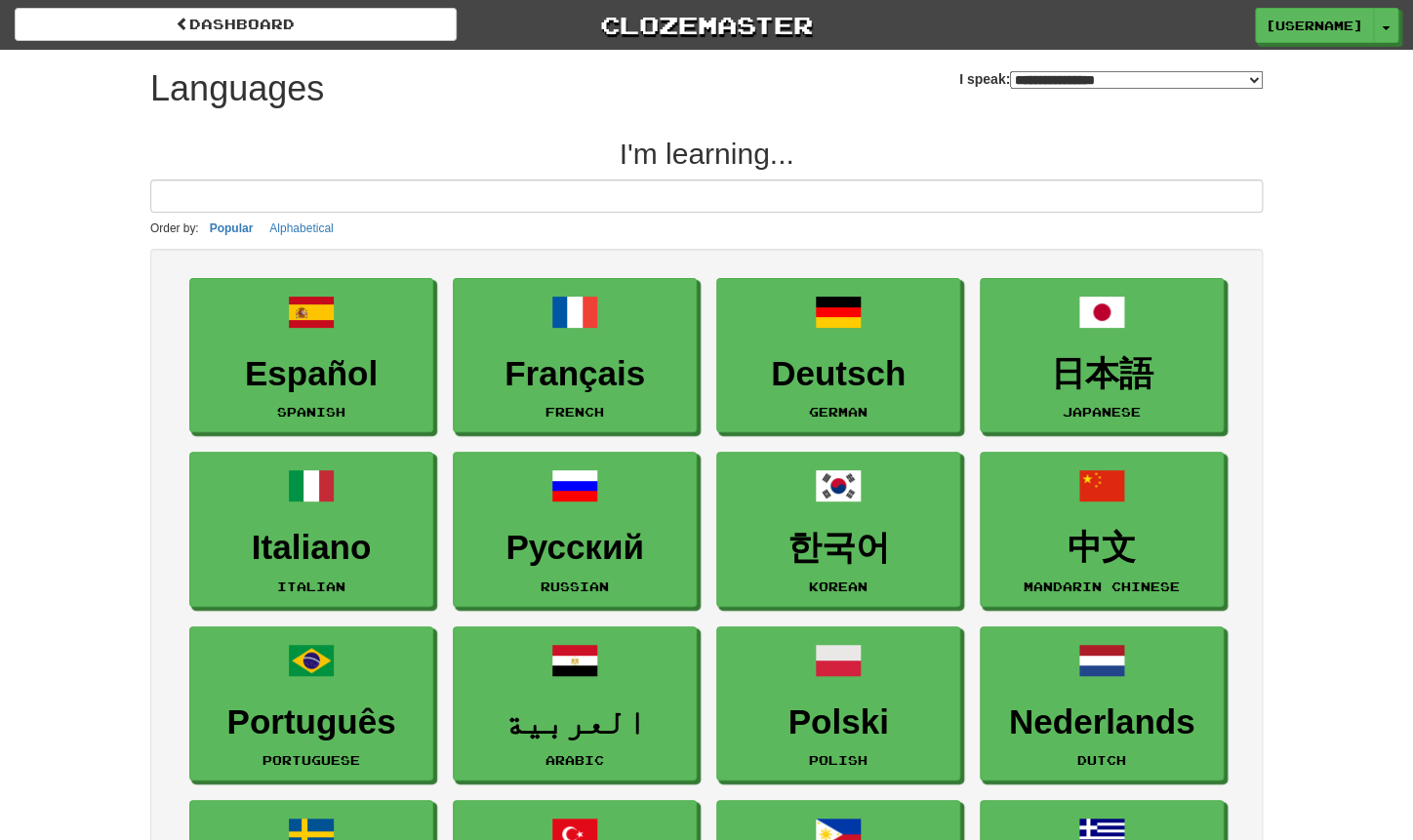 click at bounding box center [706, 196] 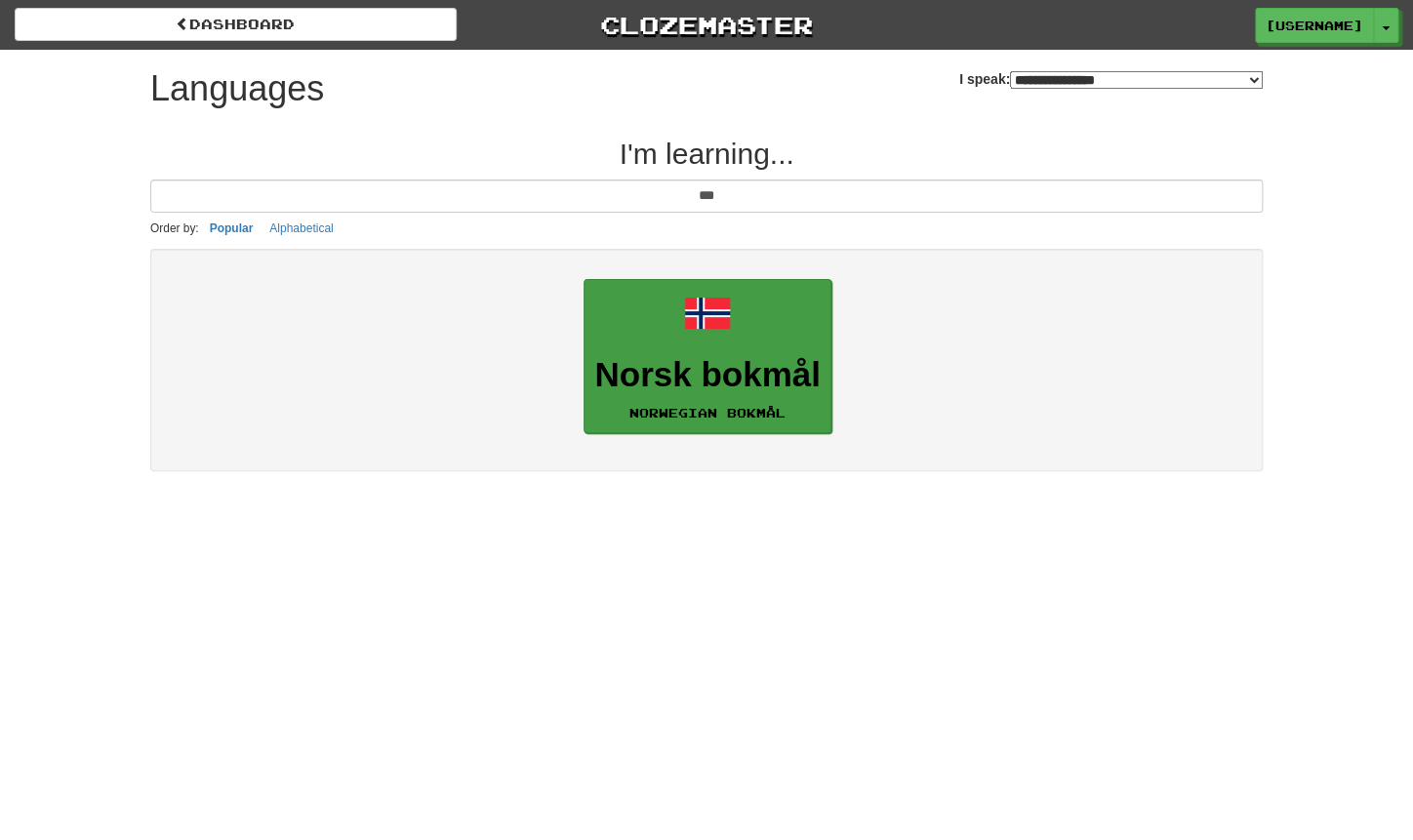 type on "***" 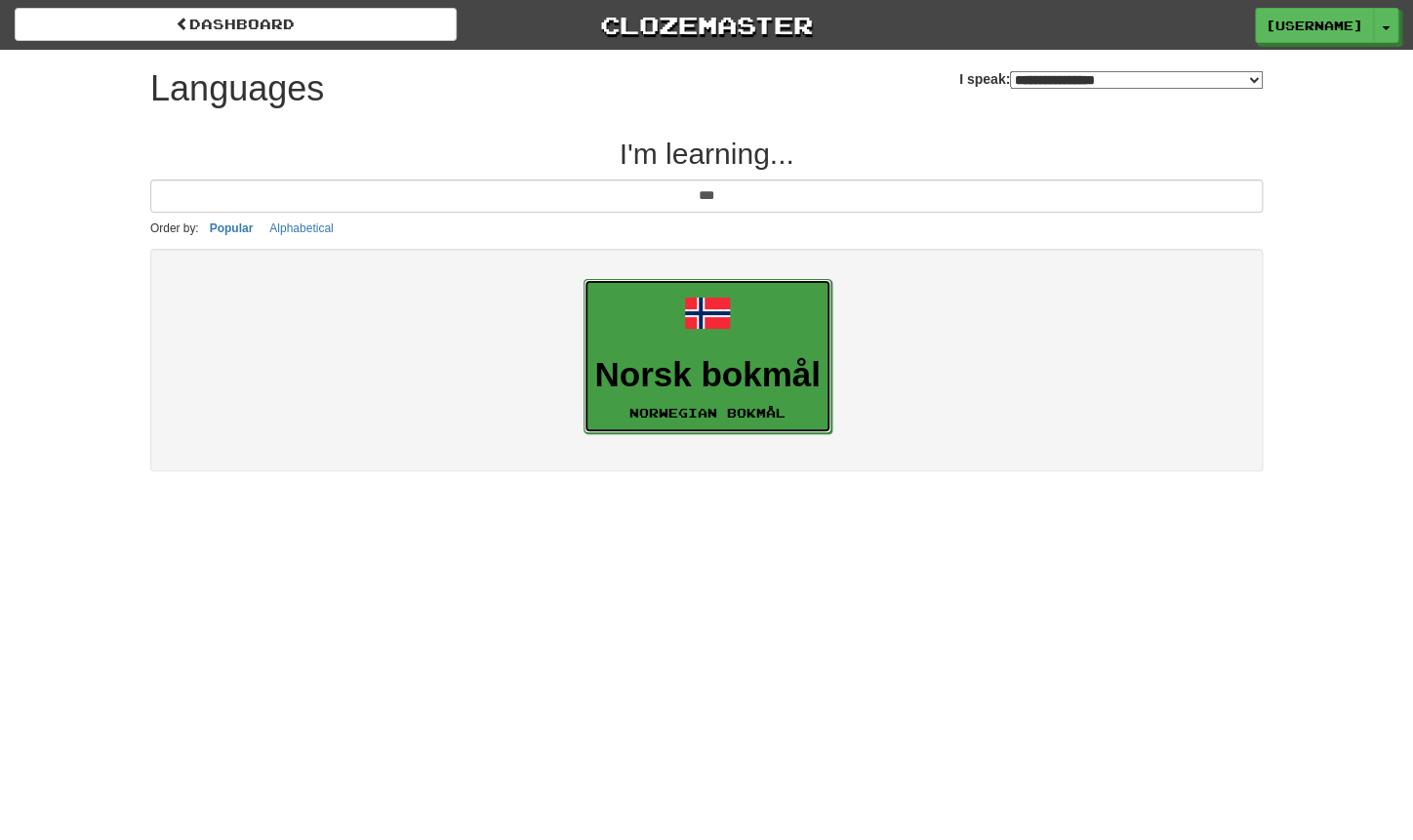 click on "Norsk bokmål Norwegian Bokmål" at bounding box center [706, 356] 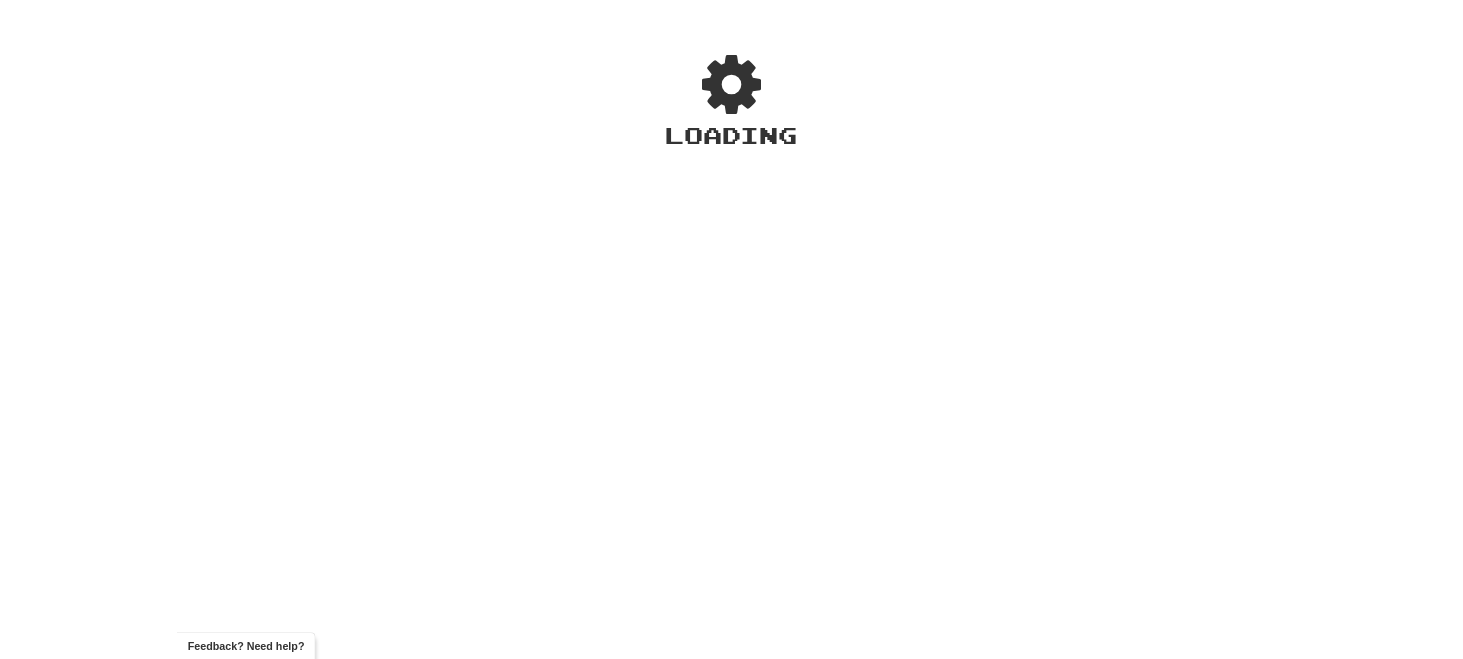 scroll, scrollTop: 0, scrollLeft: 0, axis: both 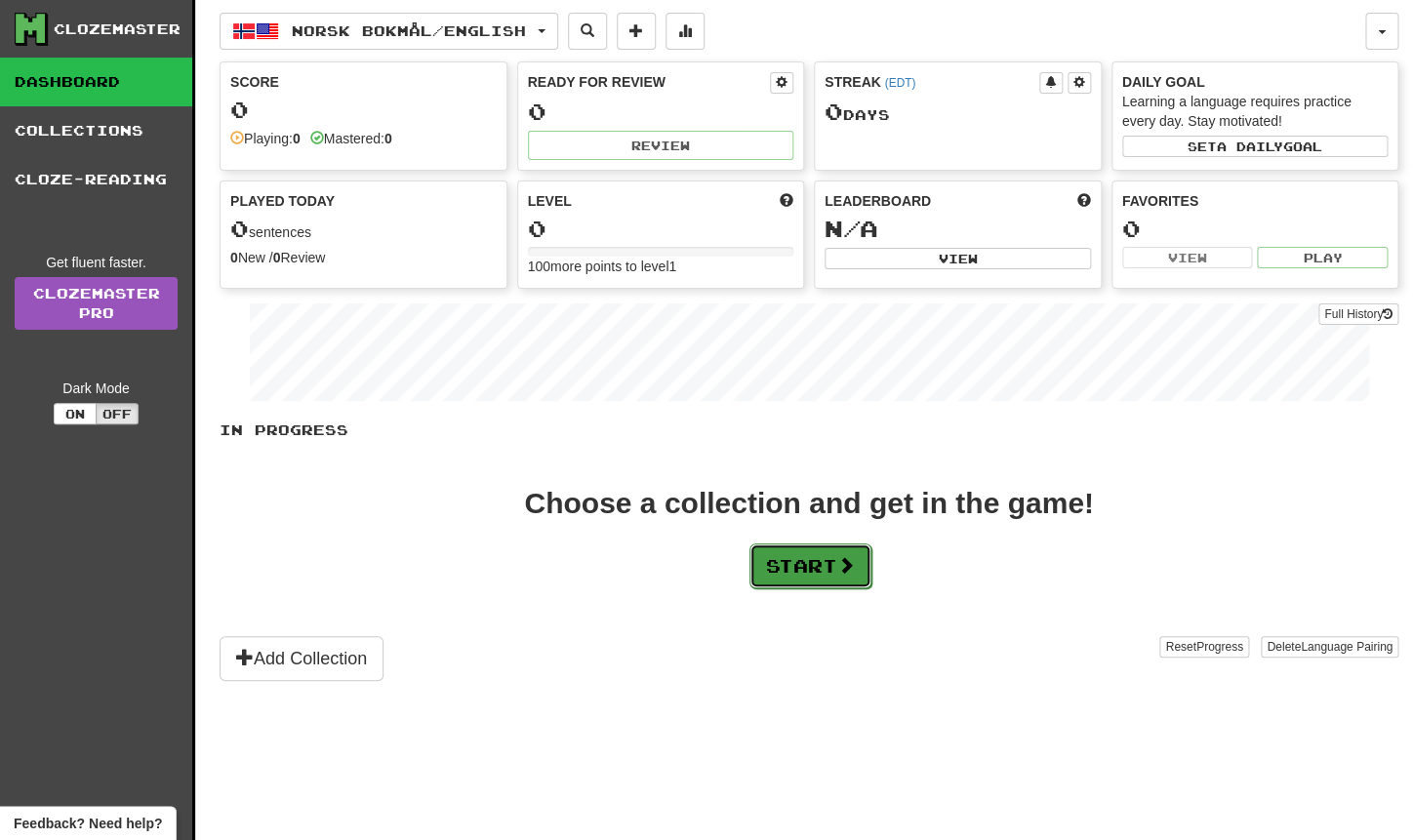 click on "Start" at bounding box center [810, 566] 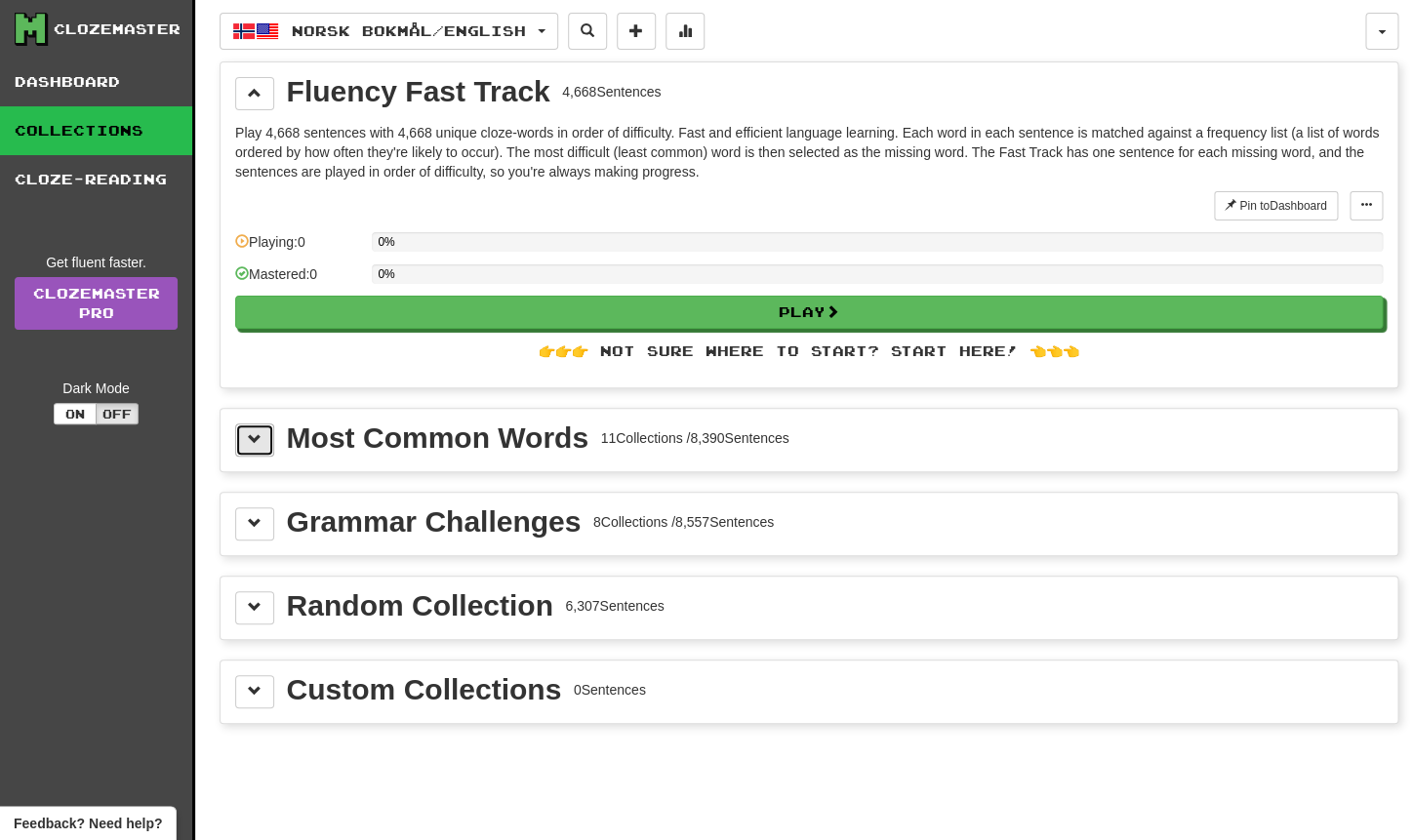 click at bounding box center [255, 439] 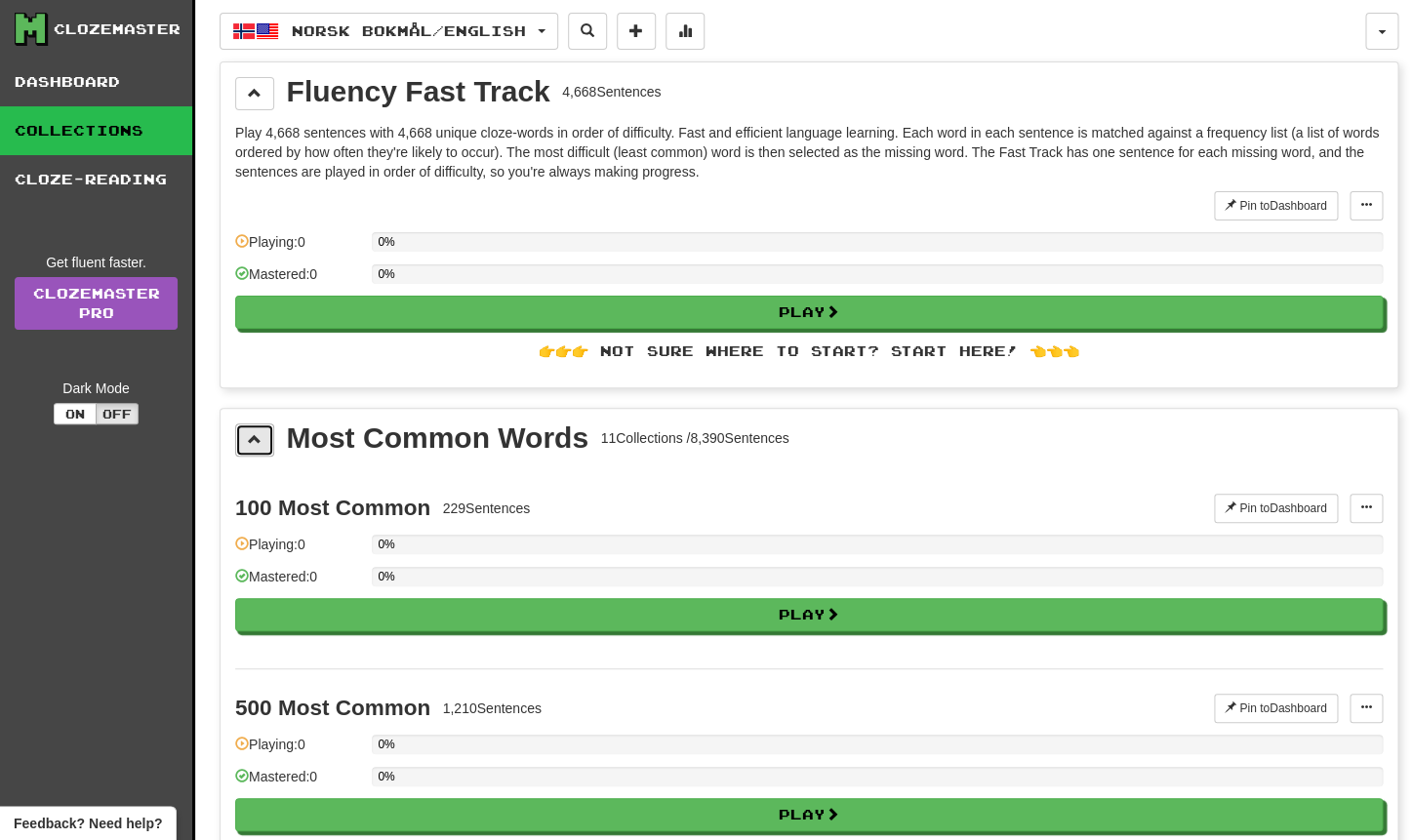 click at bounding box center (255, 439) 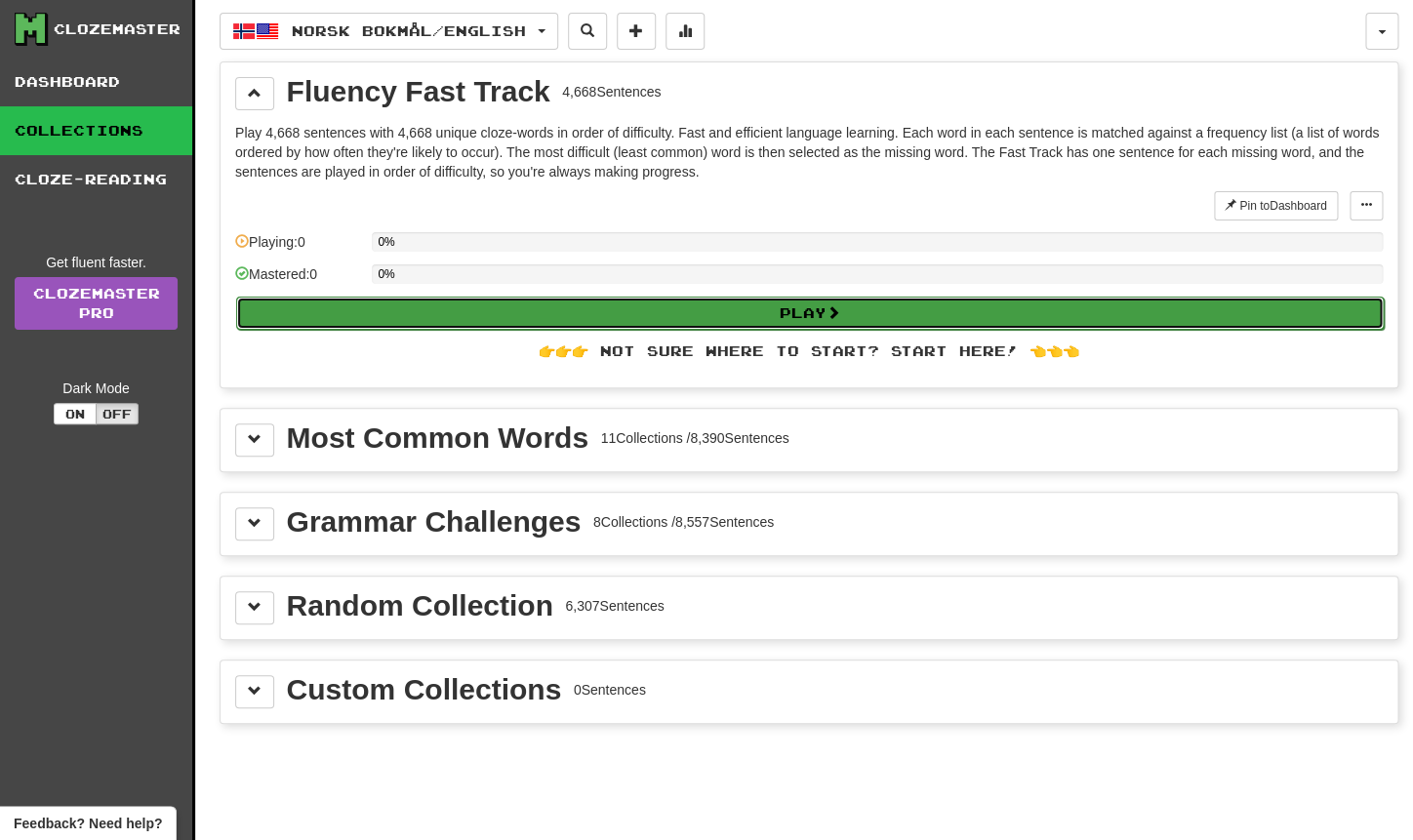 click on "Play" at bounding box center (810, 313) 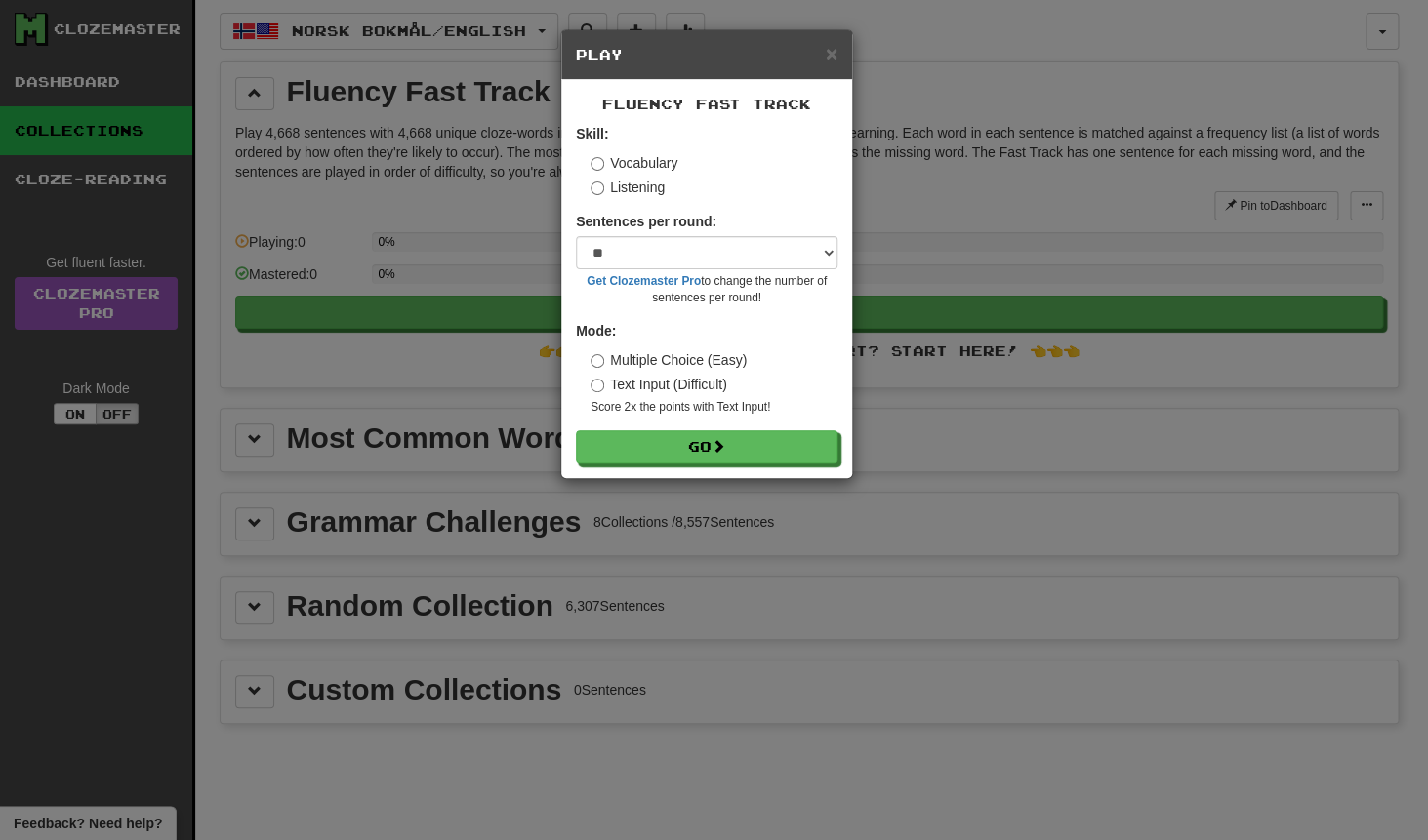 click on "Listening" at bounding box center (628, 187) 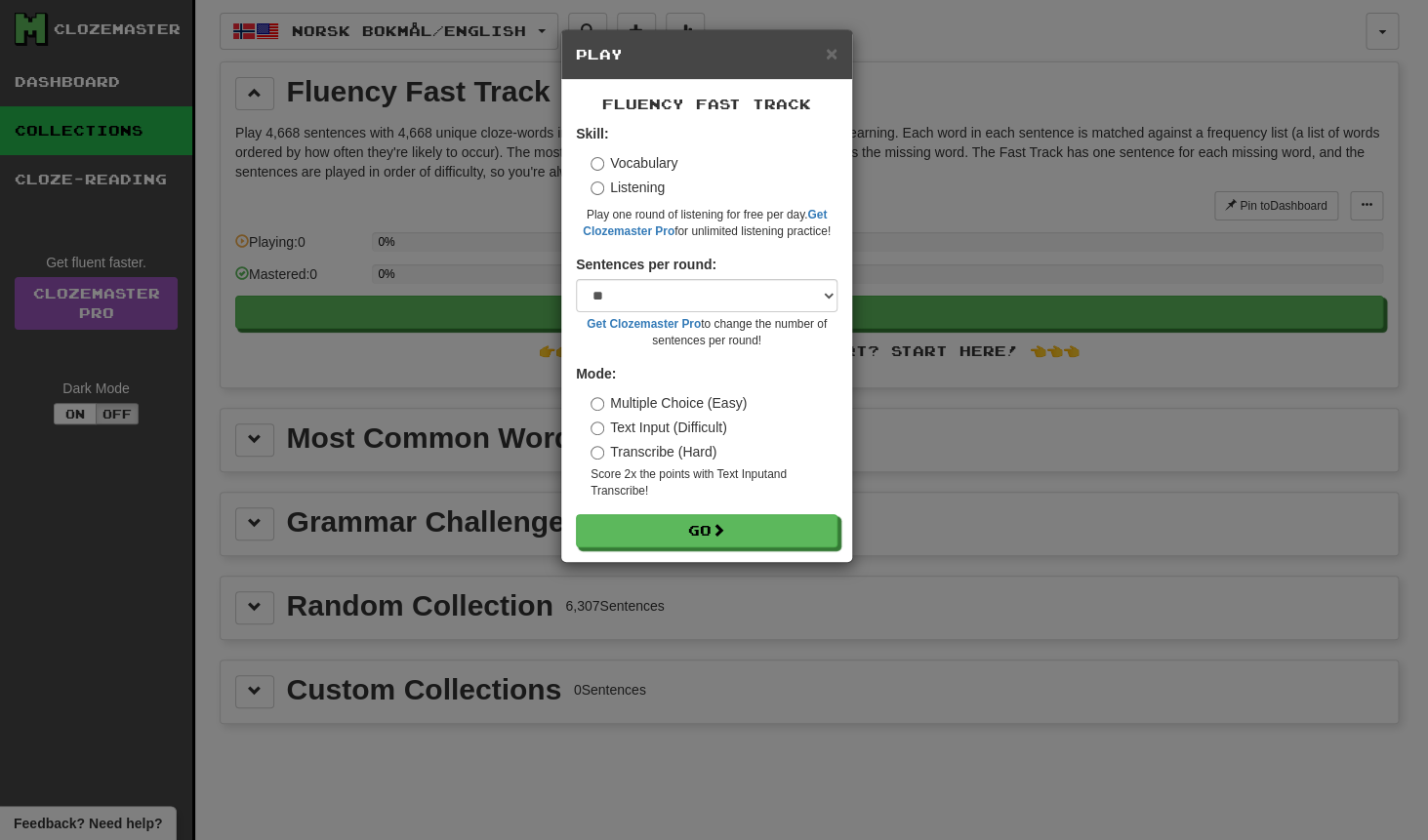click on "Vocabulary" at bounding box center [633, 163] 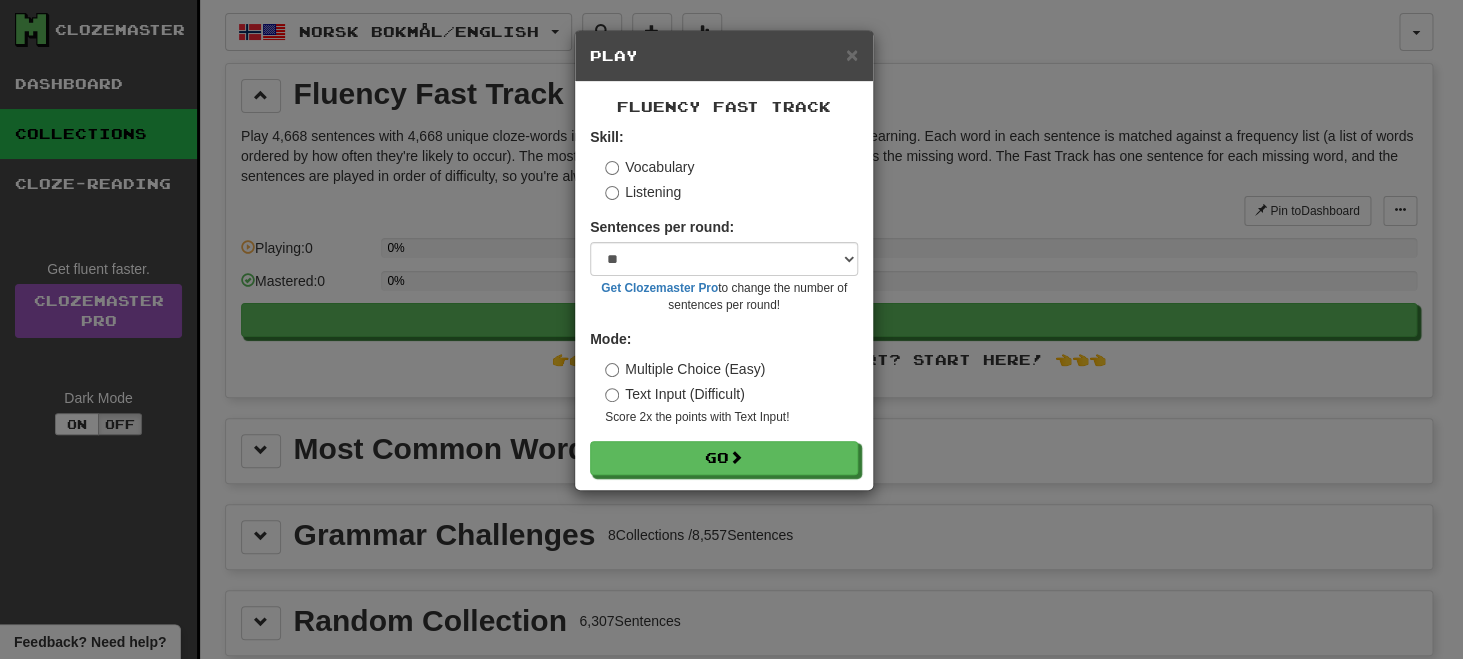 click on "Text Input (Difficult)" at bounding box center [675, 394] 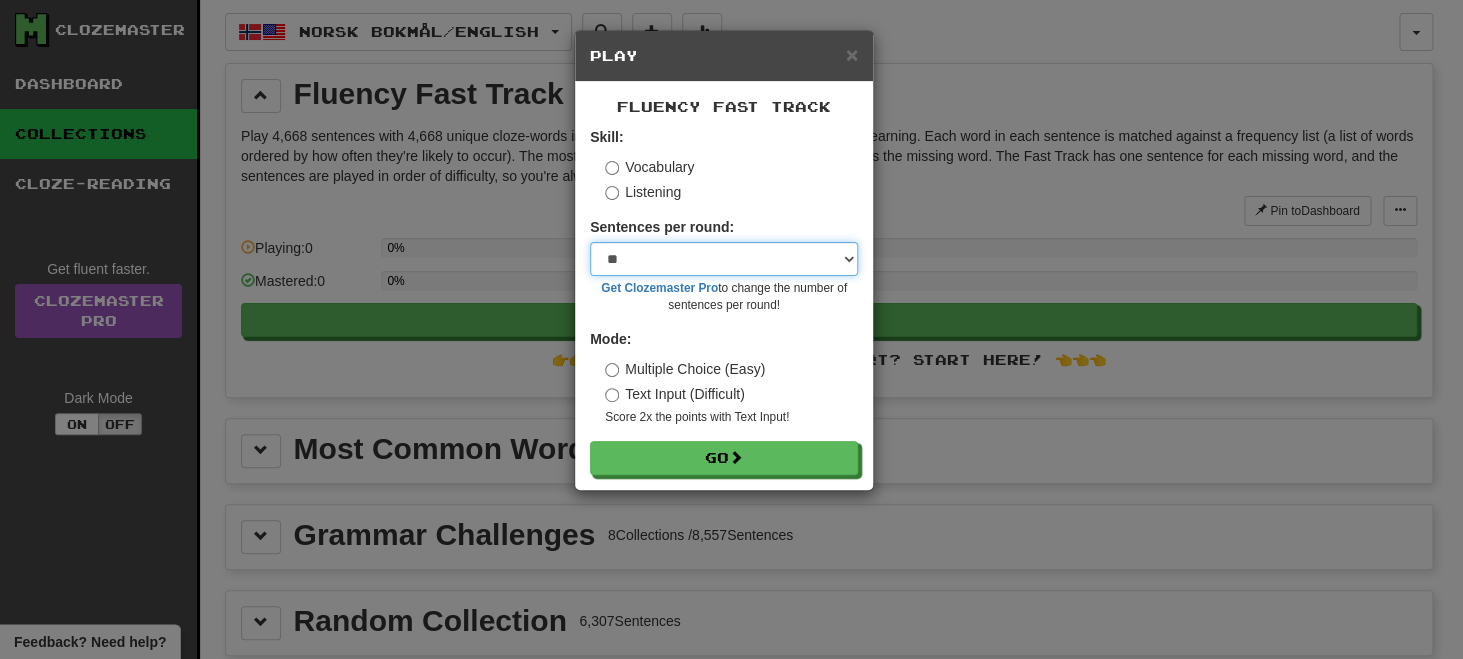 click on "**" at bounding box center (0, 0) 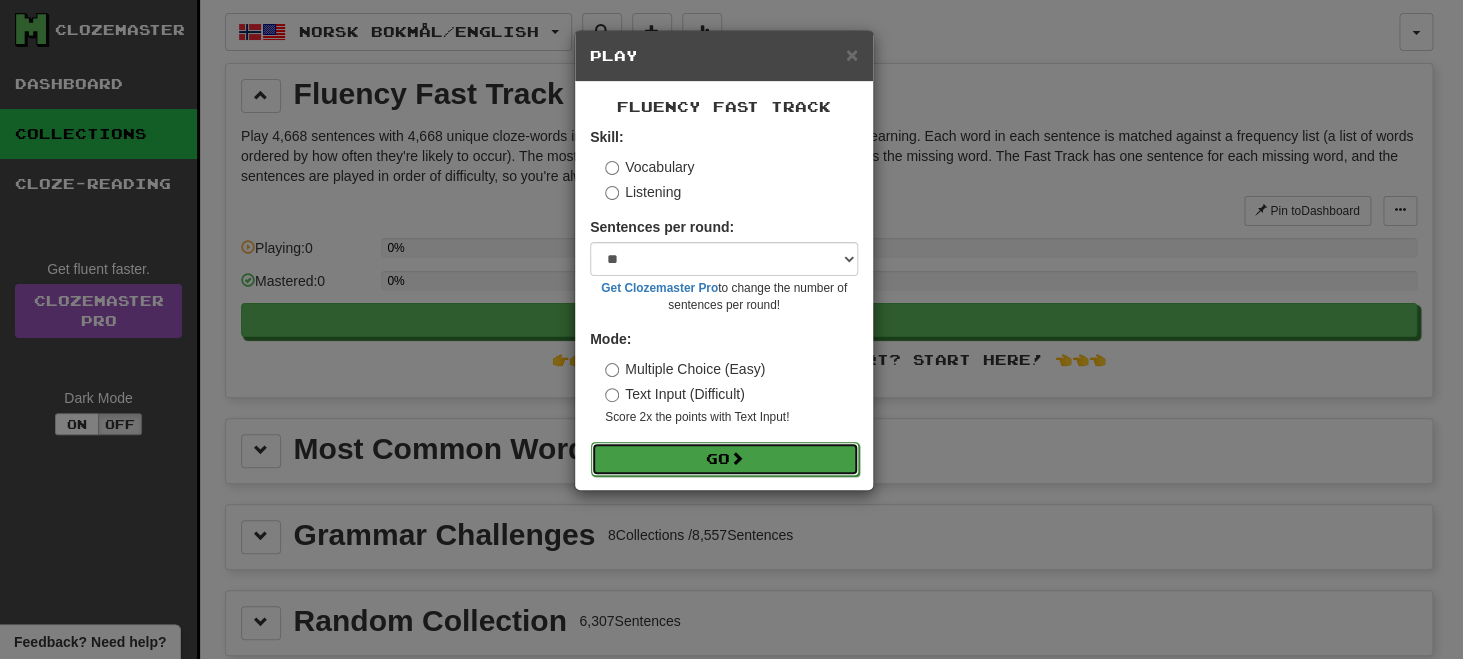 click on "Go" at bounding box center [725, 459] 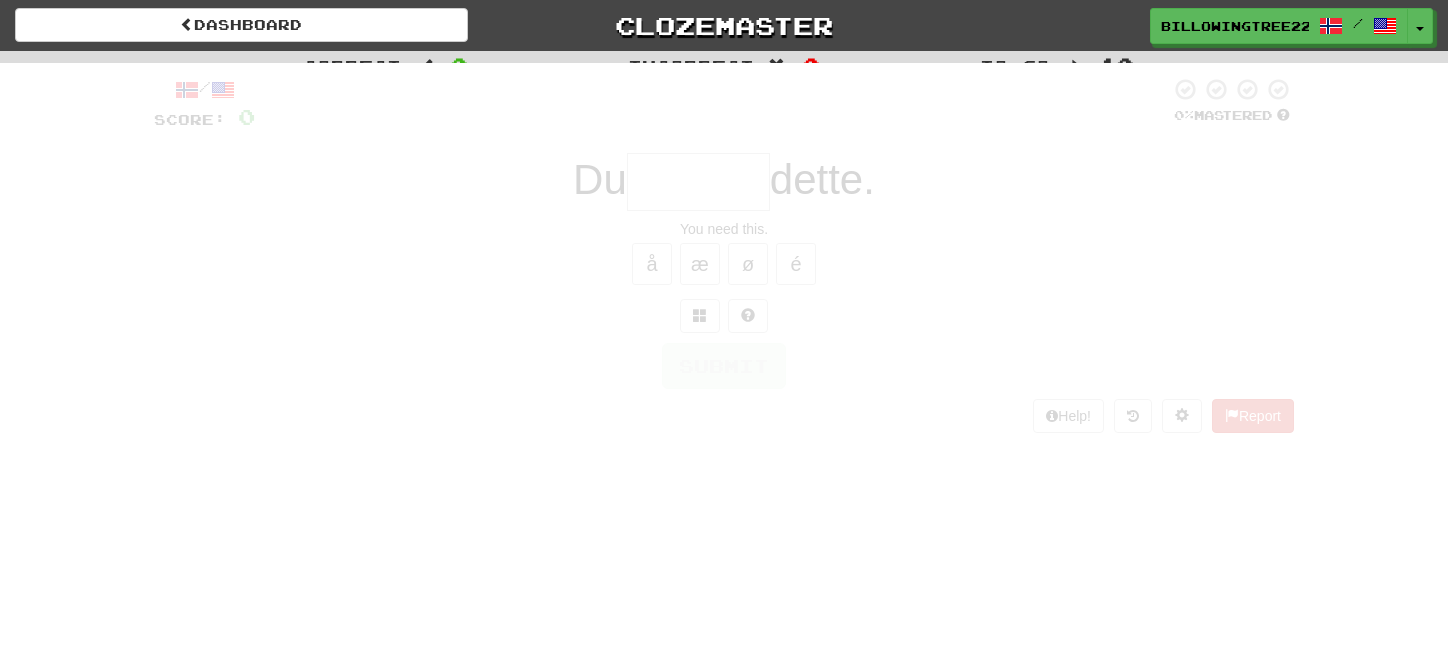 scroll, scrollTop: 0, scrollLeft: 0, axis: both 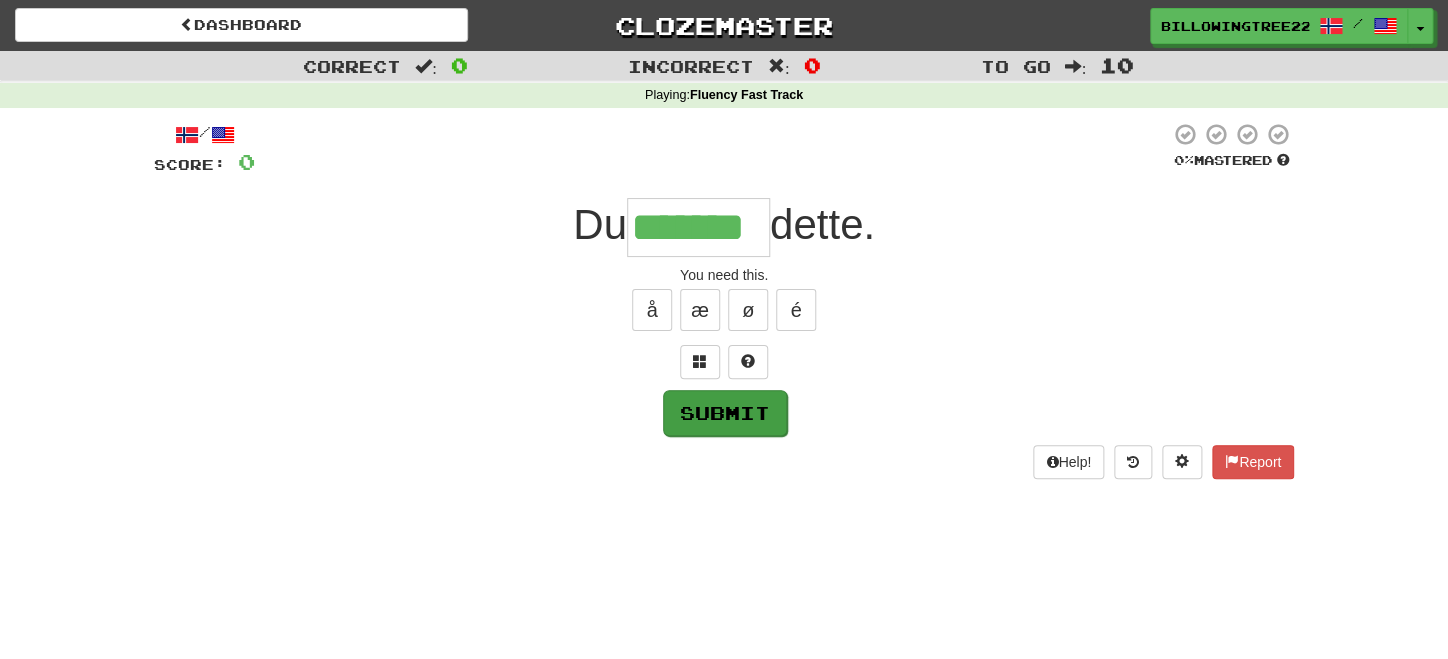 type on "*******" 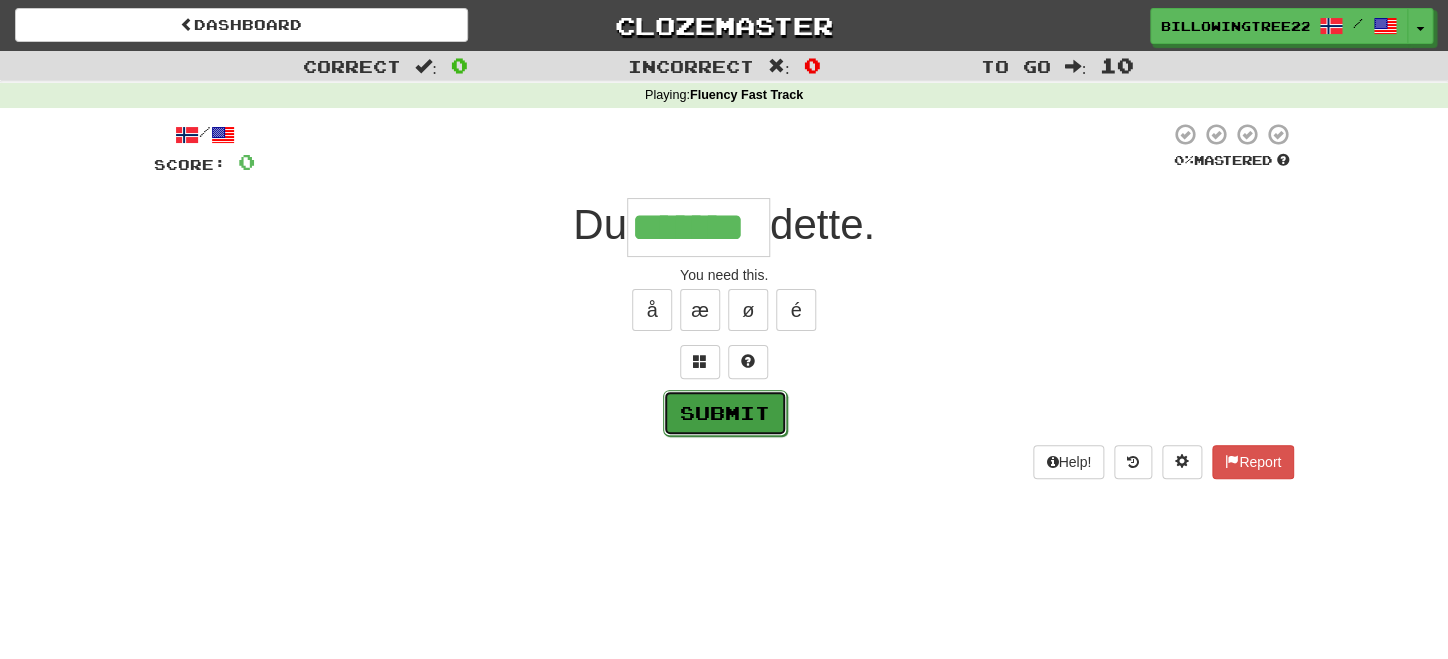 click on "Submit" at bounding box center (725, 413) 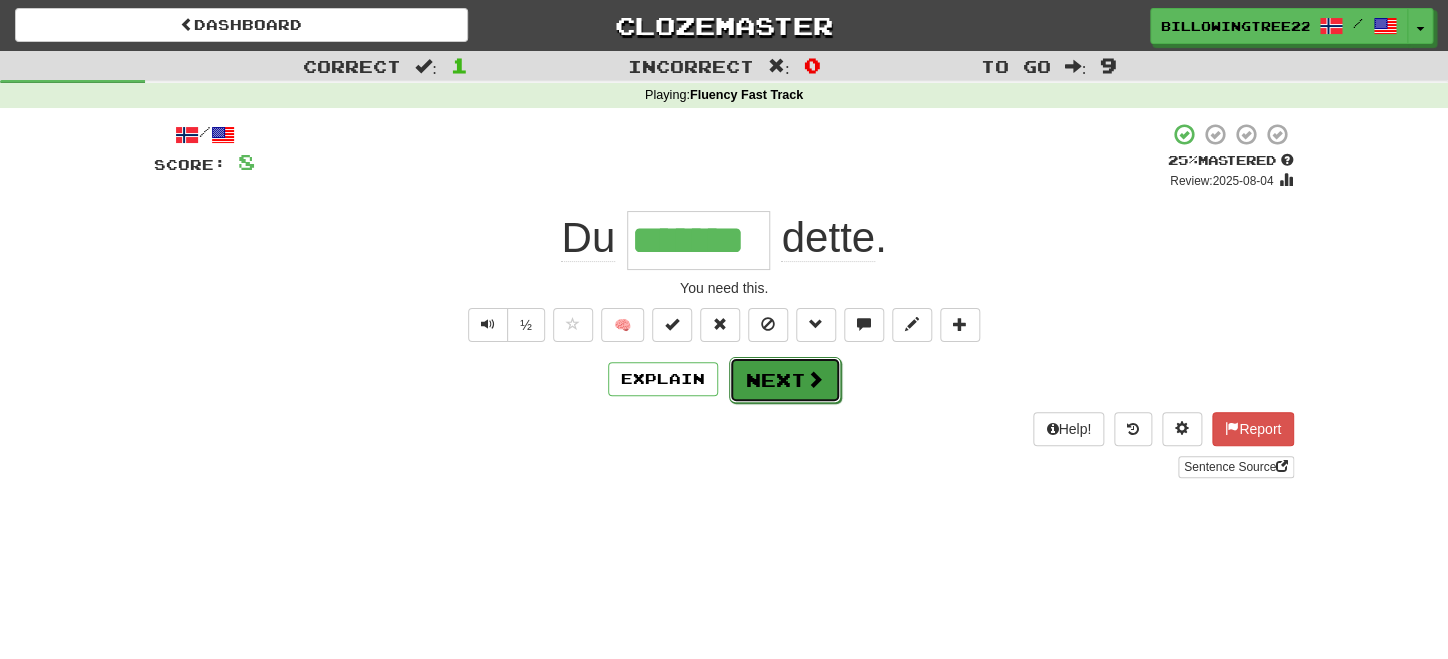 click on "Next" at bounding box center [785, 380] 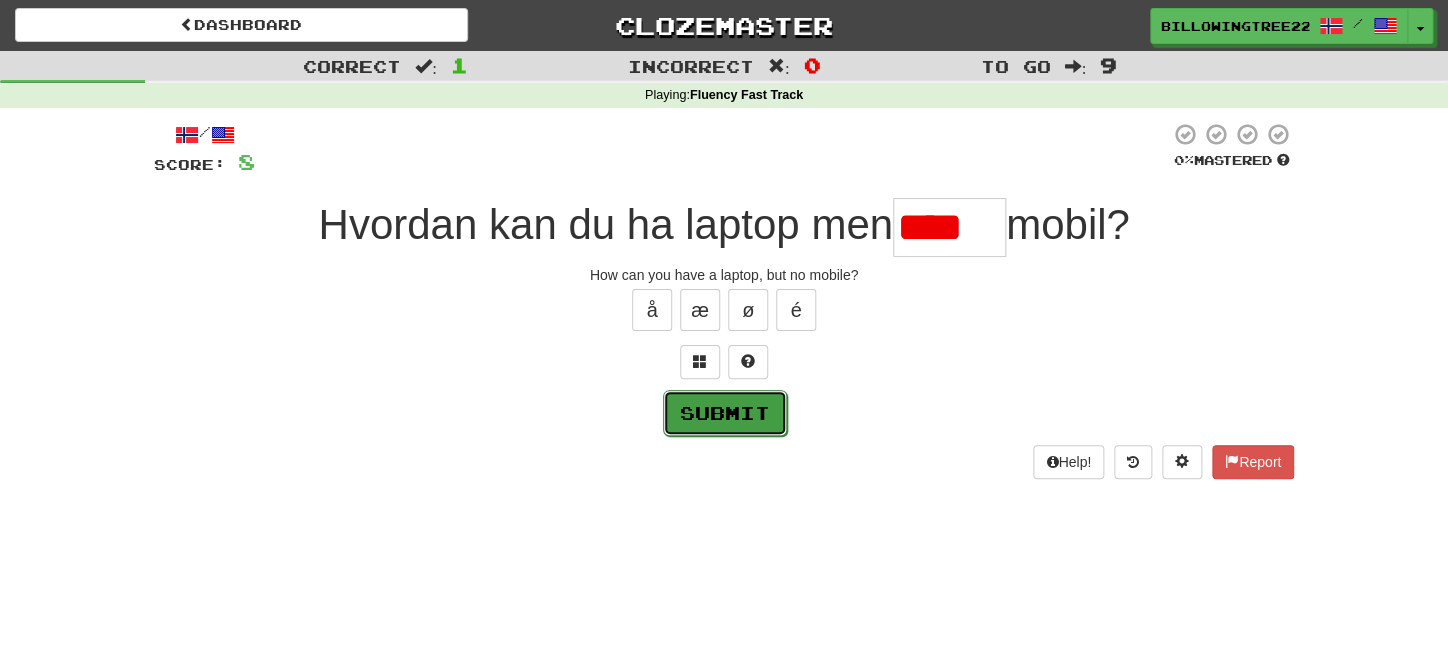 click on "Submit" at bounding box center (725, 413) 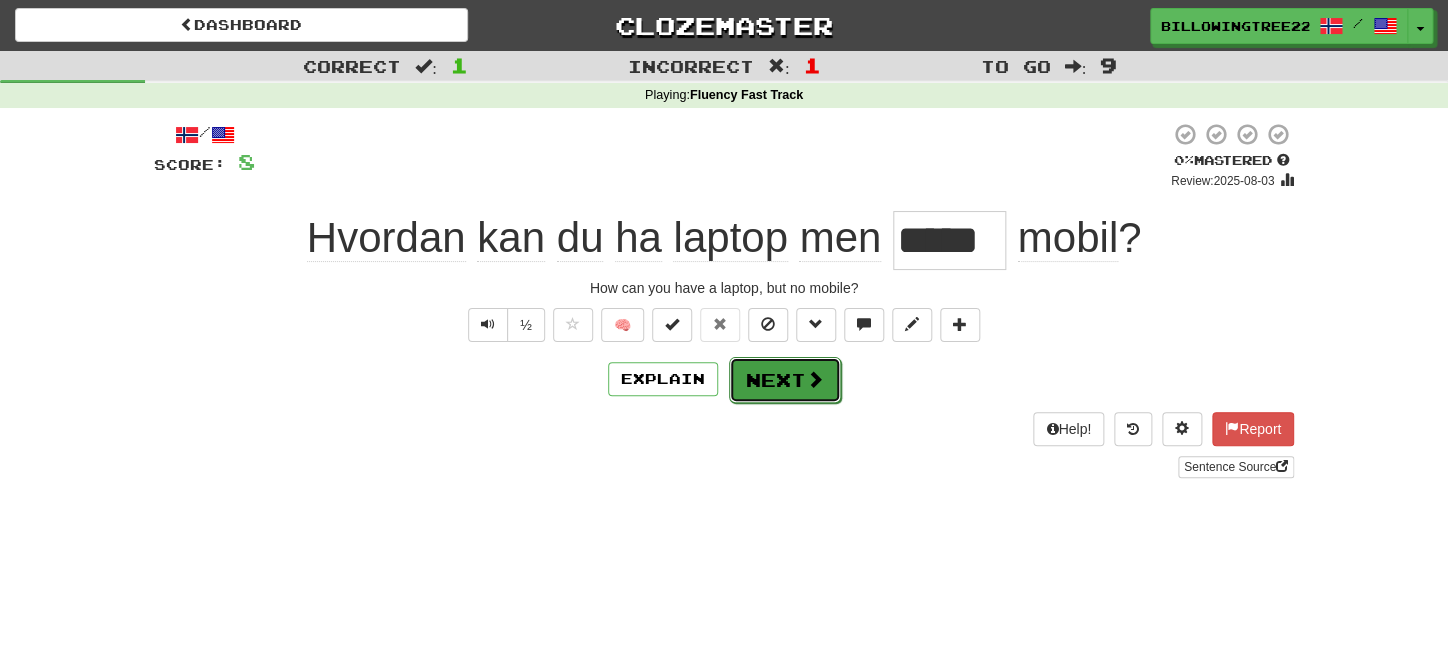 click on "Next" at bounding box center [785, 380] 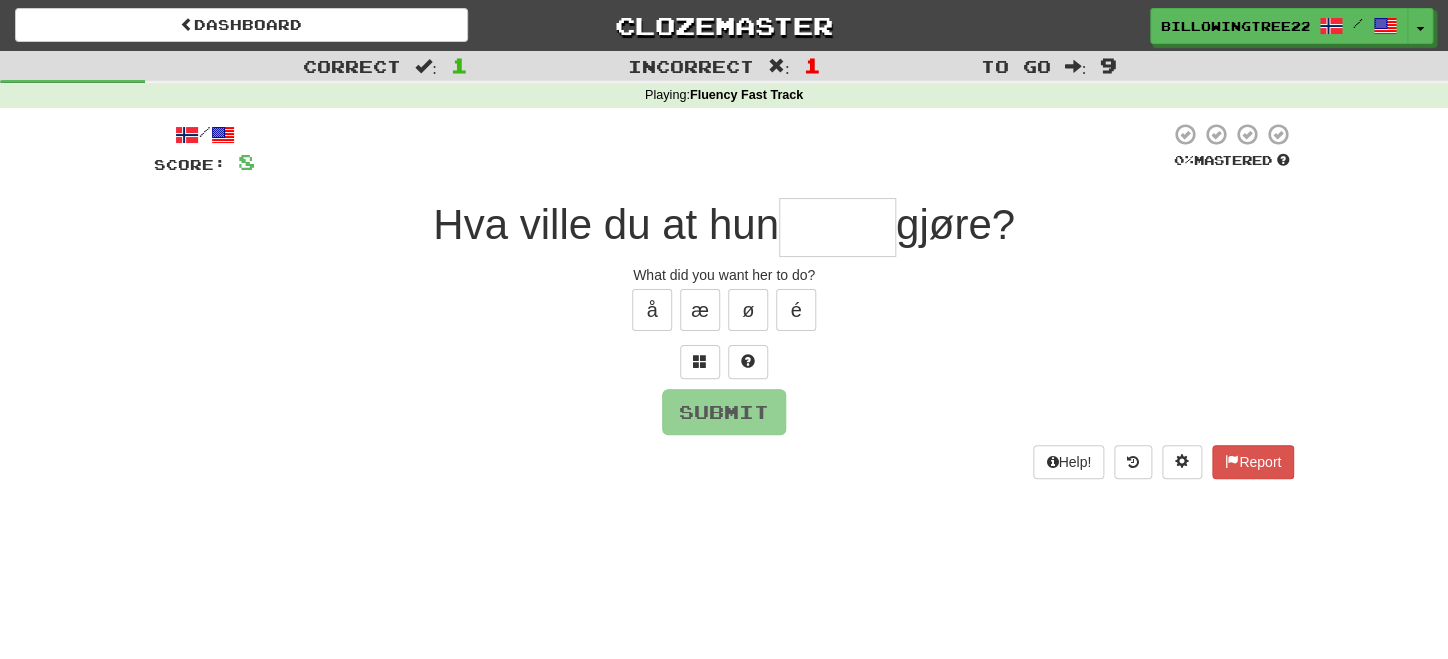 type on "*" 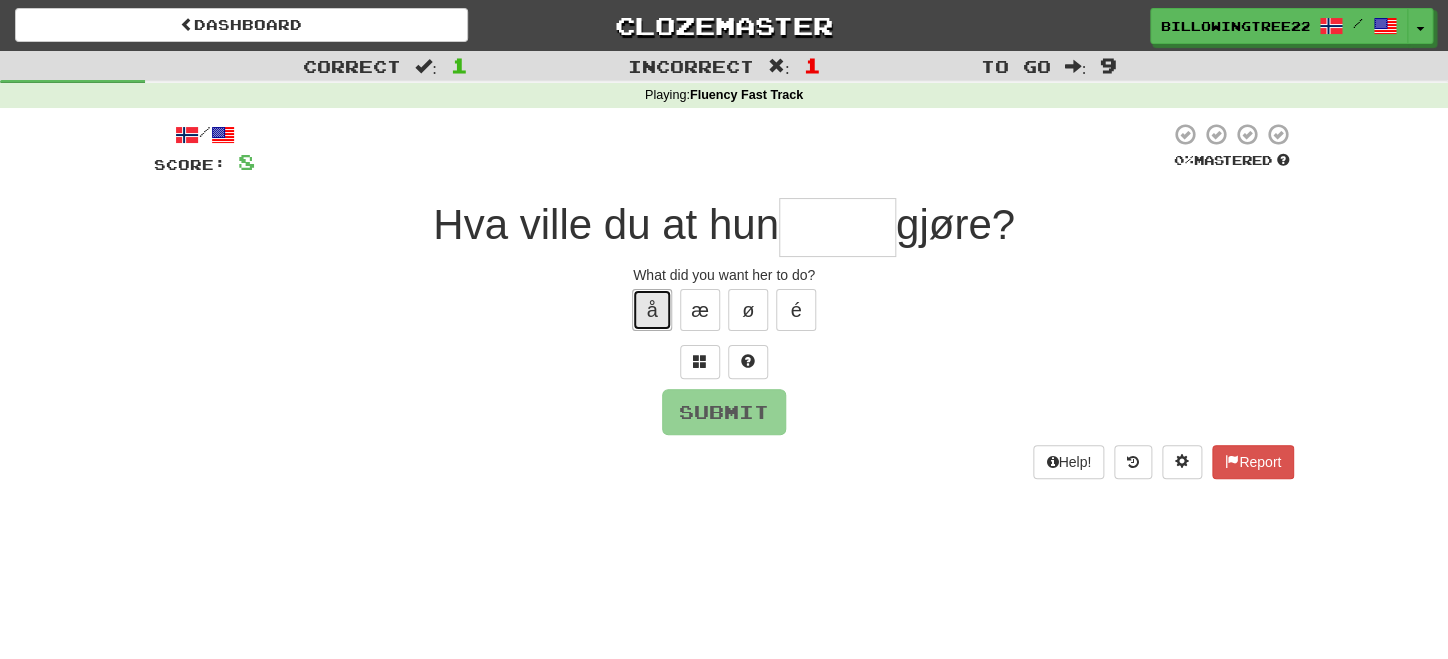 click on "å" at bounding box center [652, 310] 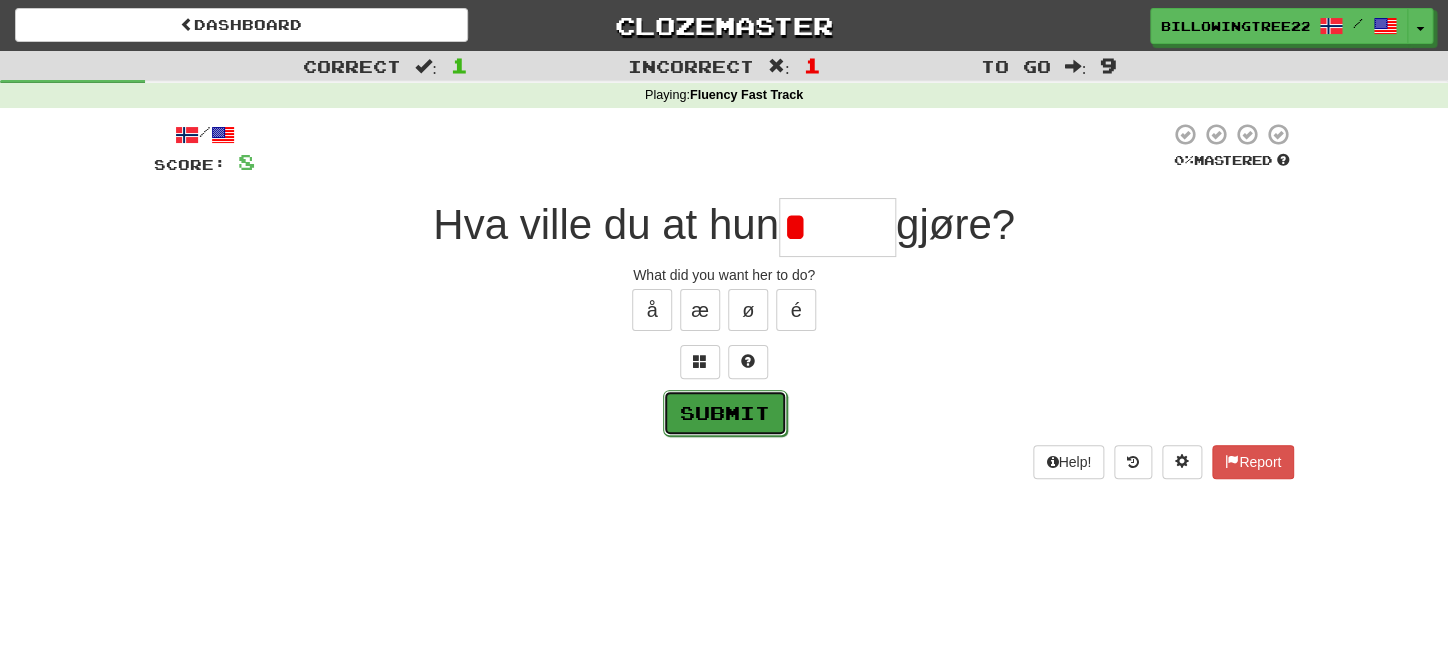 click on "Submit" at bounding box center (725, 413) 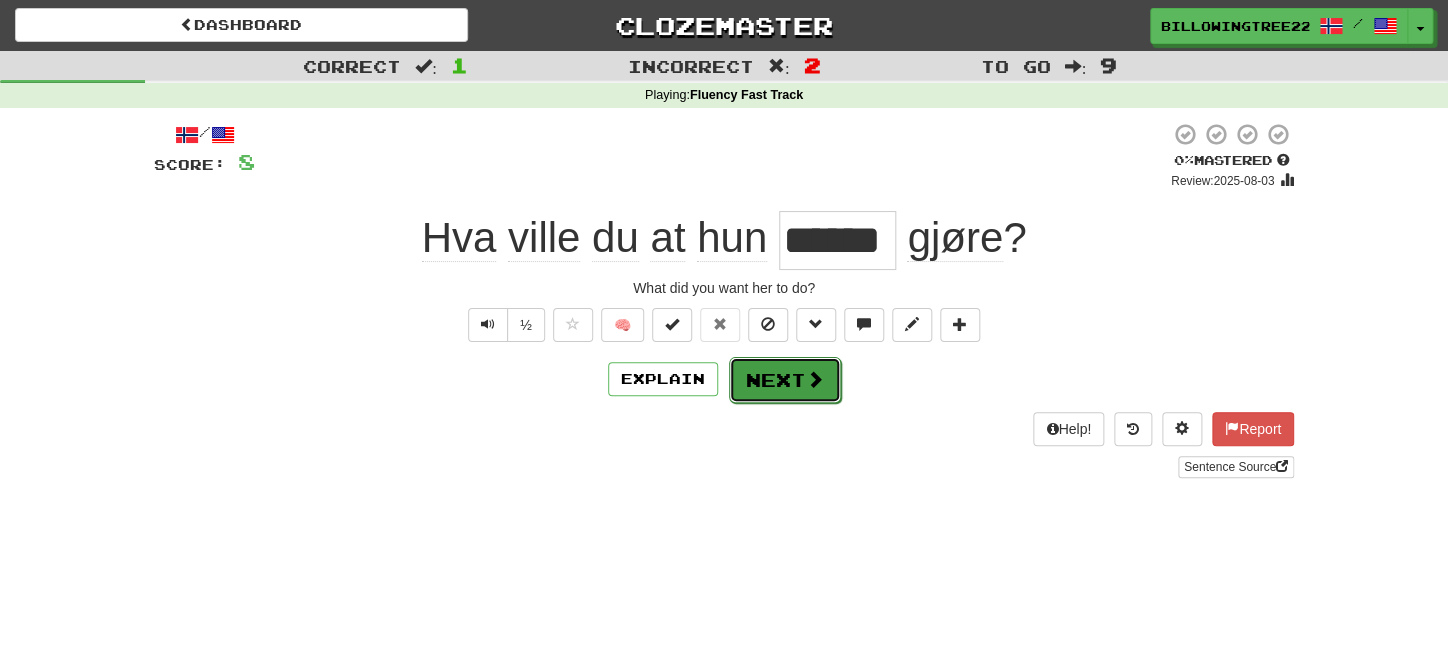 click on "Next" at bounding box center [785, 380] 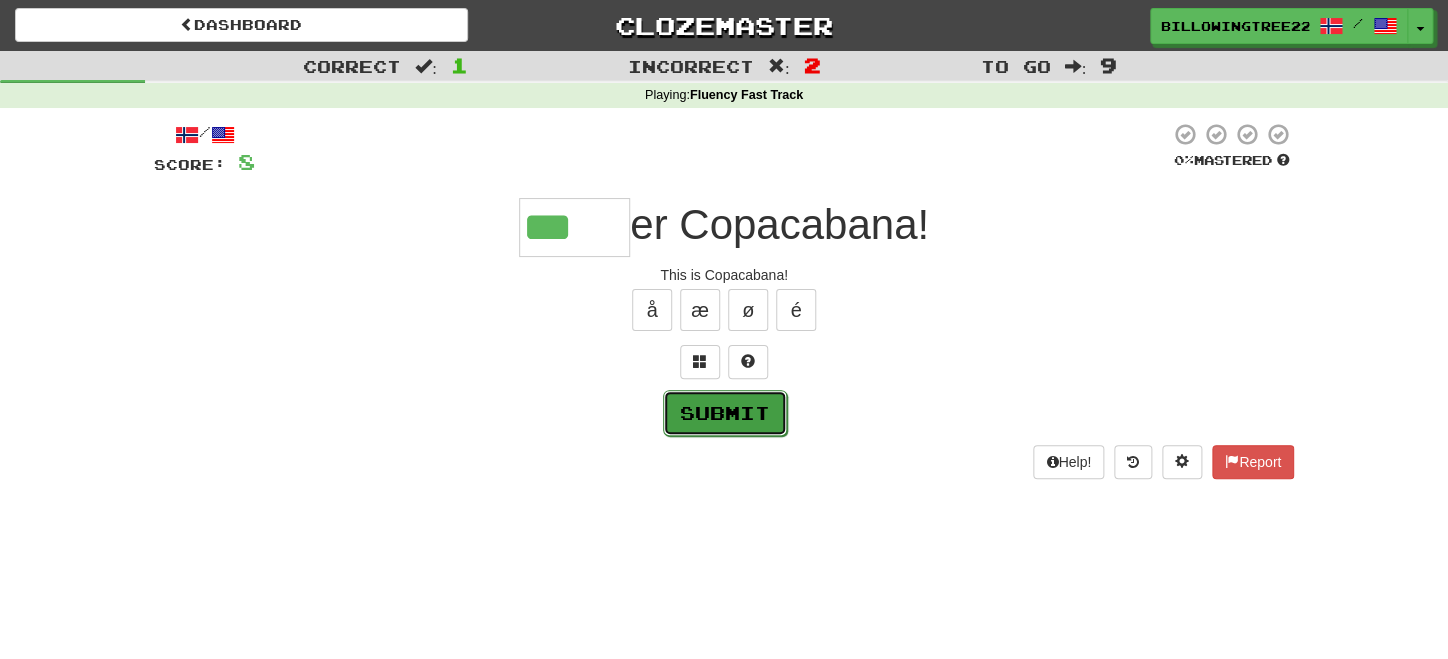 click on "Submit" at bounding box center [725, 413] 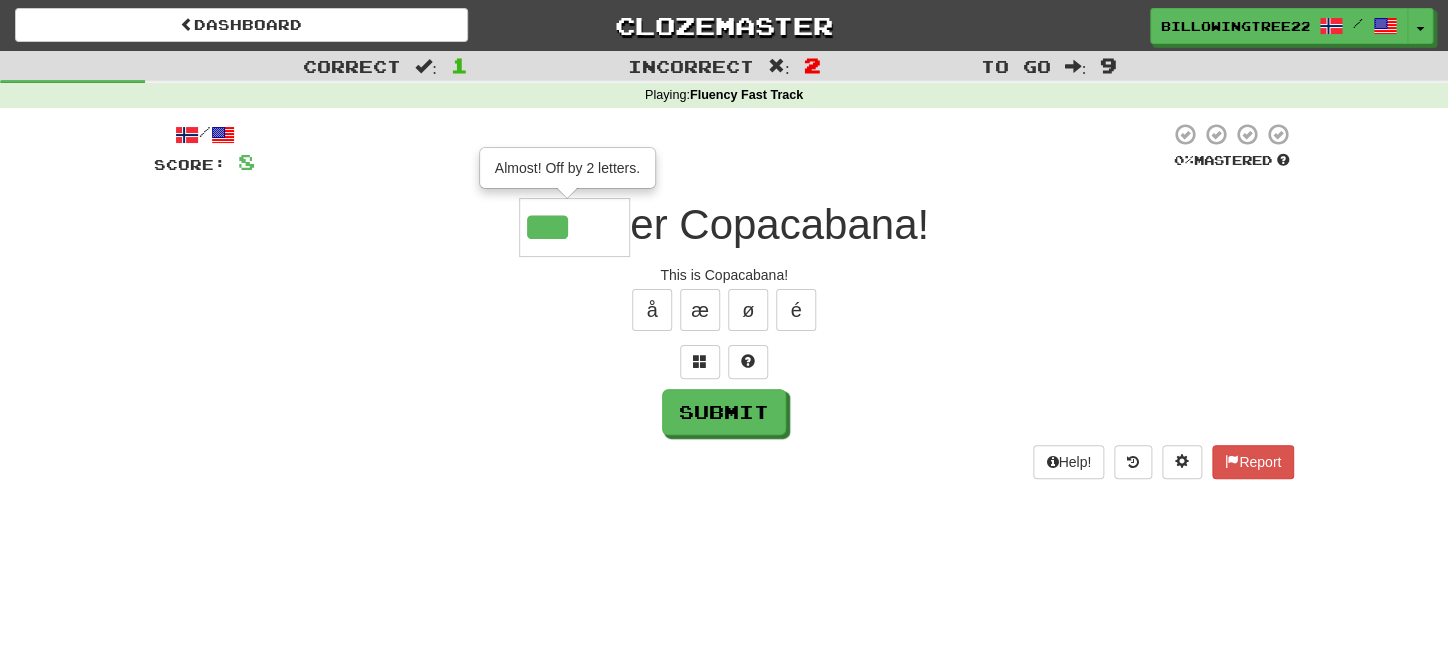 click on "***" at bounding box center [574, 227] 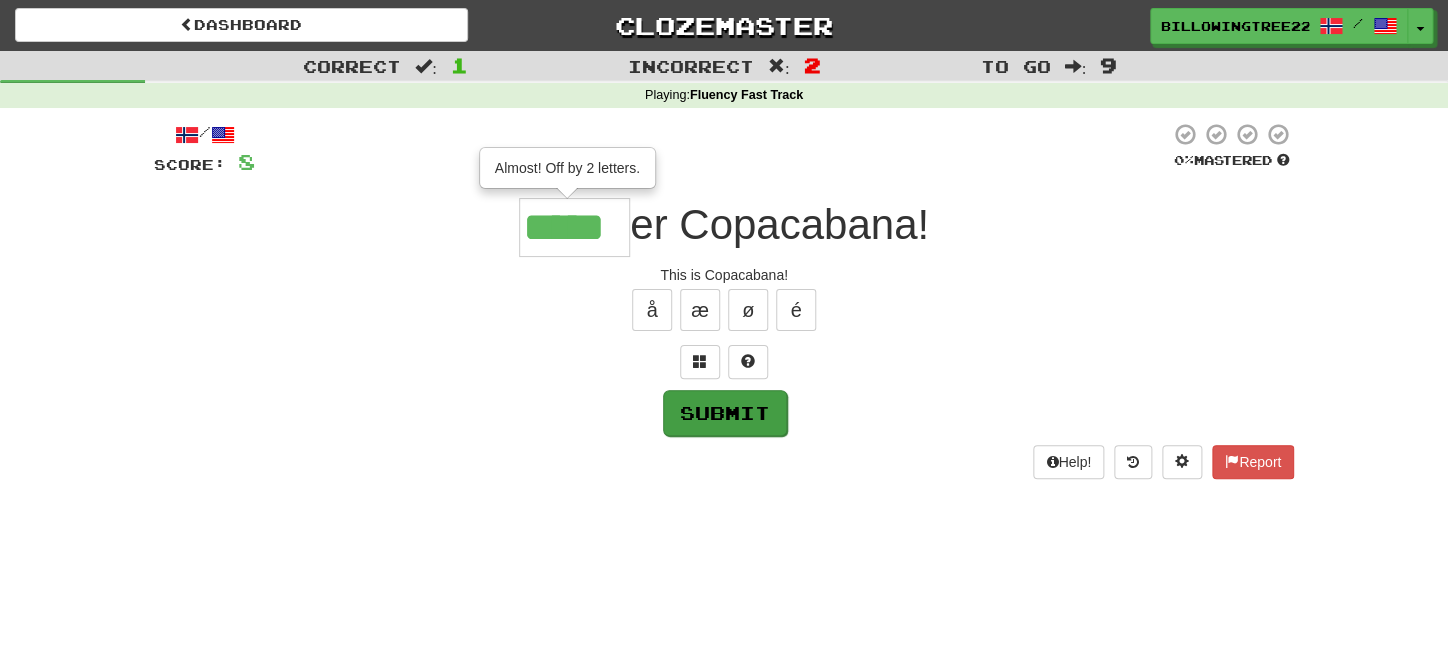 type on "*****" 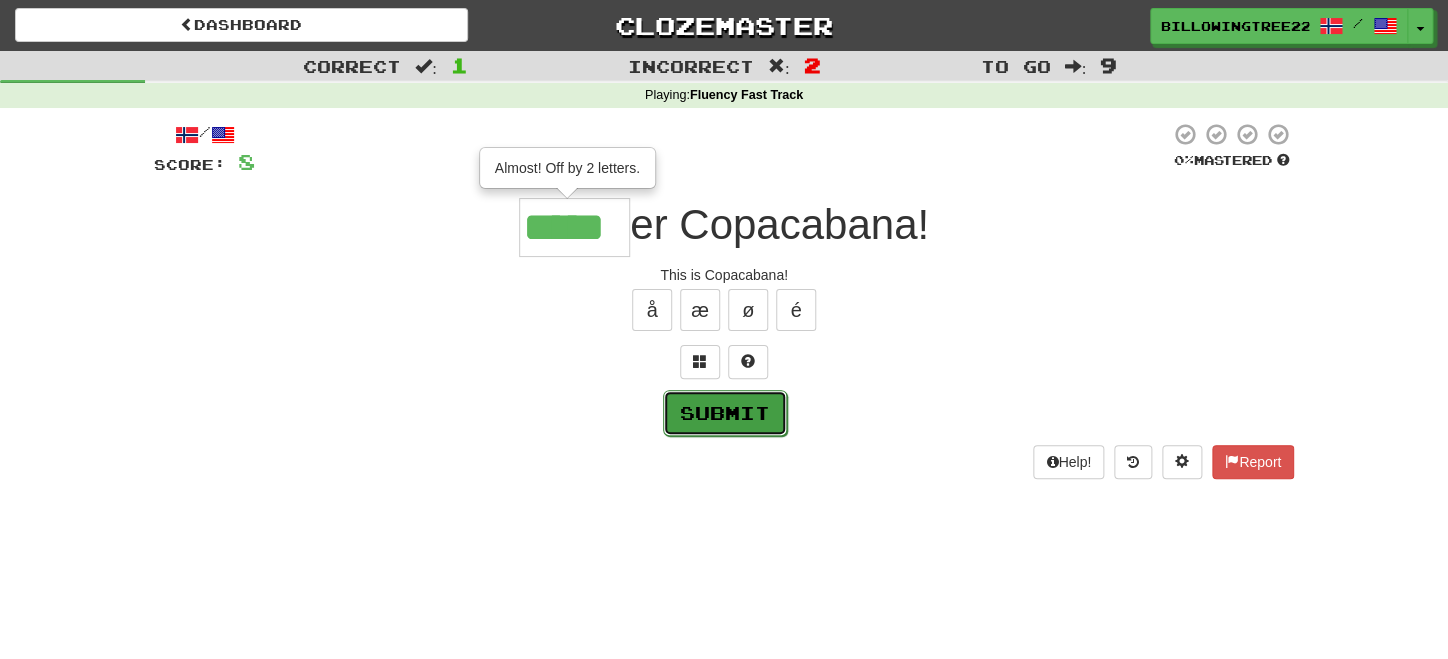 click on "Submit" at bounding box center [725, 413] 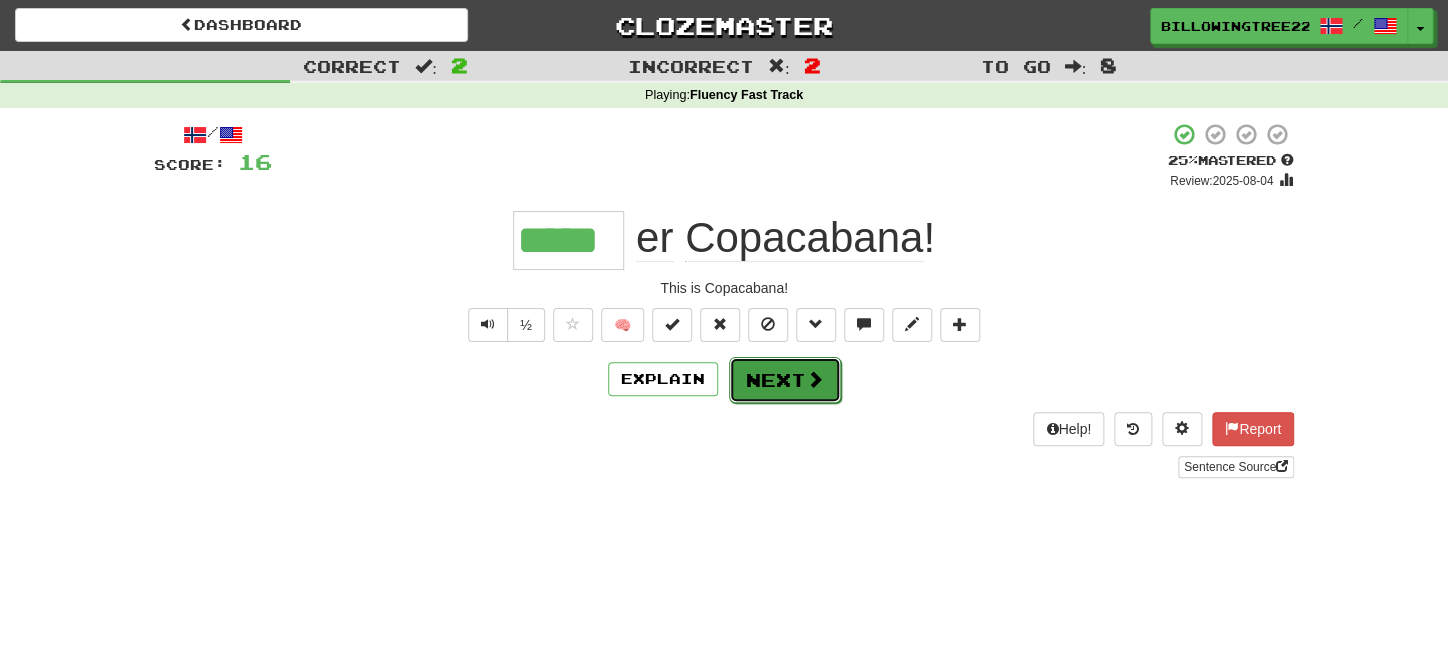 click on "Next" at bounding box center [785, 380] 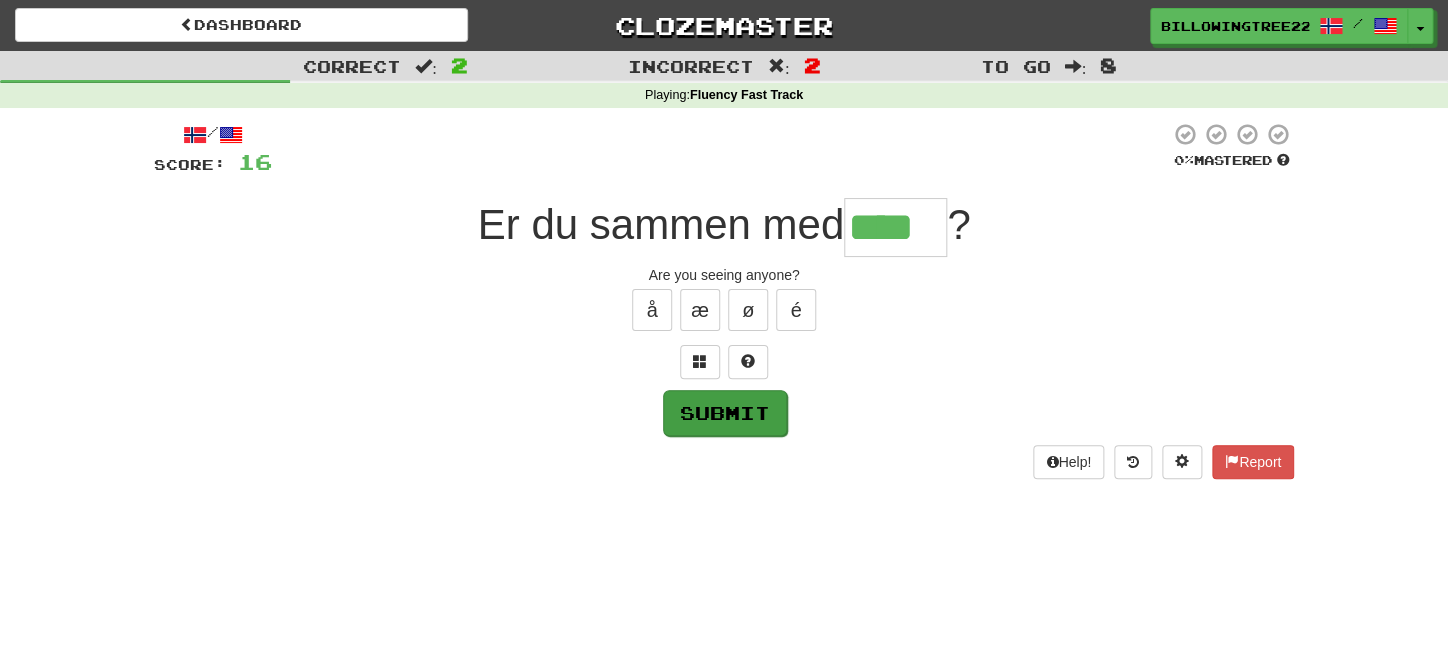 type on "****" 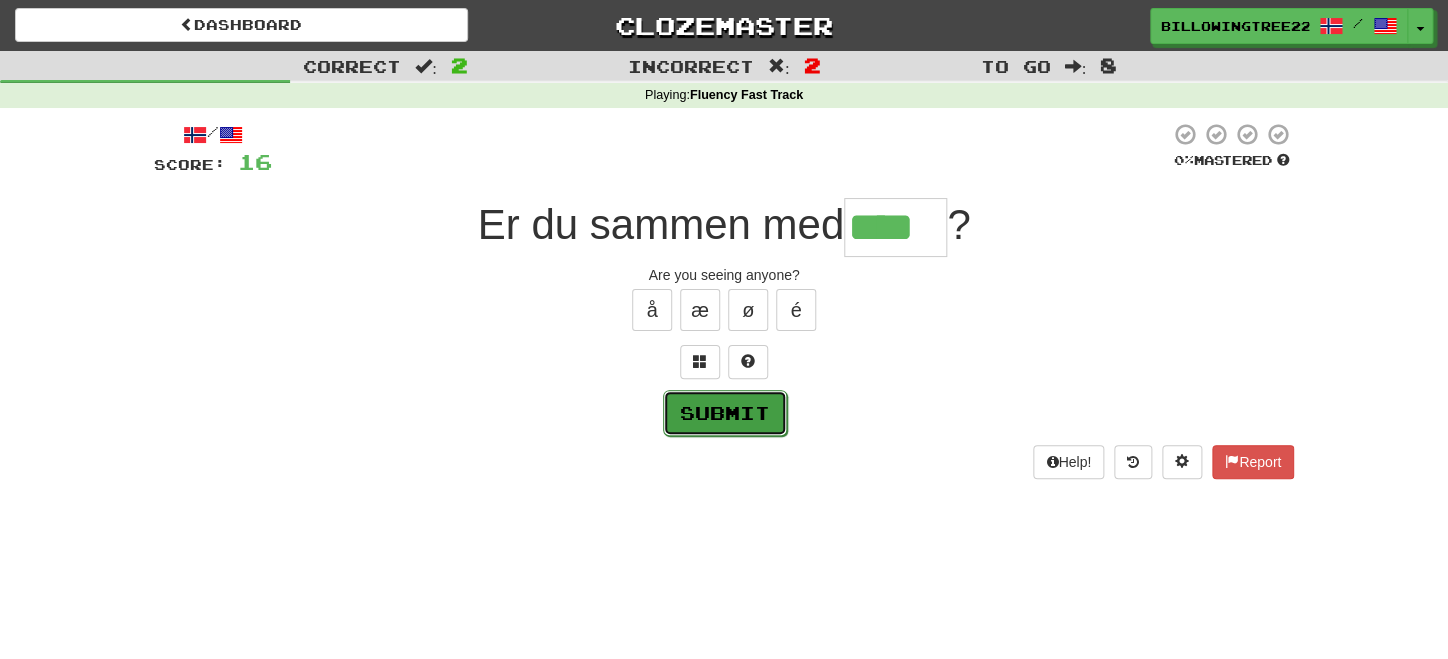 click on "Submit" at bounding box center [725, 413] 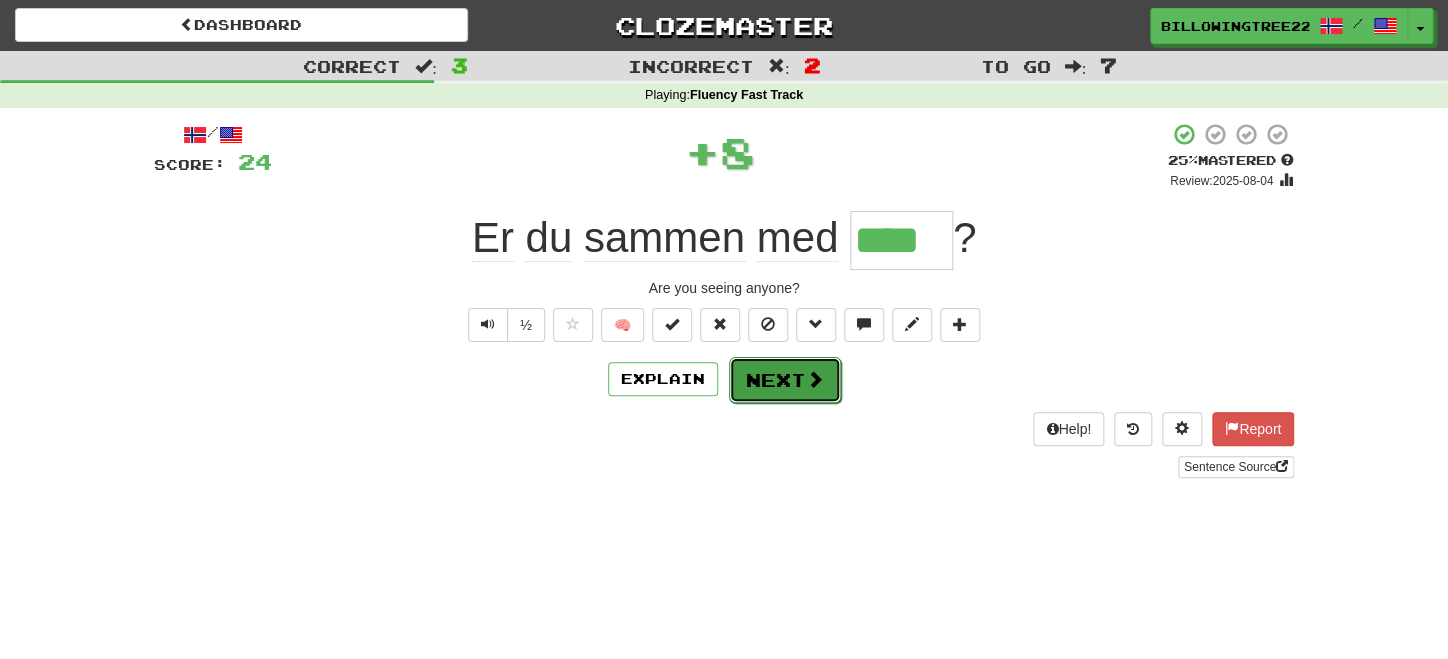 click on "Next" at bounding box center (785, 380) 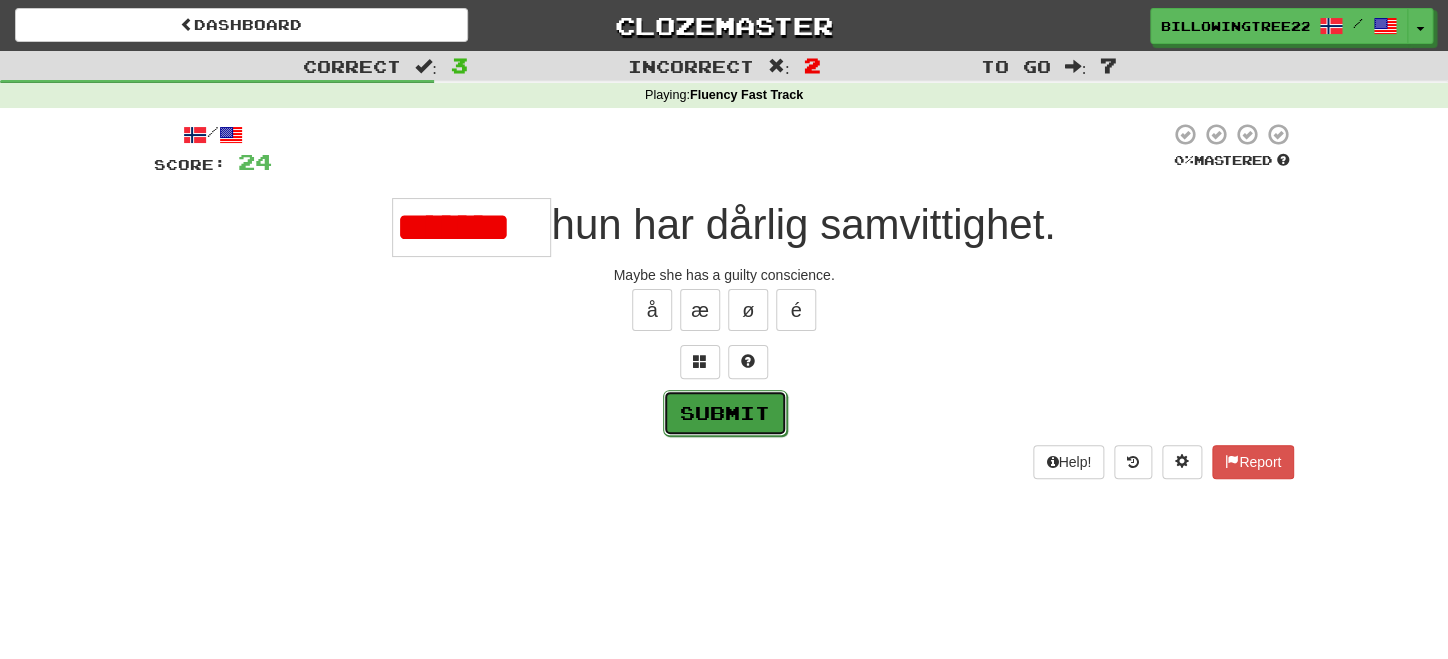 click on "Submit" at bounding box center (725, 413) 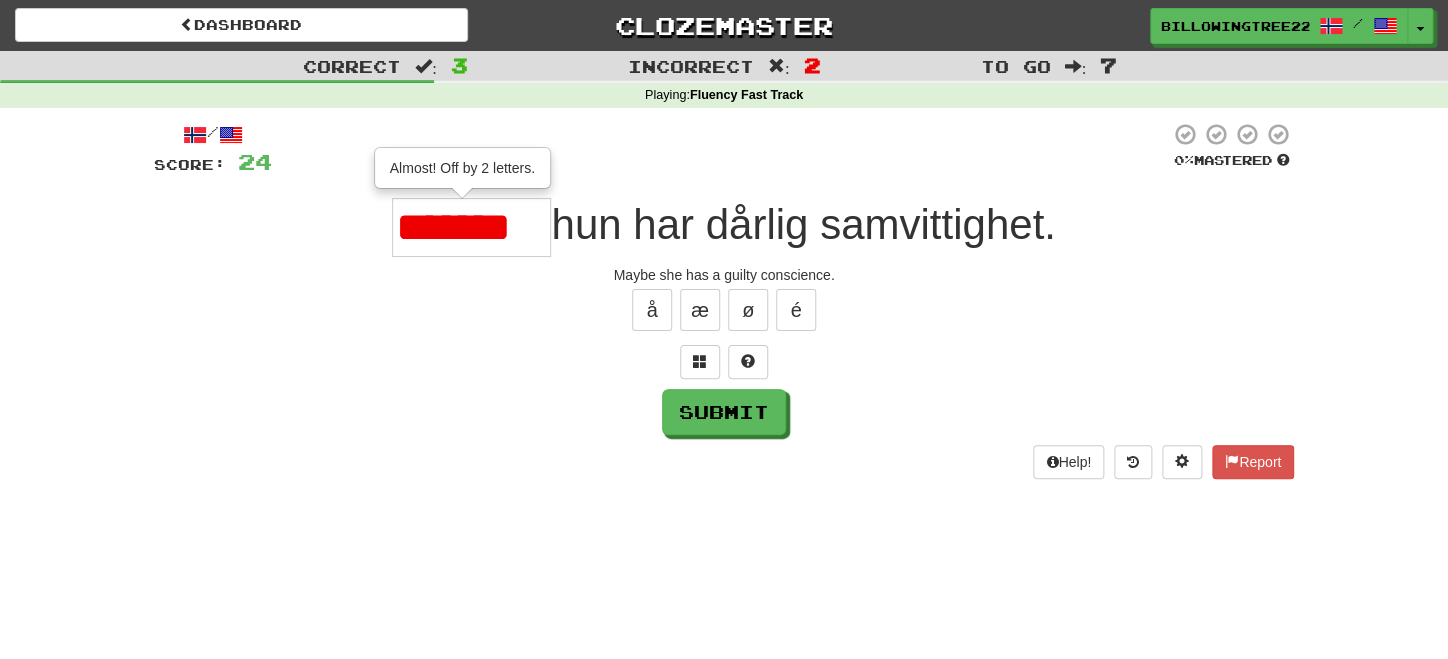click on "*******" at bounding box center [471, 227] 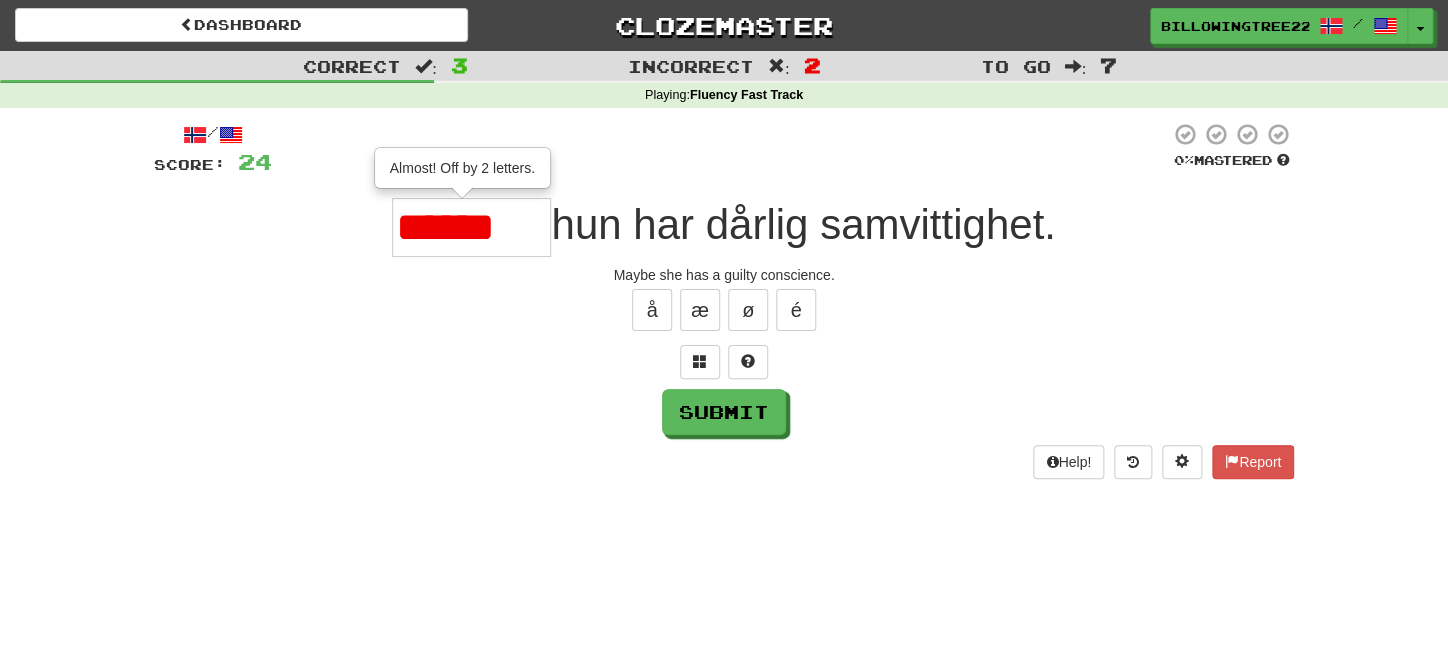 click on "******" at bounding box center (471, 227) 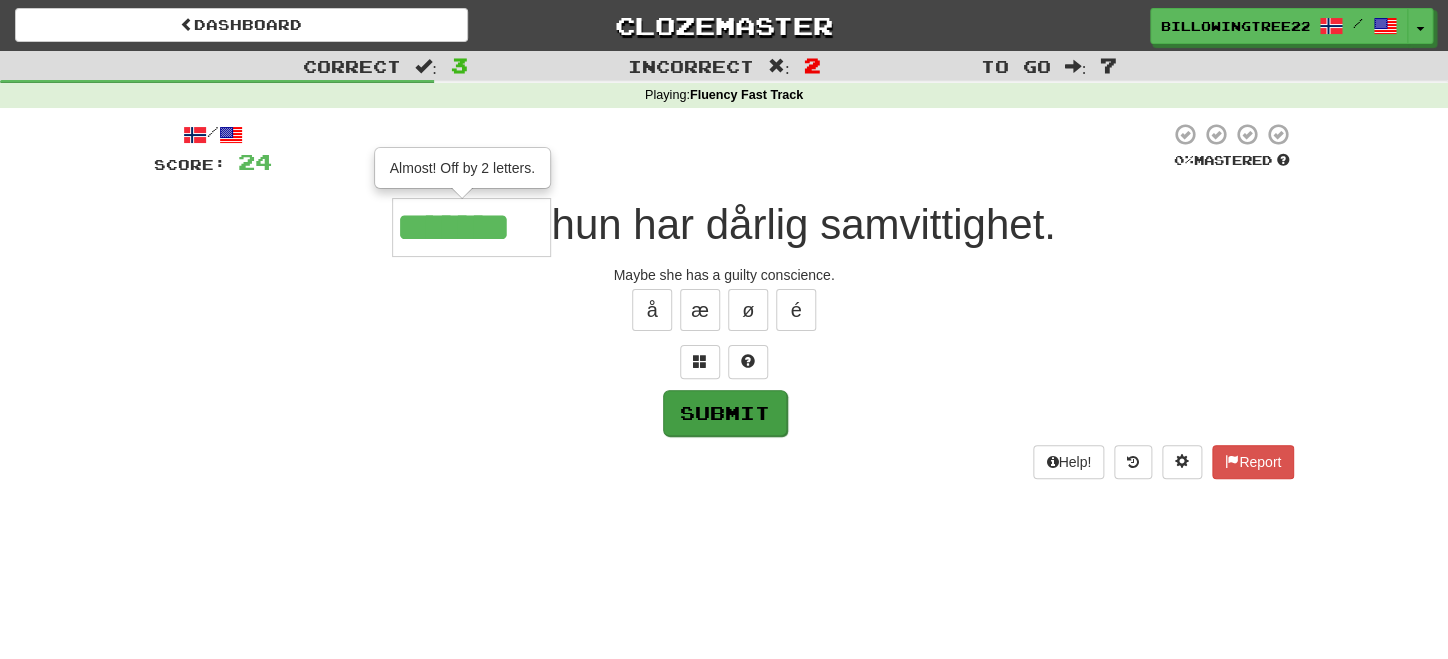 type on "*******" 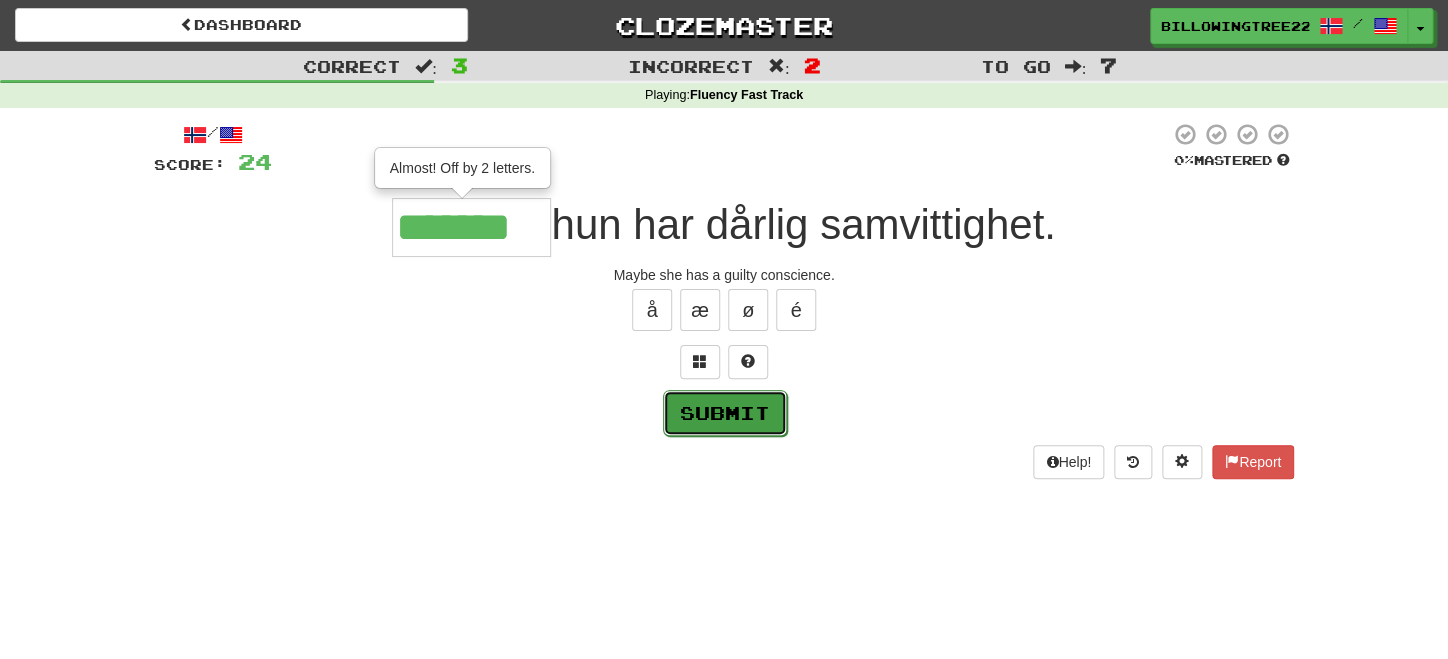 click on "Submit" at bounding box center [725, 413] 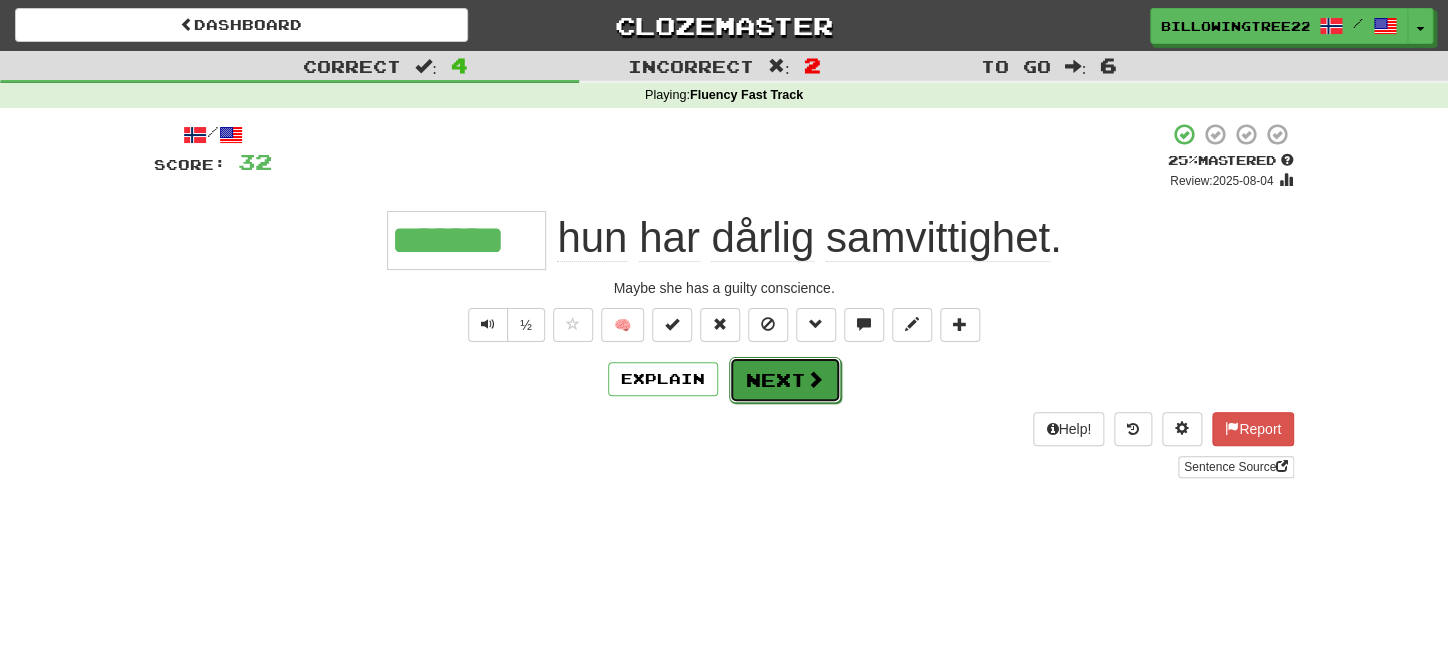 click on "Next" at bounding box center (785, 380) 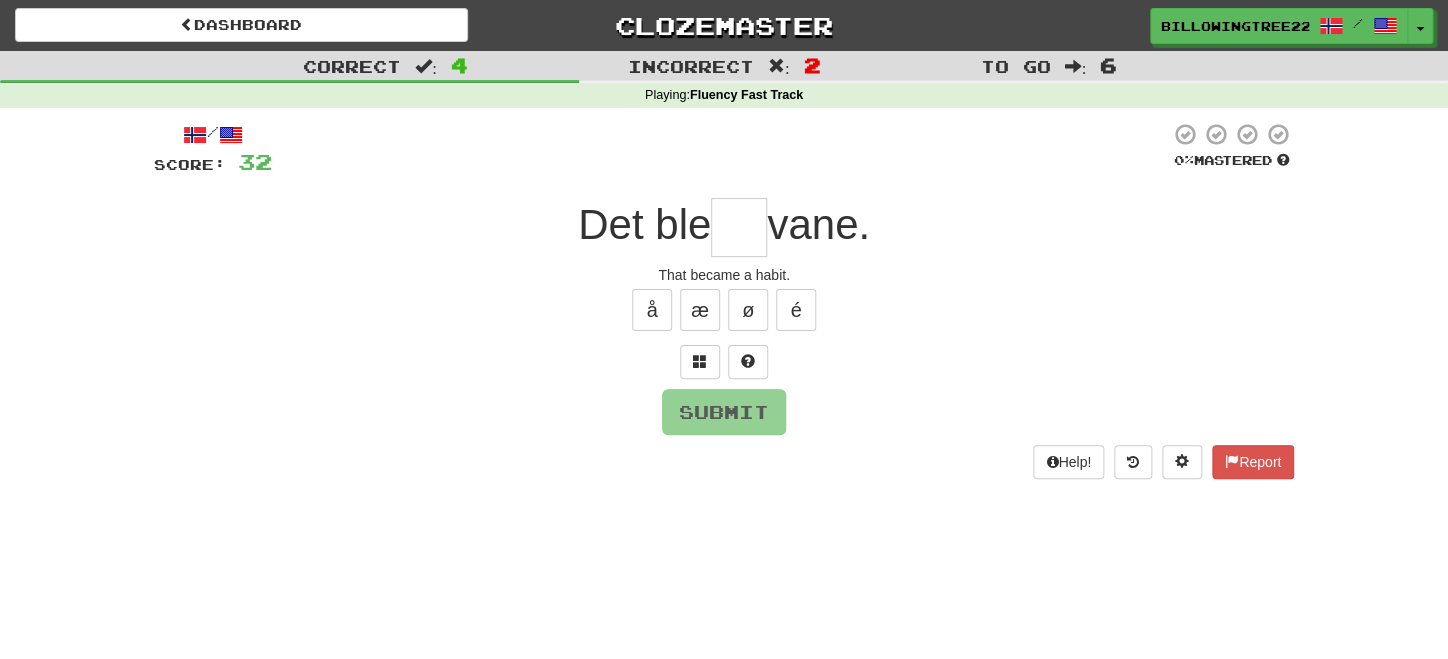 type on "*" 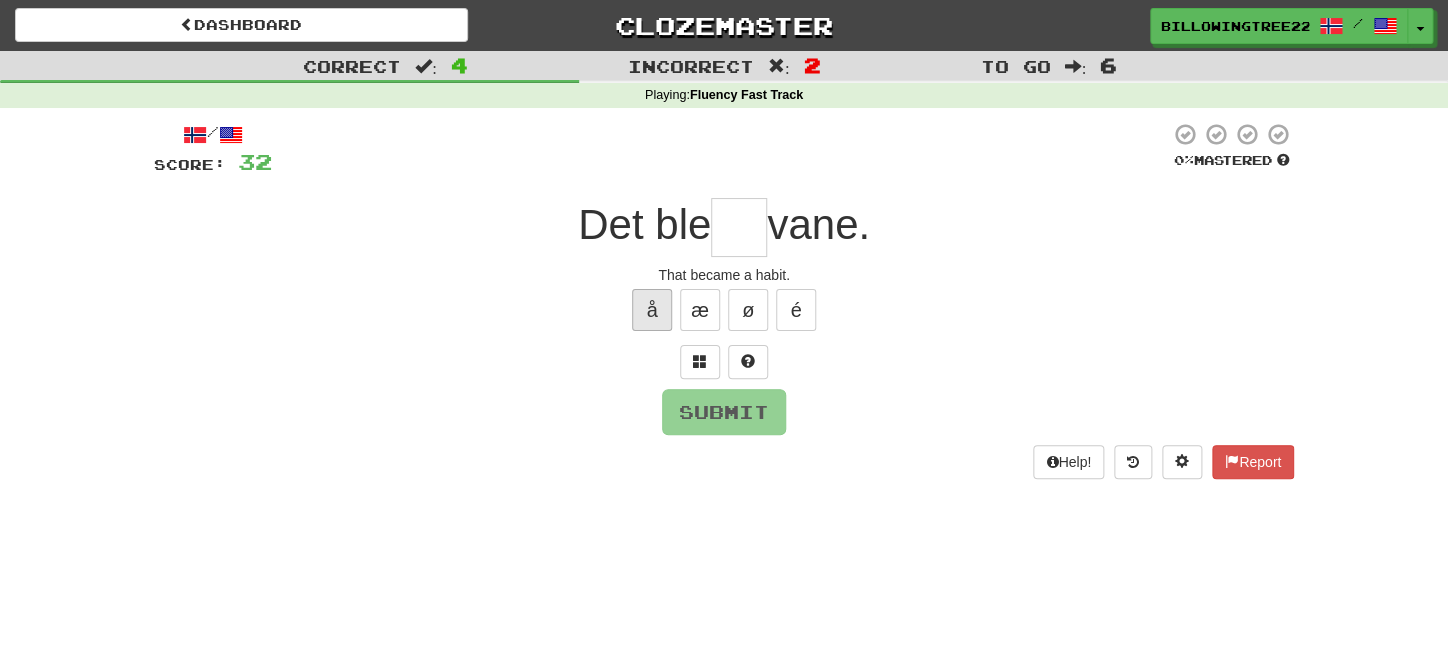type on "*" 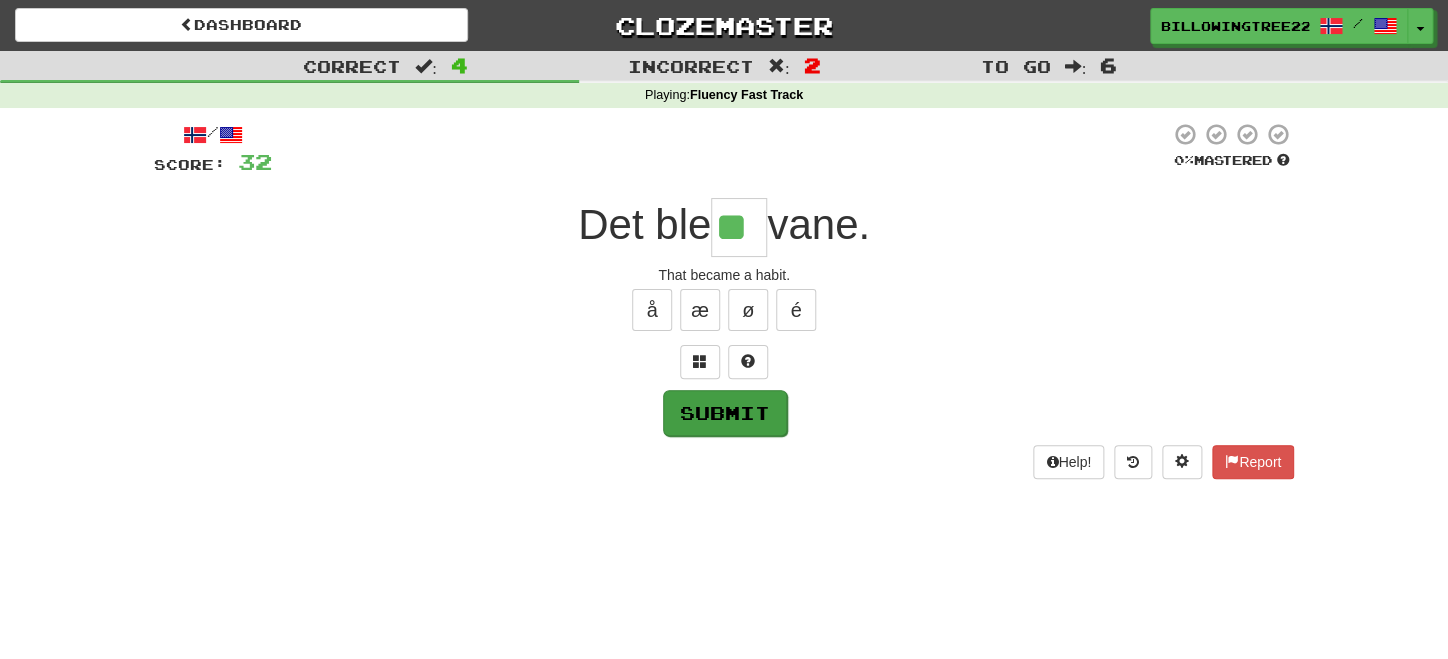 type on "**" 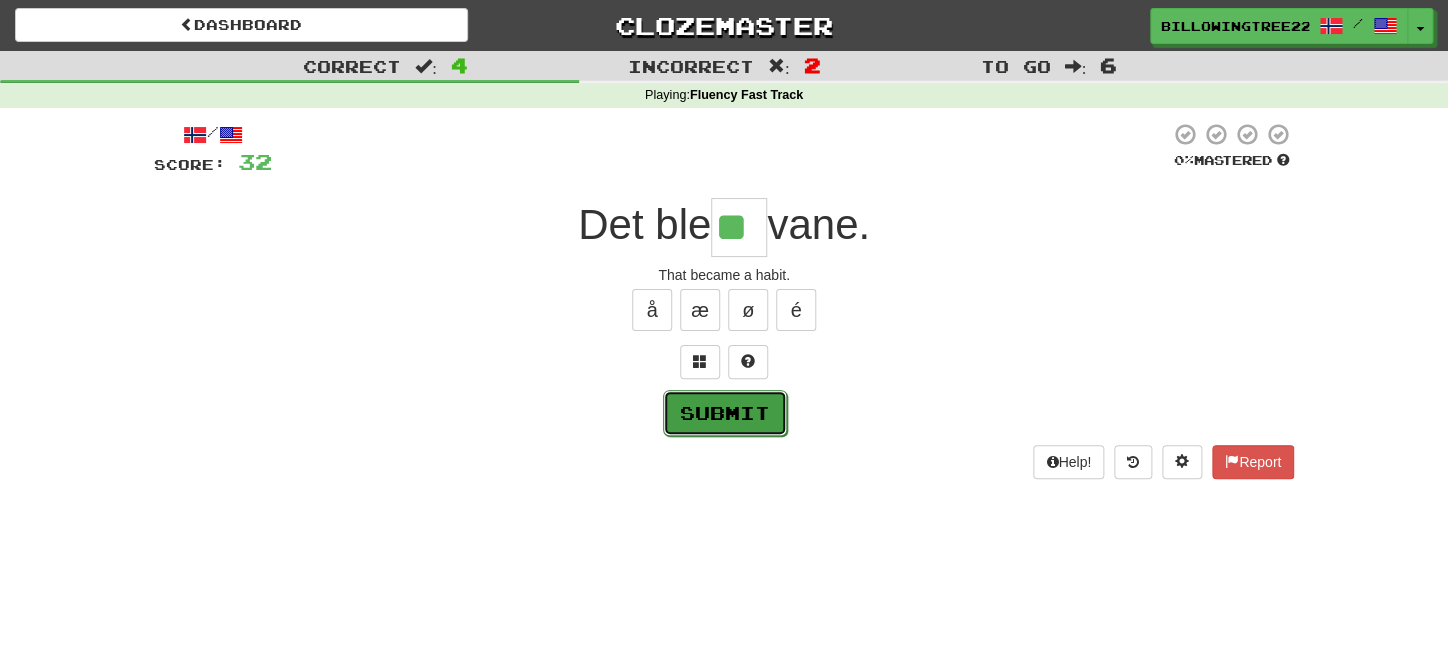 click on "Submit" at bounding box center (725, 413) 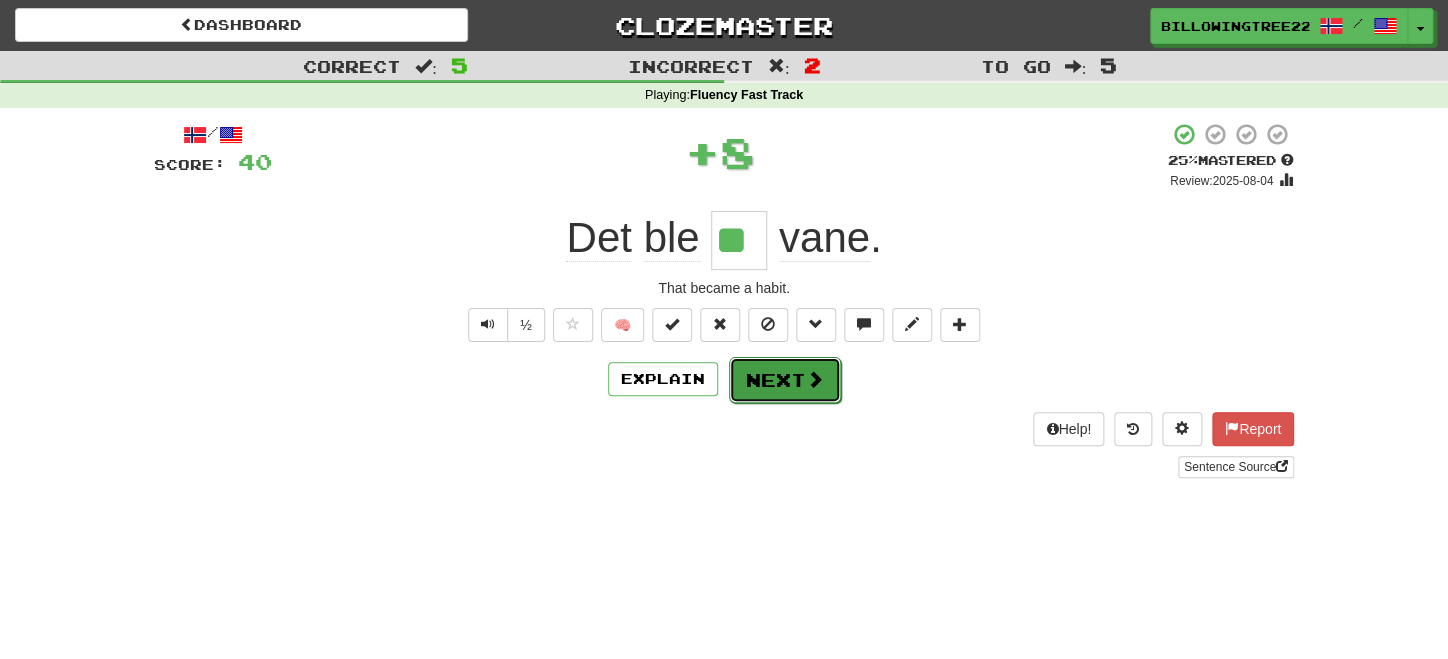click on "Next" at bounding box center [785, 380] 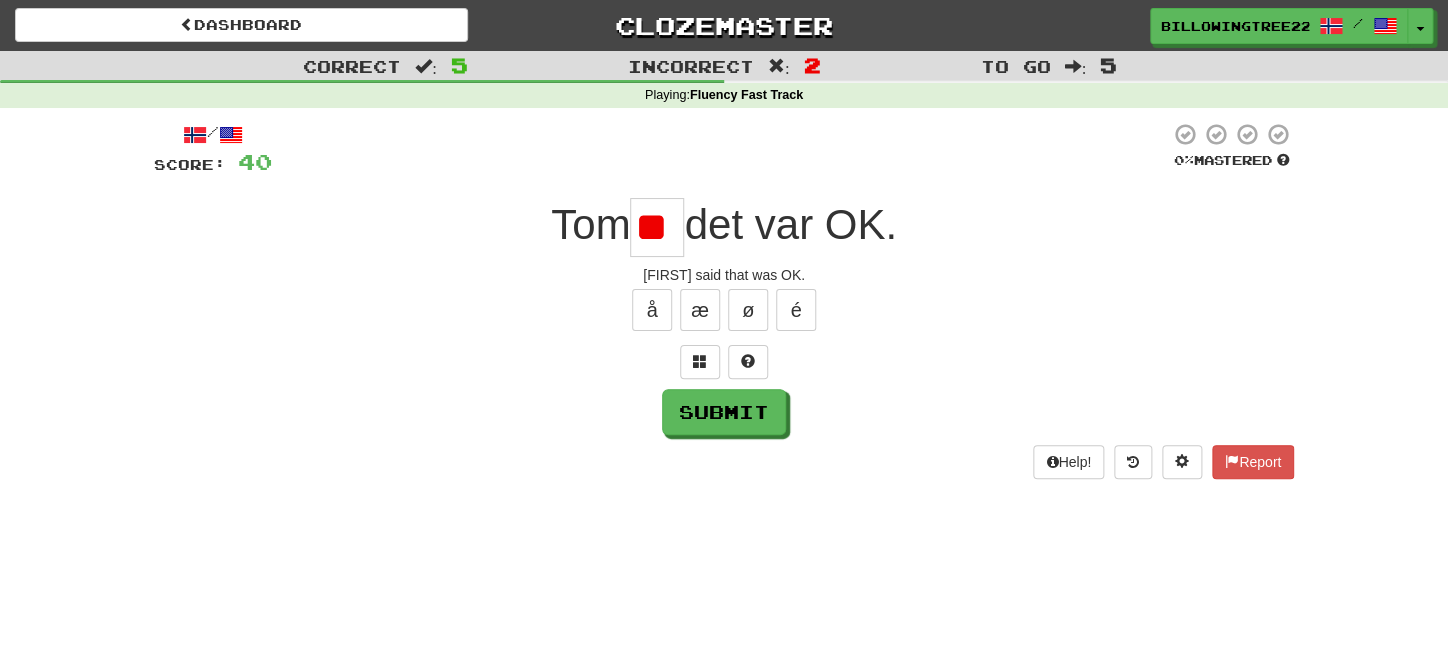 scroll, scrollTop: 0, scrollLeft: 0, axis: both 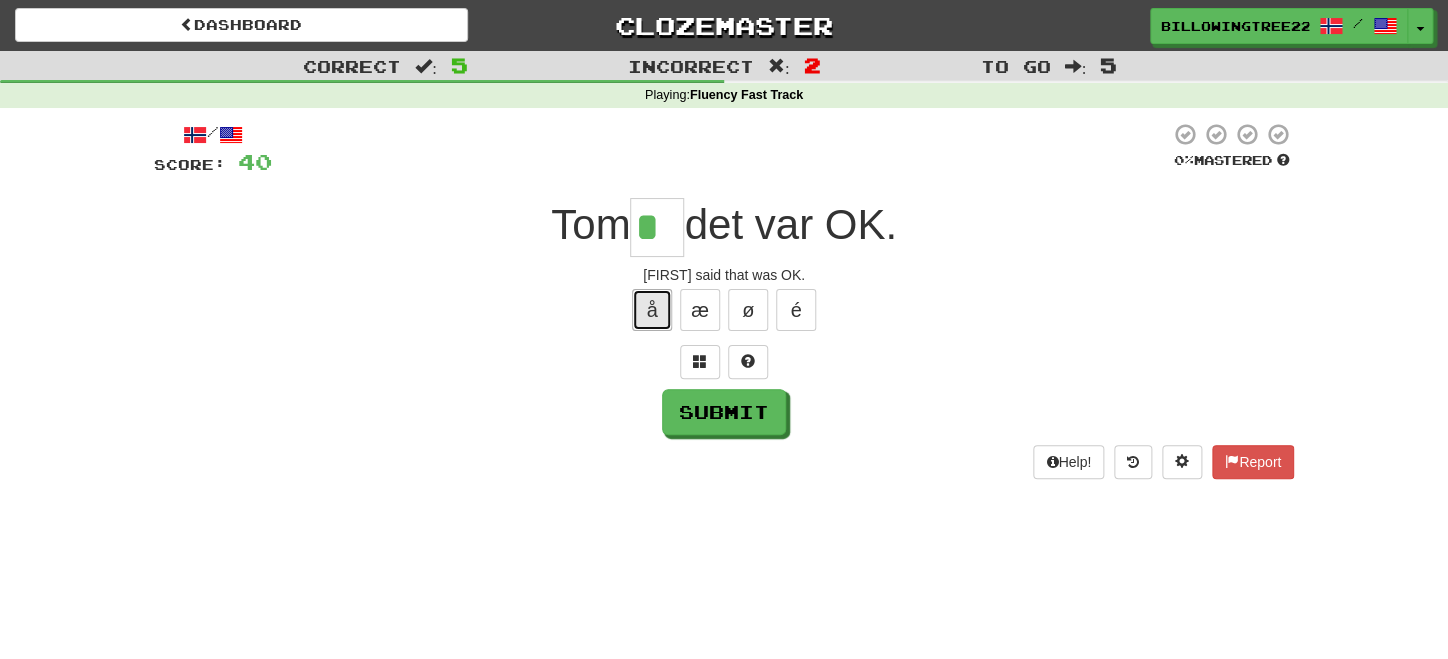 click on "å" at bounding box center [652, 310] 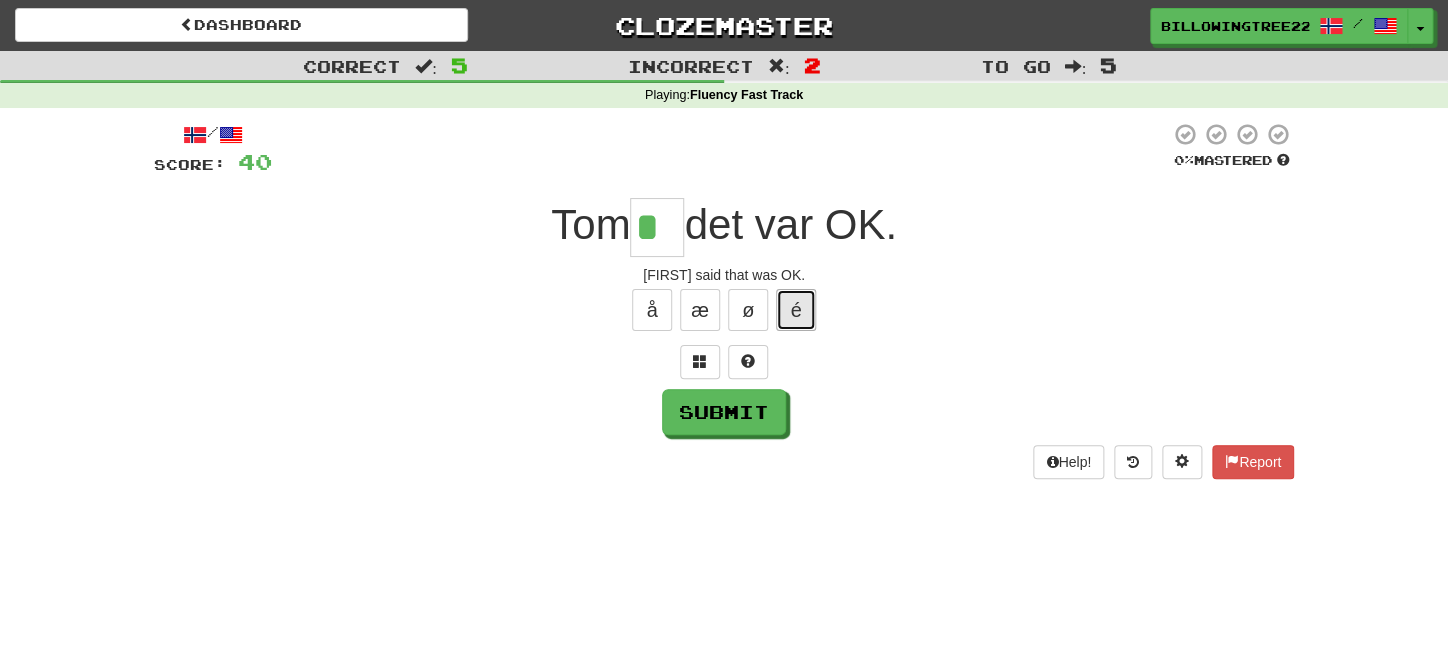 click on "é" at bounding box center [796, 310] 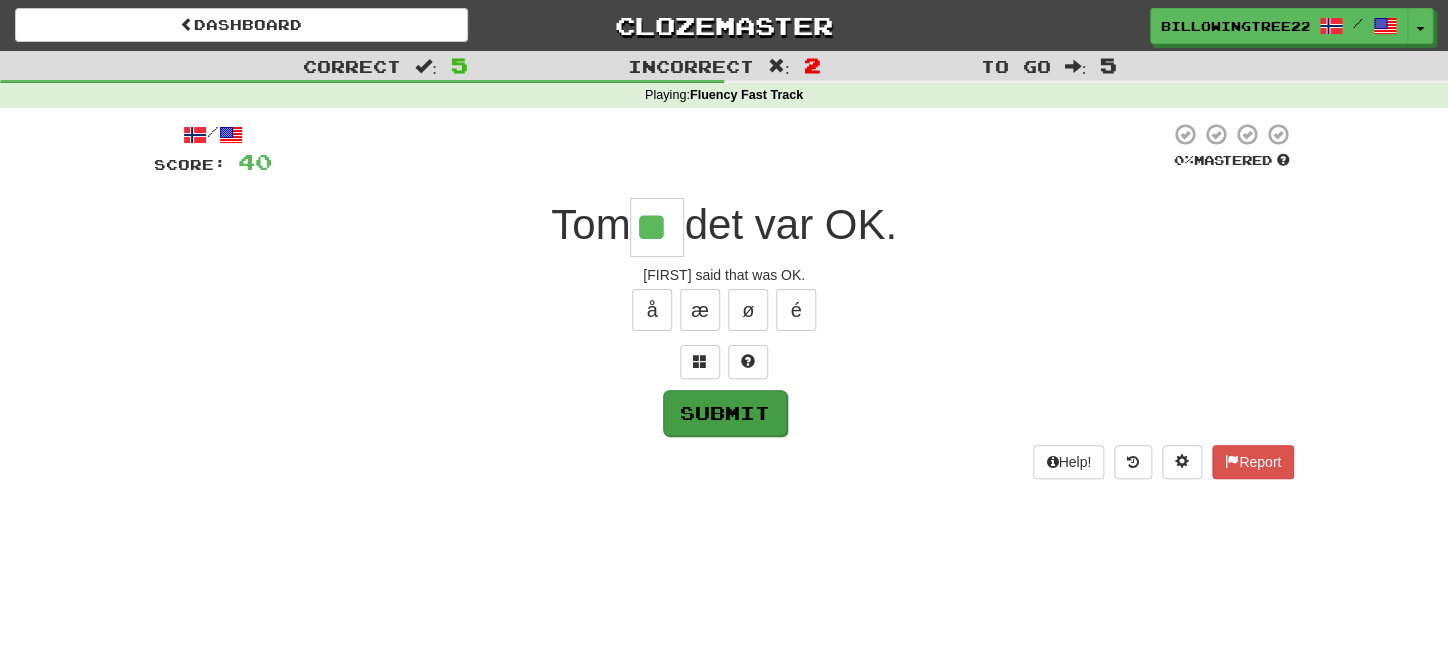 type on "**" 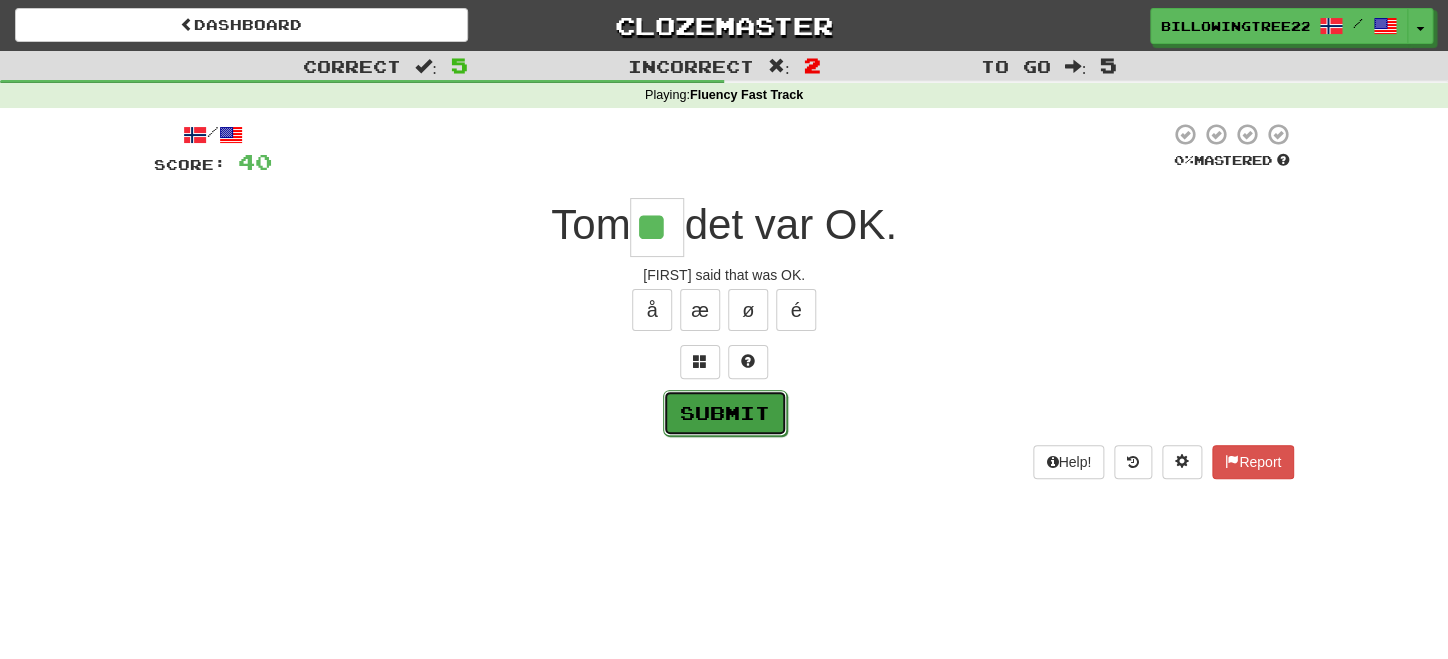 click on "Submit" at bounding box center (725, 413) 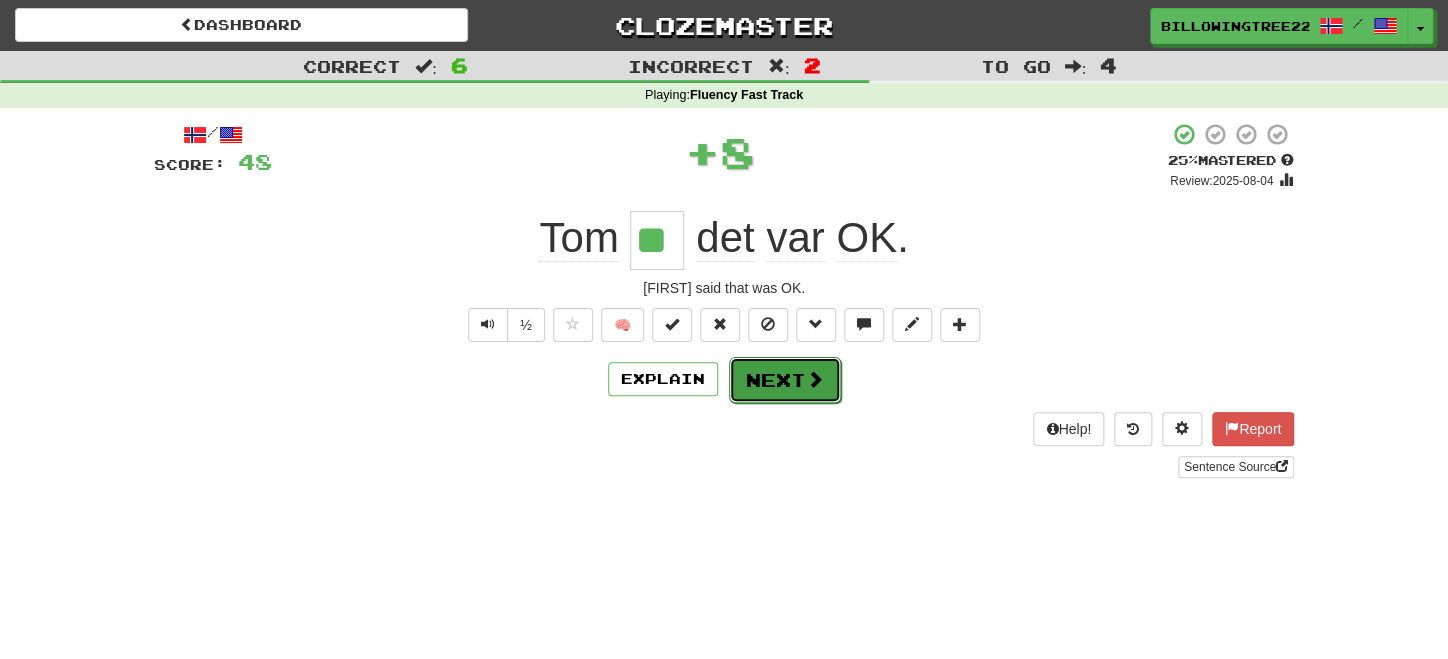 click on "Next" at bounding box center [785, 380] 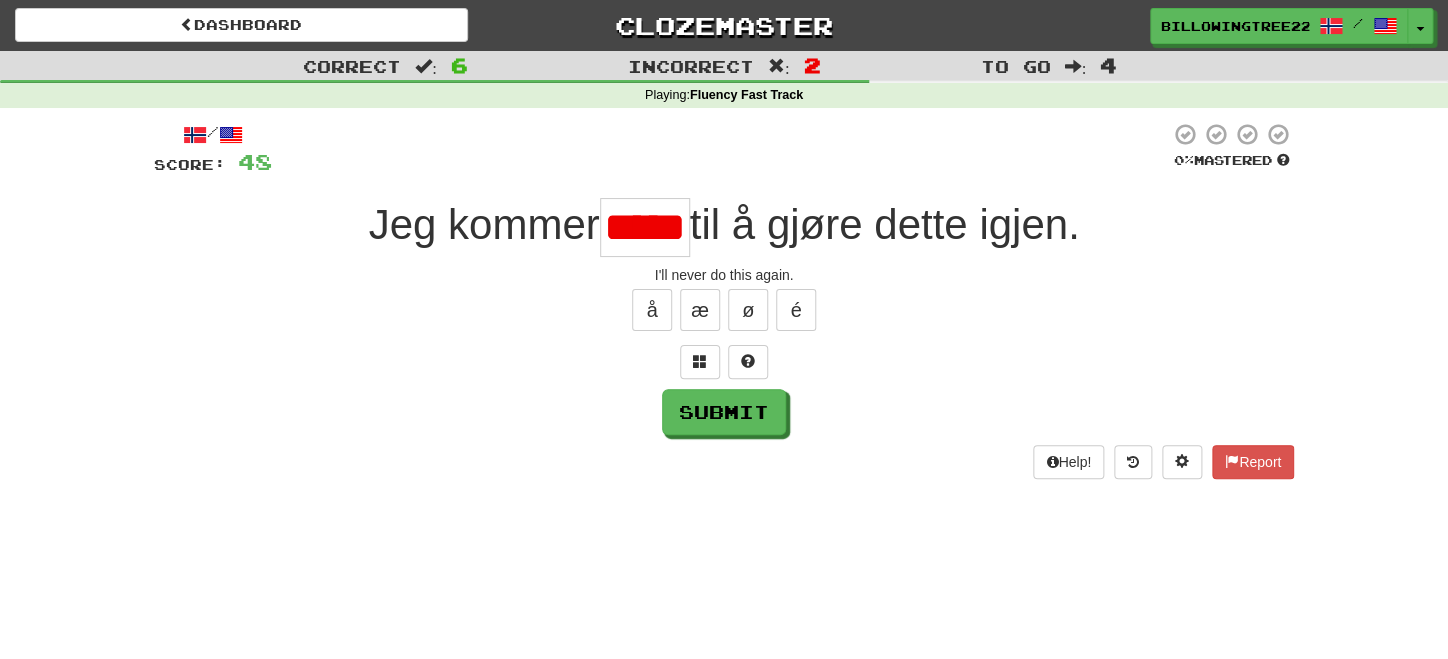 scroll, scrollTop: 0, scrollLeft: 0, axis: both 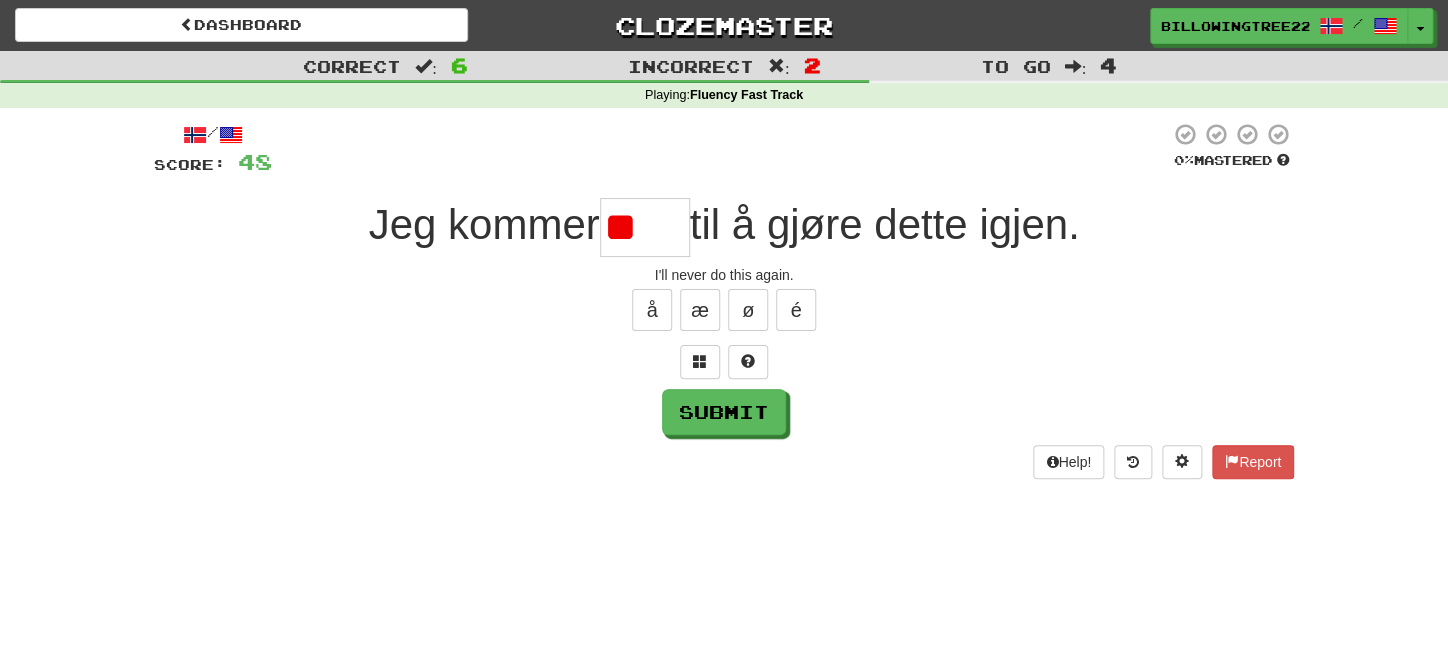 type on "*" 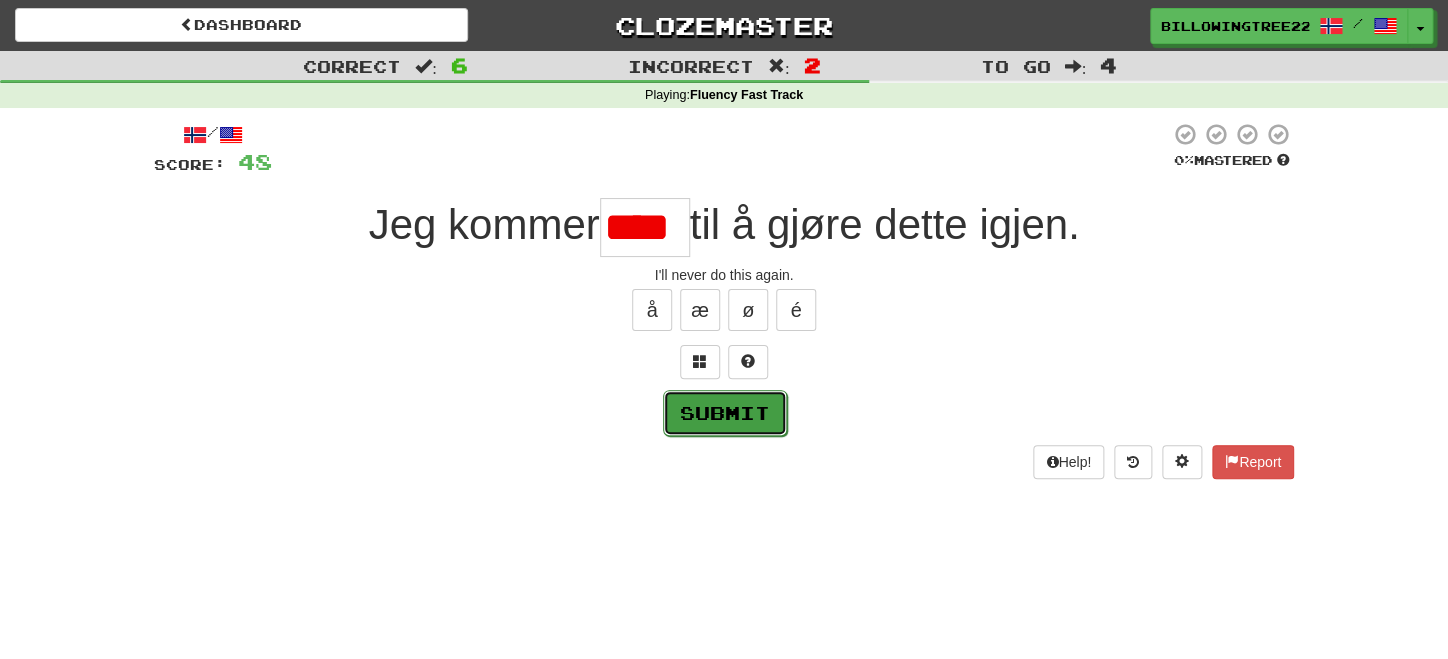 click on "Submit" at bounding box center [725, 413] 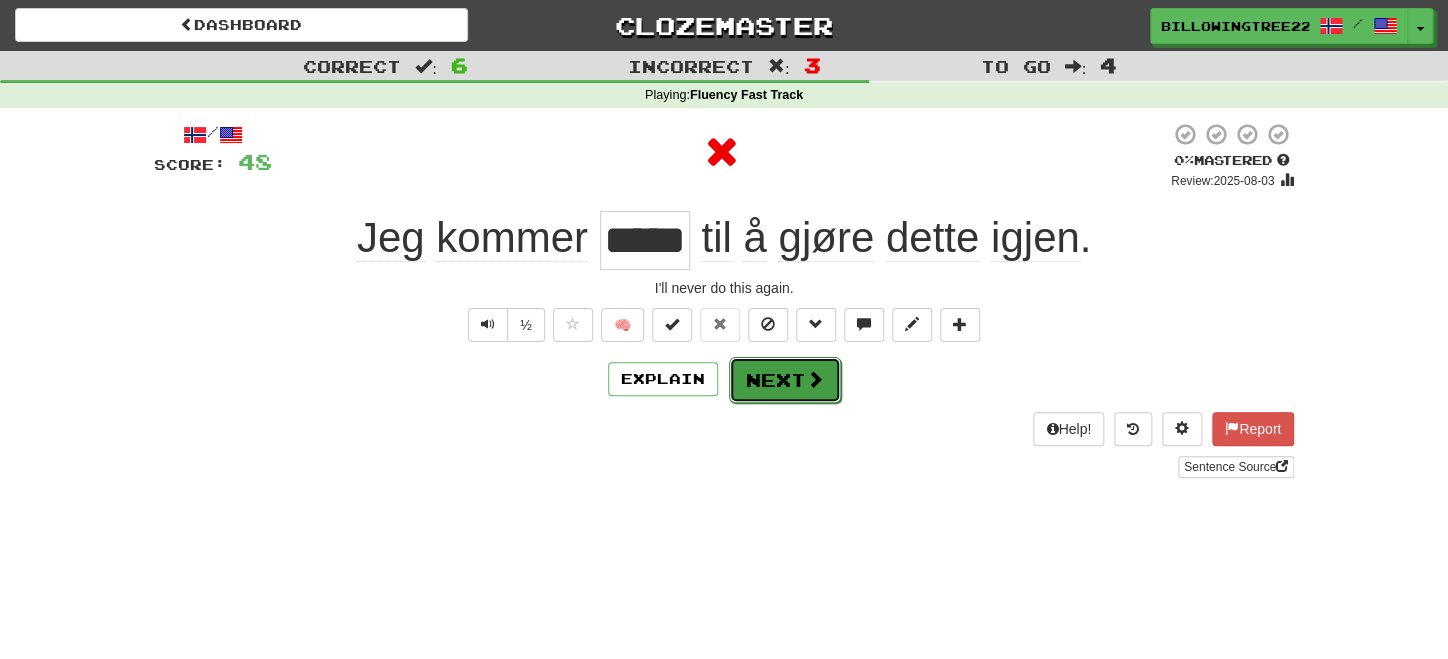 click on "Next" at bounding box center [785, 380] 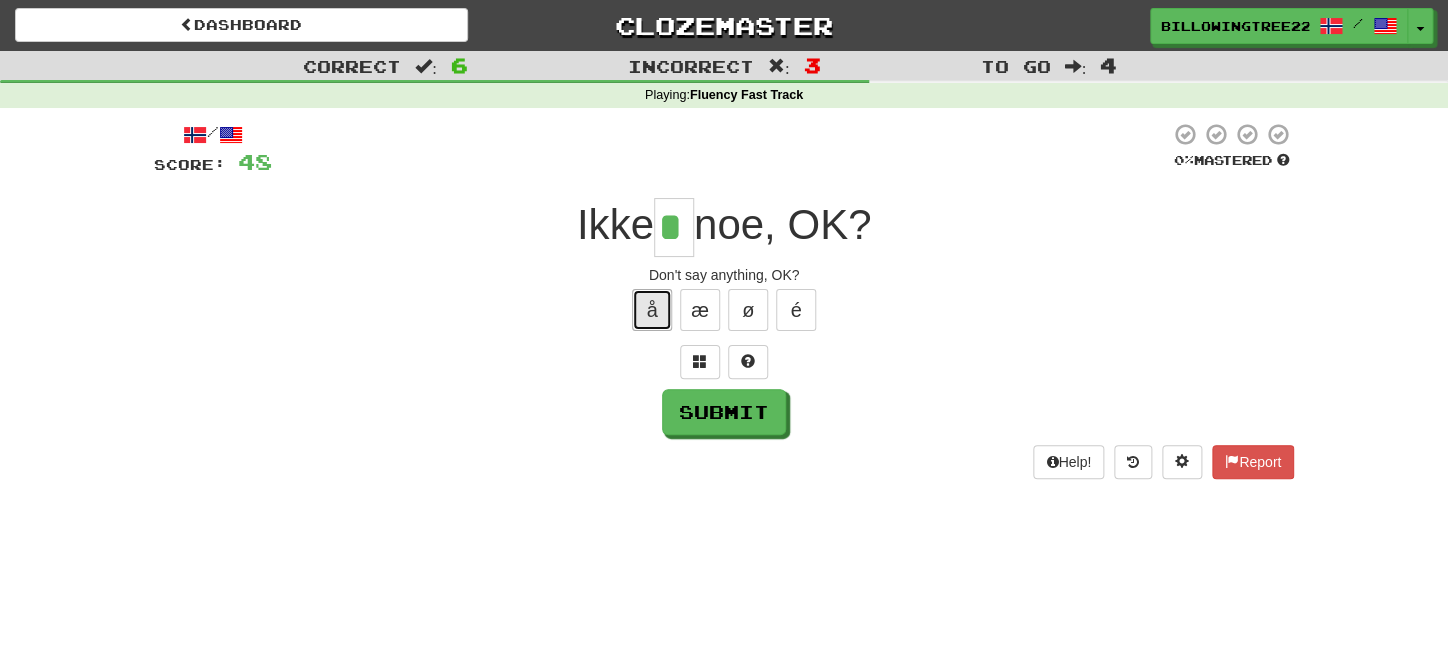 click on "å" at bounding box center [652, 310] 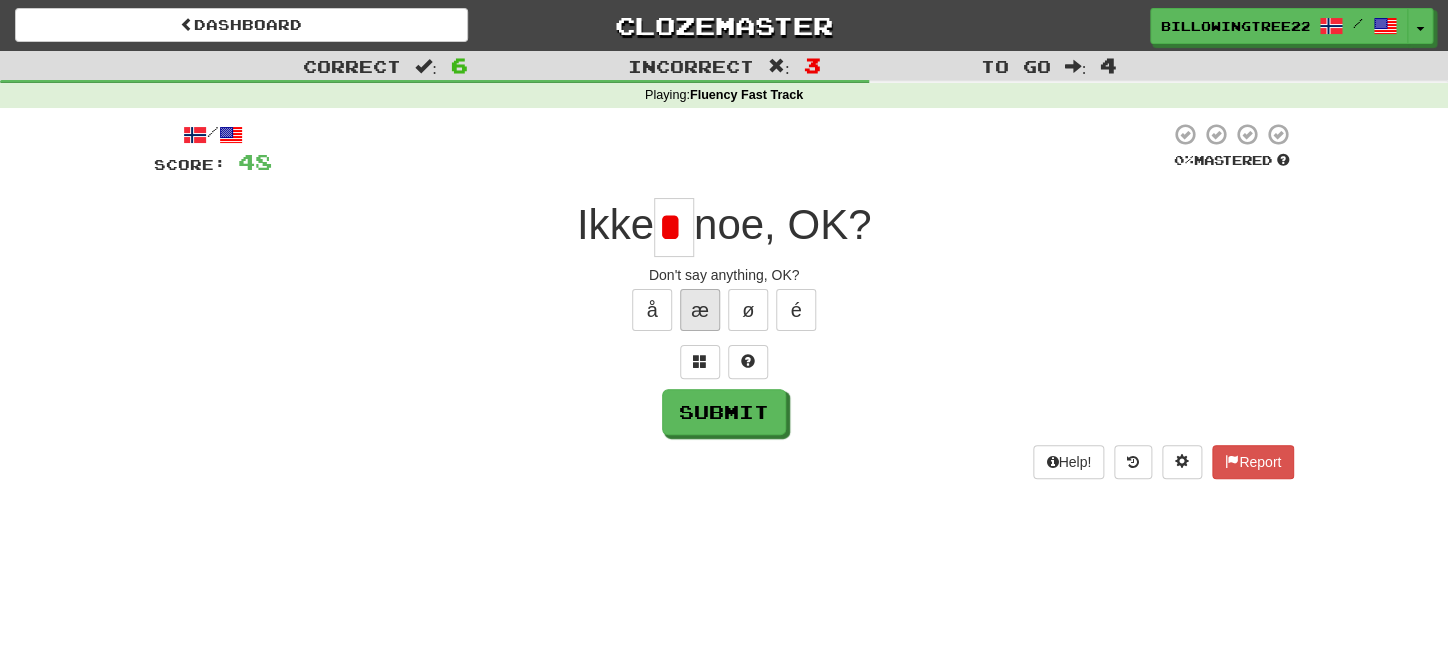 scroll, scrollTop: 0, scrollLeft: 0, axis: both 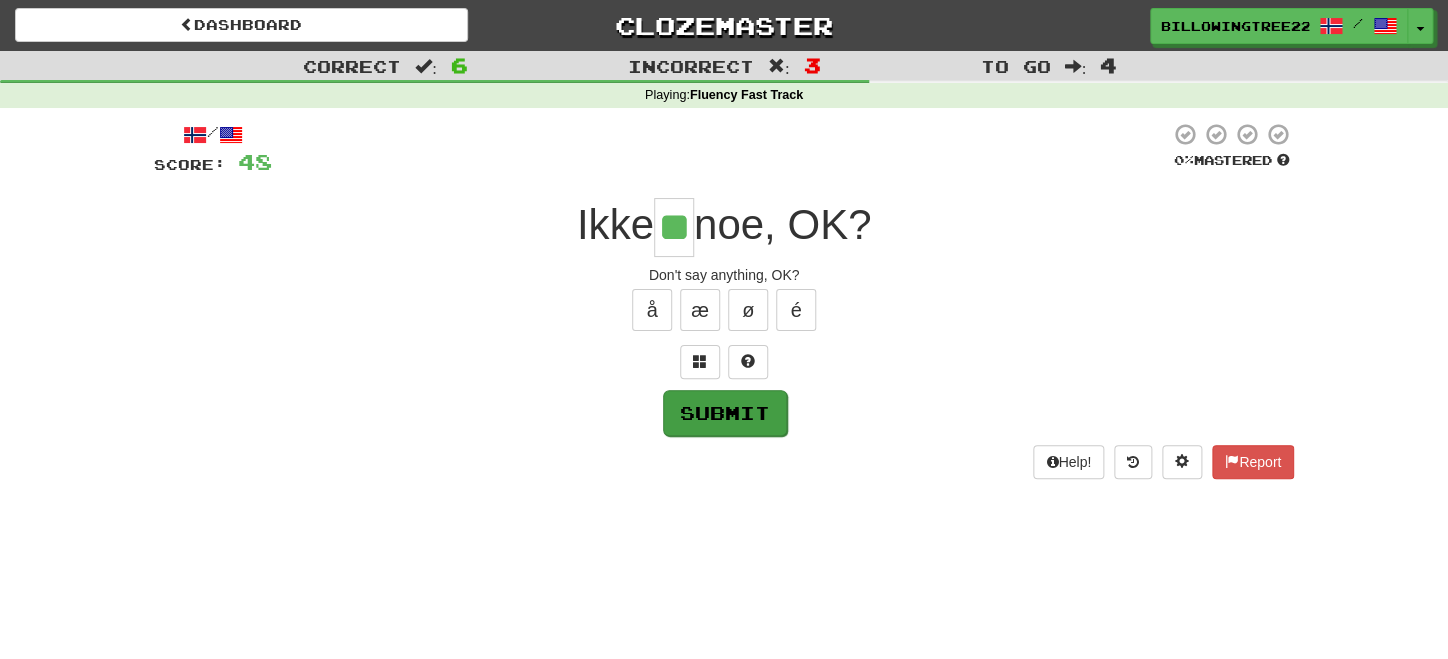 type on "**" 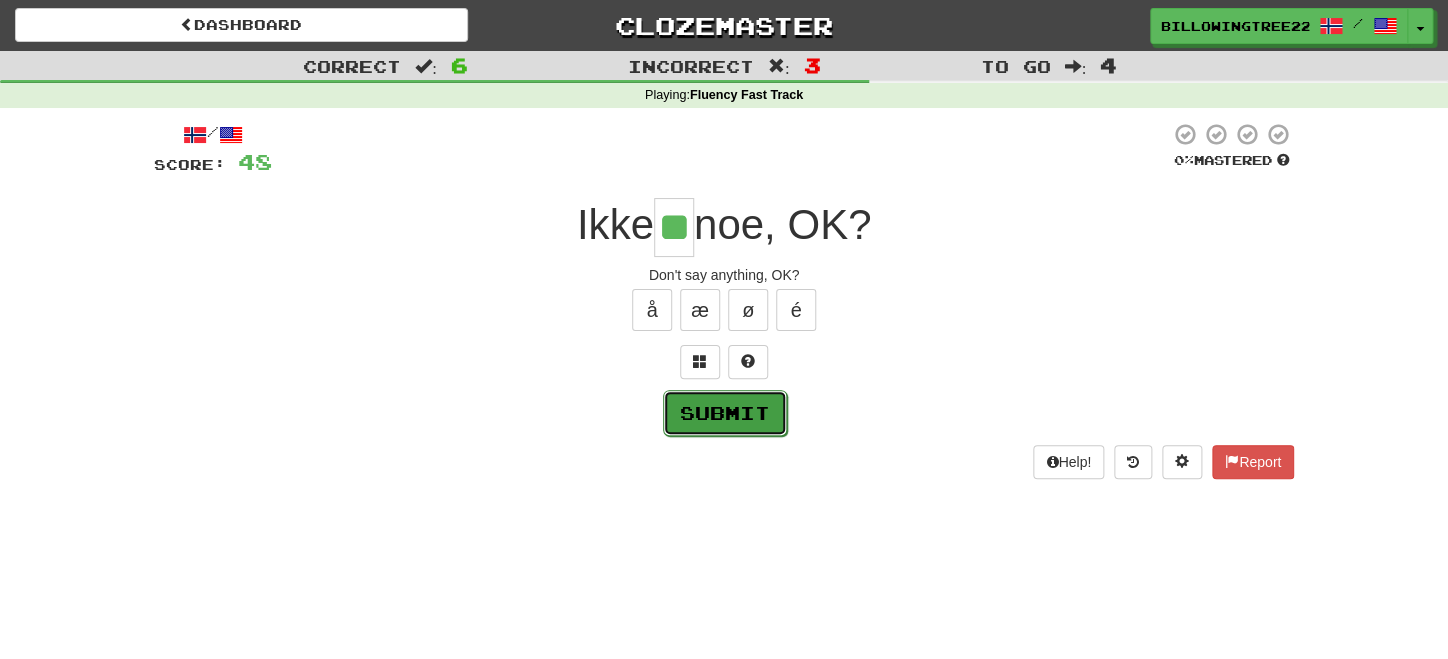 click on "Submit" at bounding box center [725, 413] 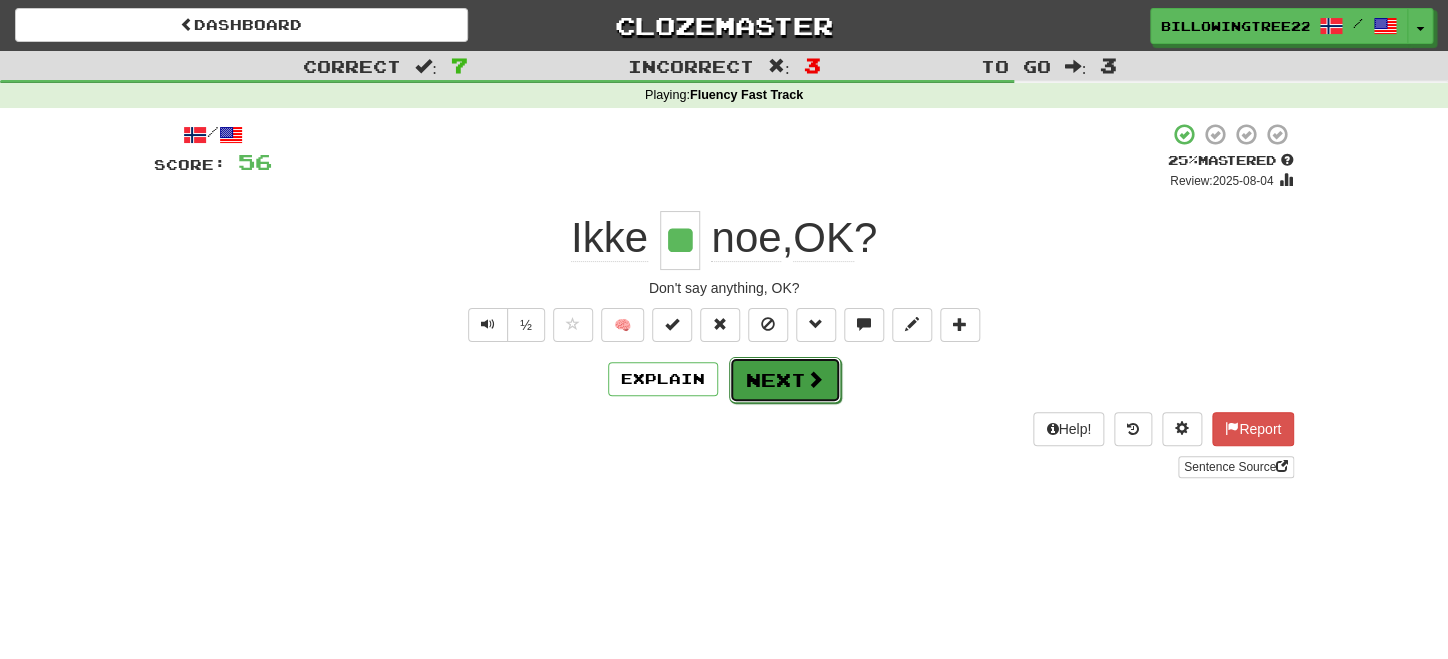 click on "Next" at bounding box center (785, 380) 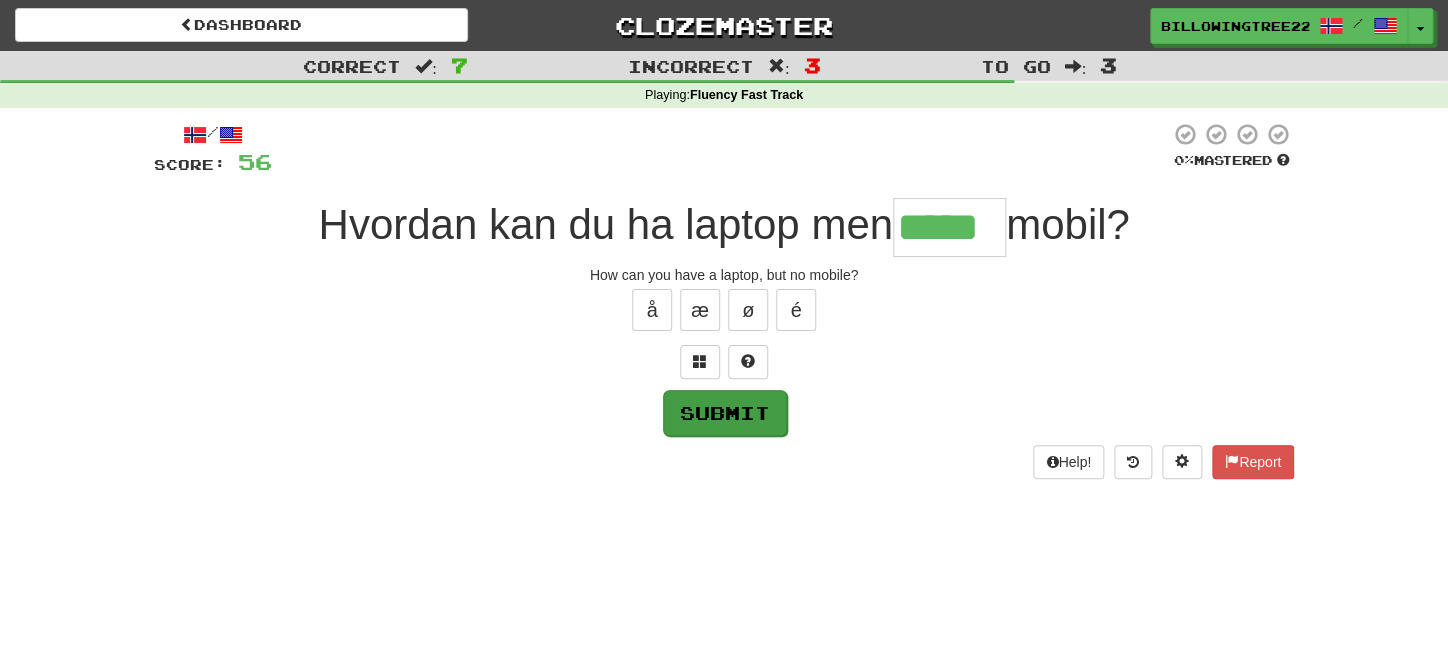 type on "*****" 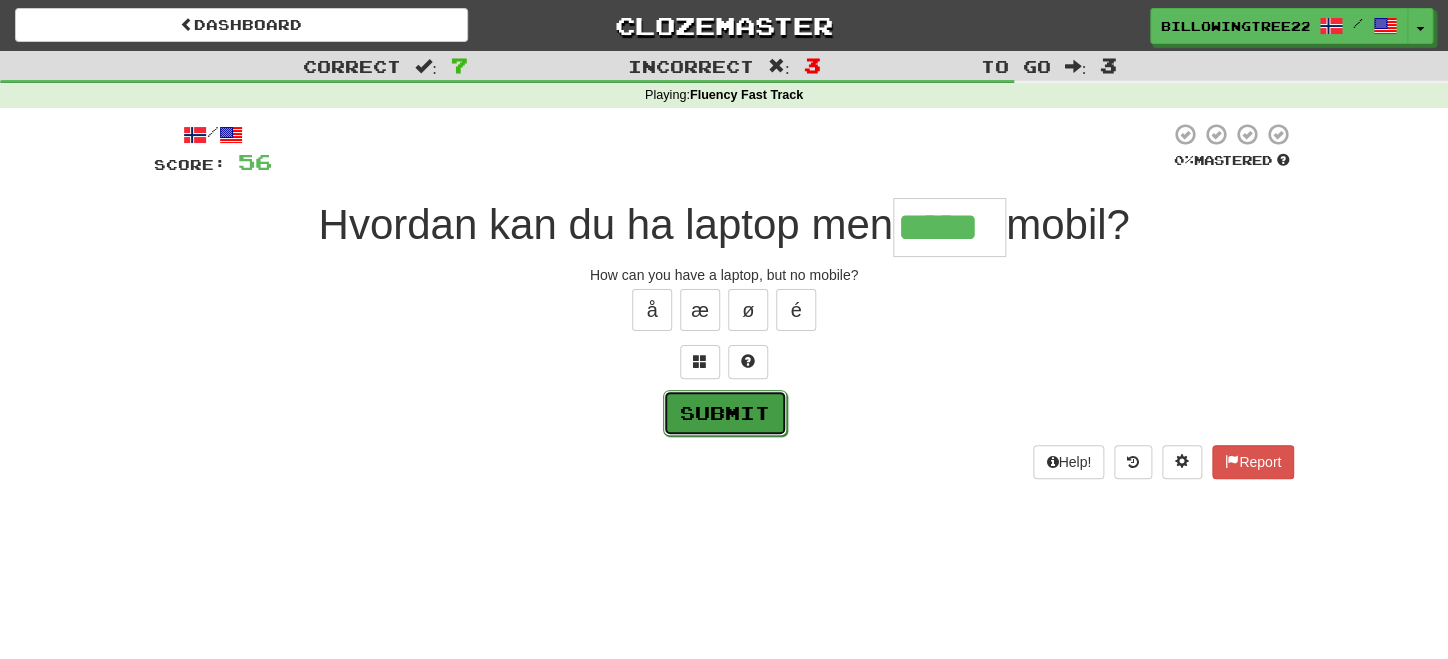 click on "Submit" at bounding box center (725, 413) 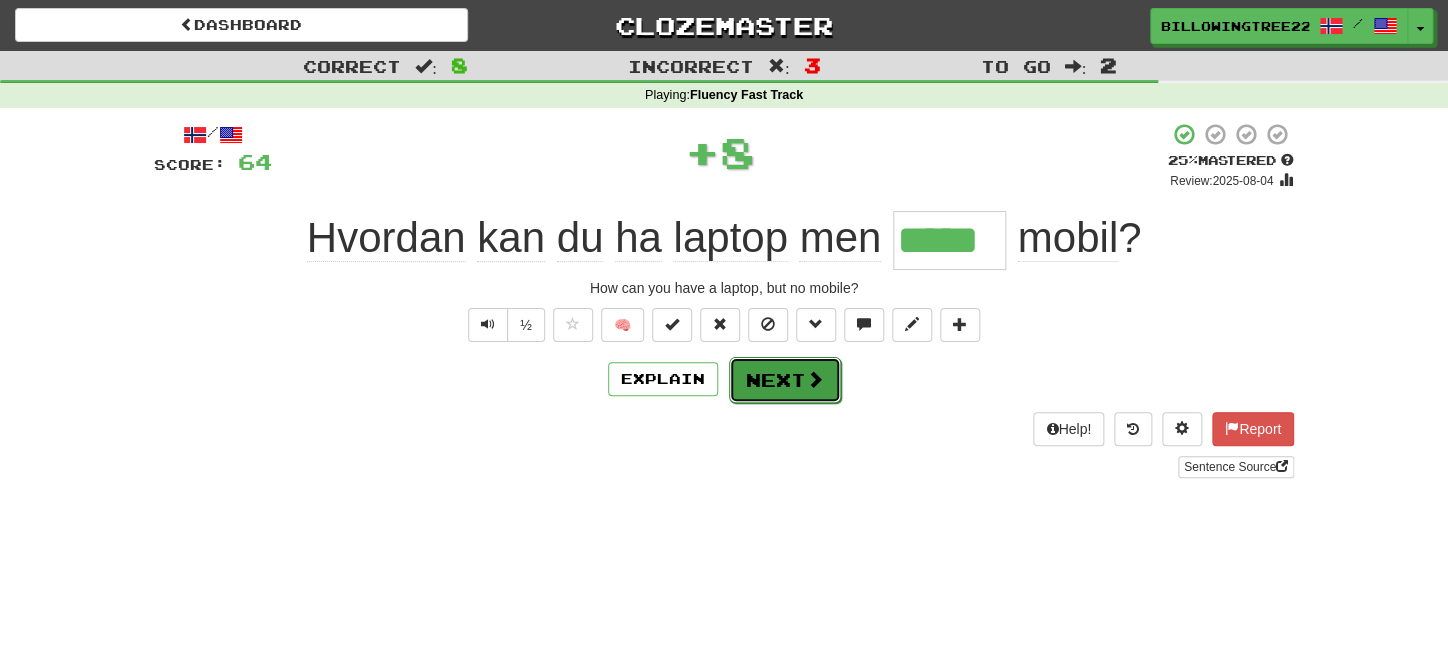 click on "Next" at bounding box center [785, 380] 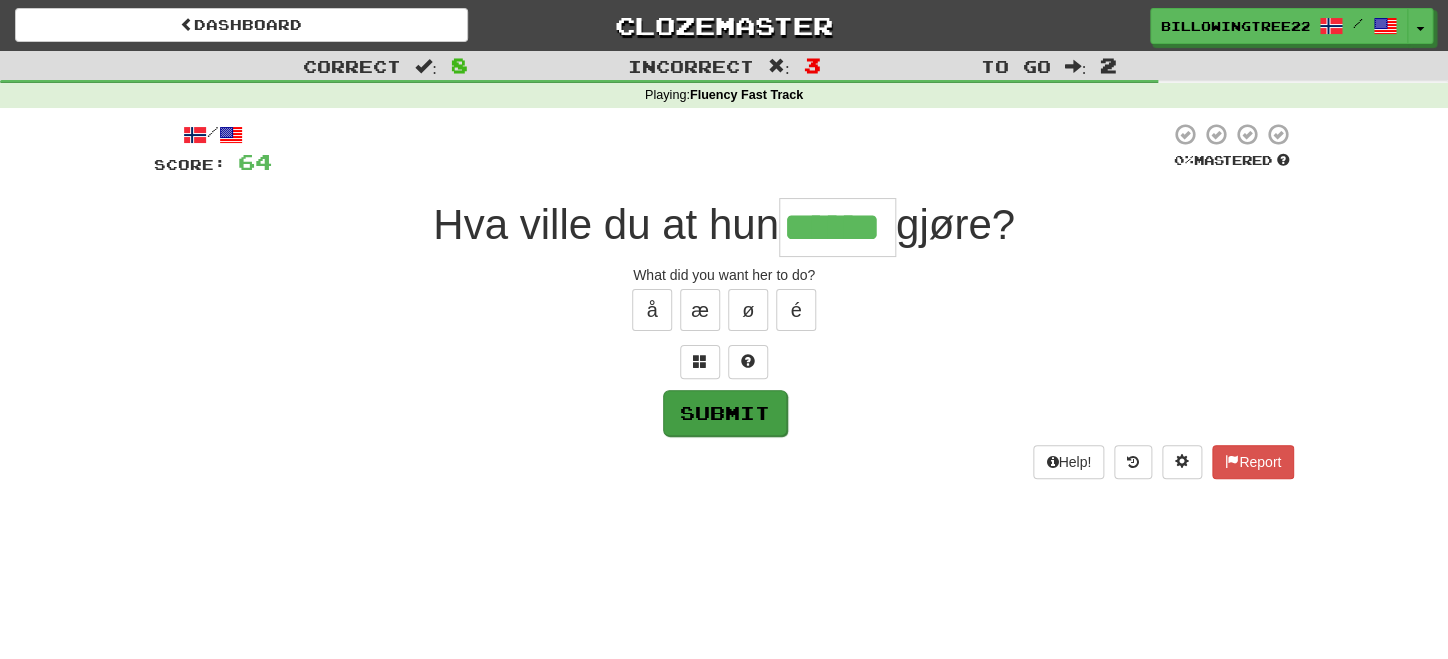 type on "******" 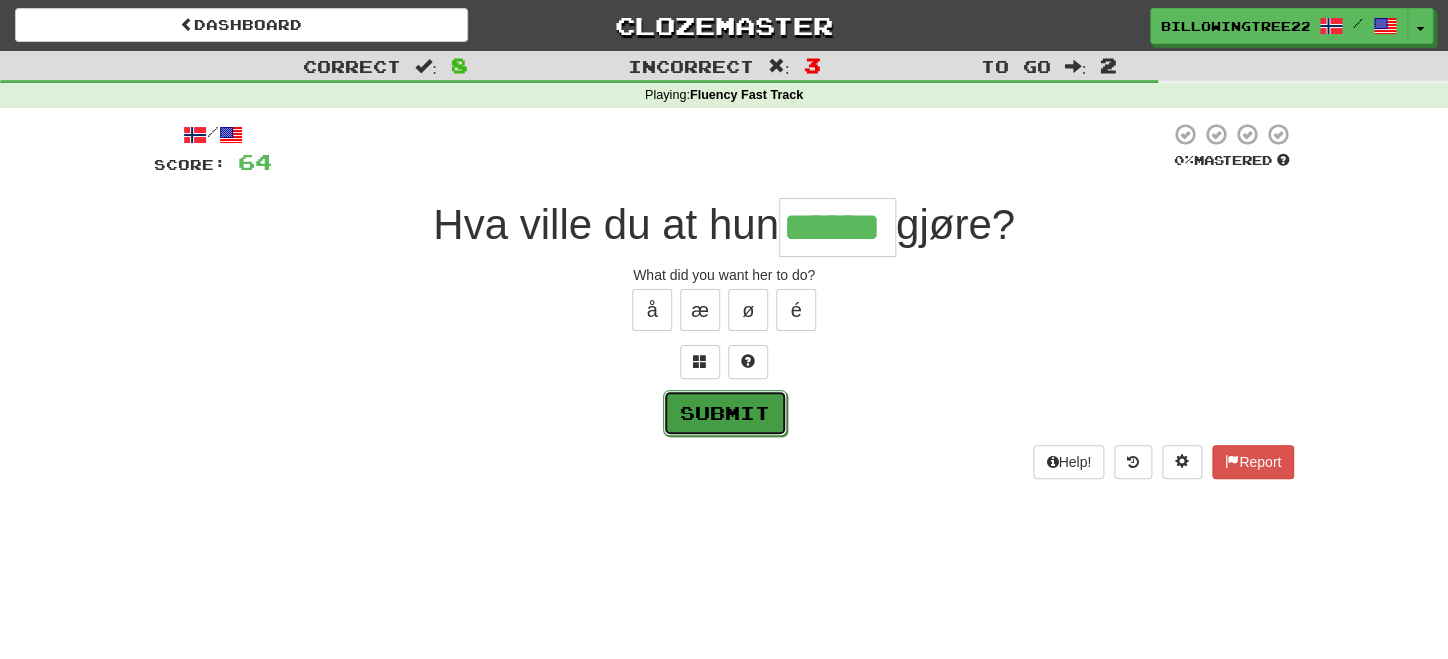 click on "Submit" at bounding box center (725, 413) 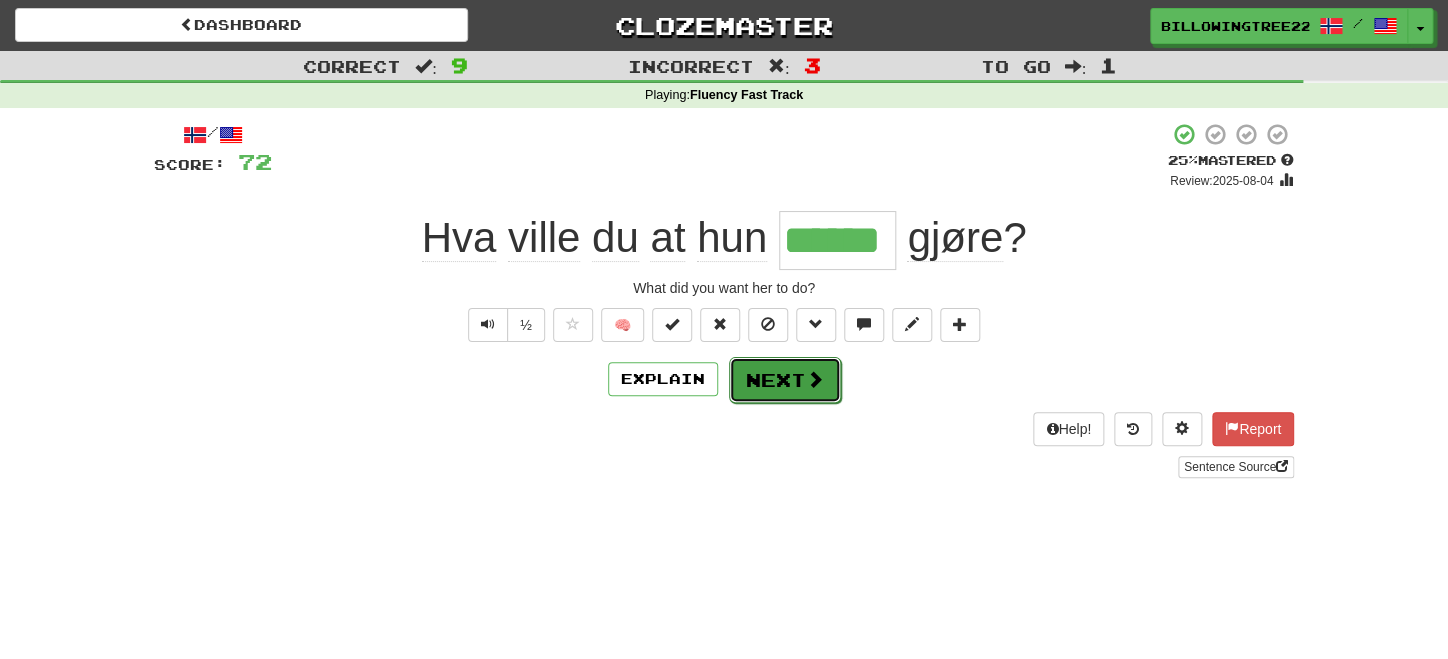 click on "Next" at bounding box center [785, 380] 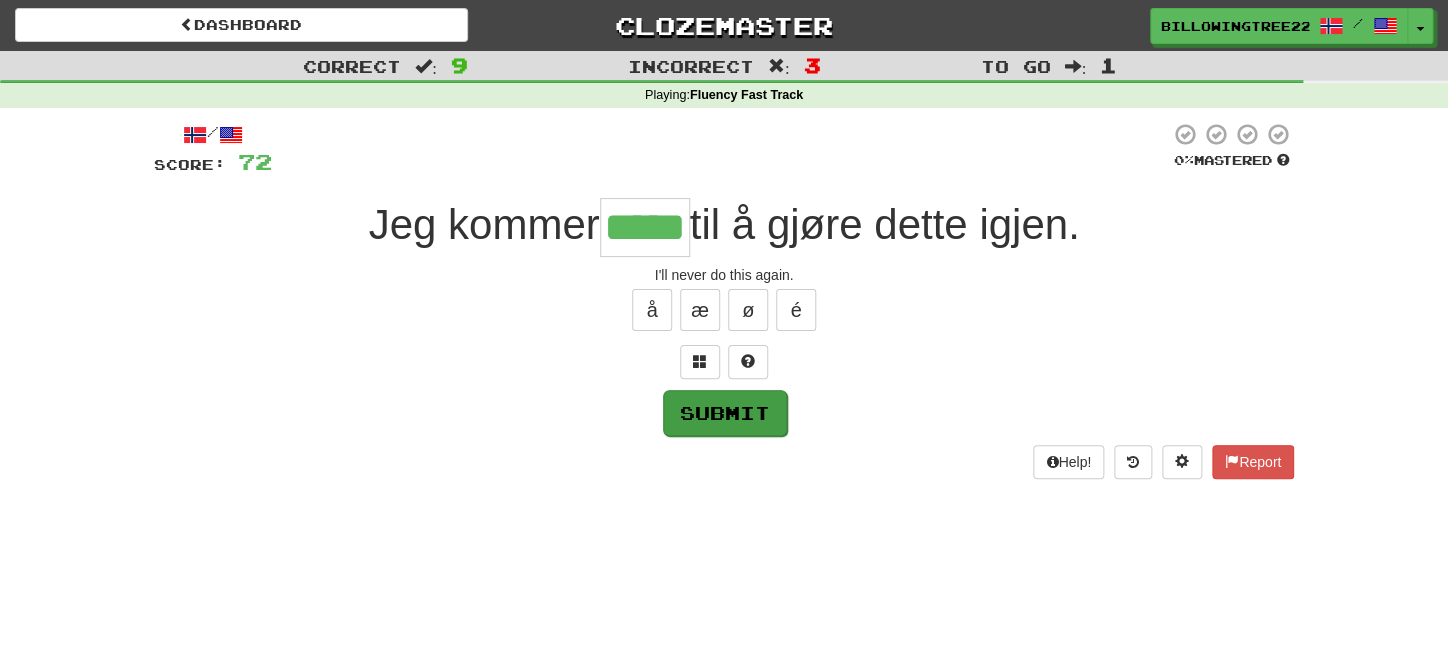 type on "*****" 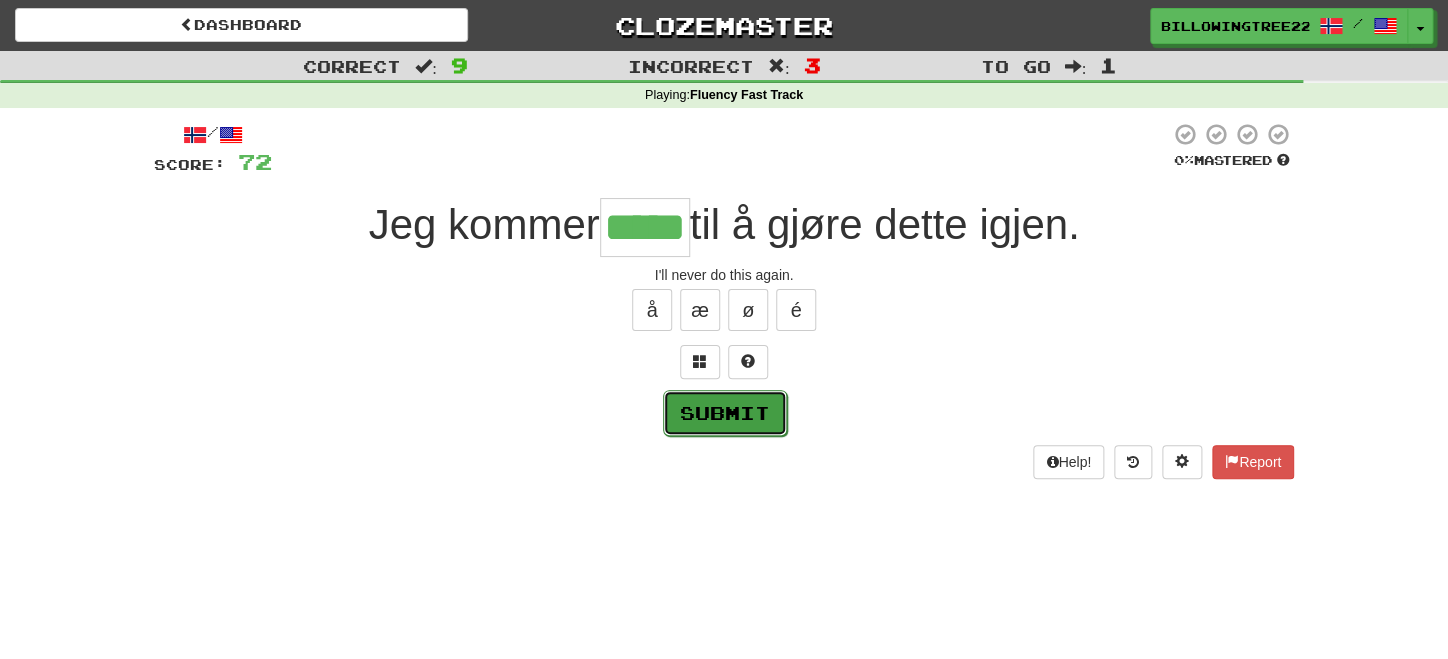click on "Submit" at bounding box center (725, 413) 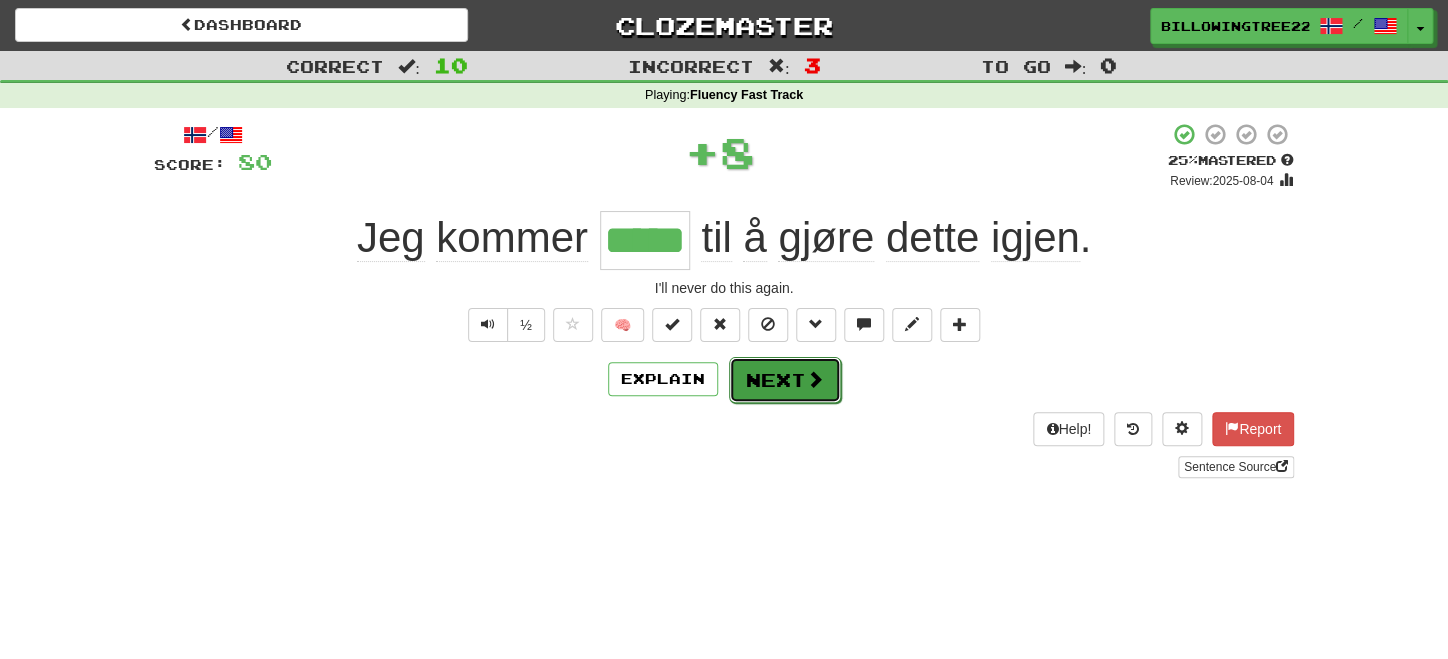 click on "Next" at bounding box center (785, 380) 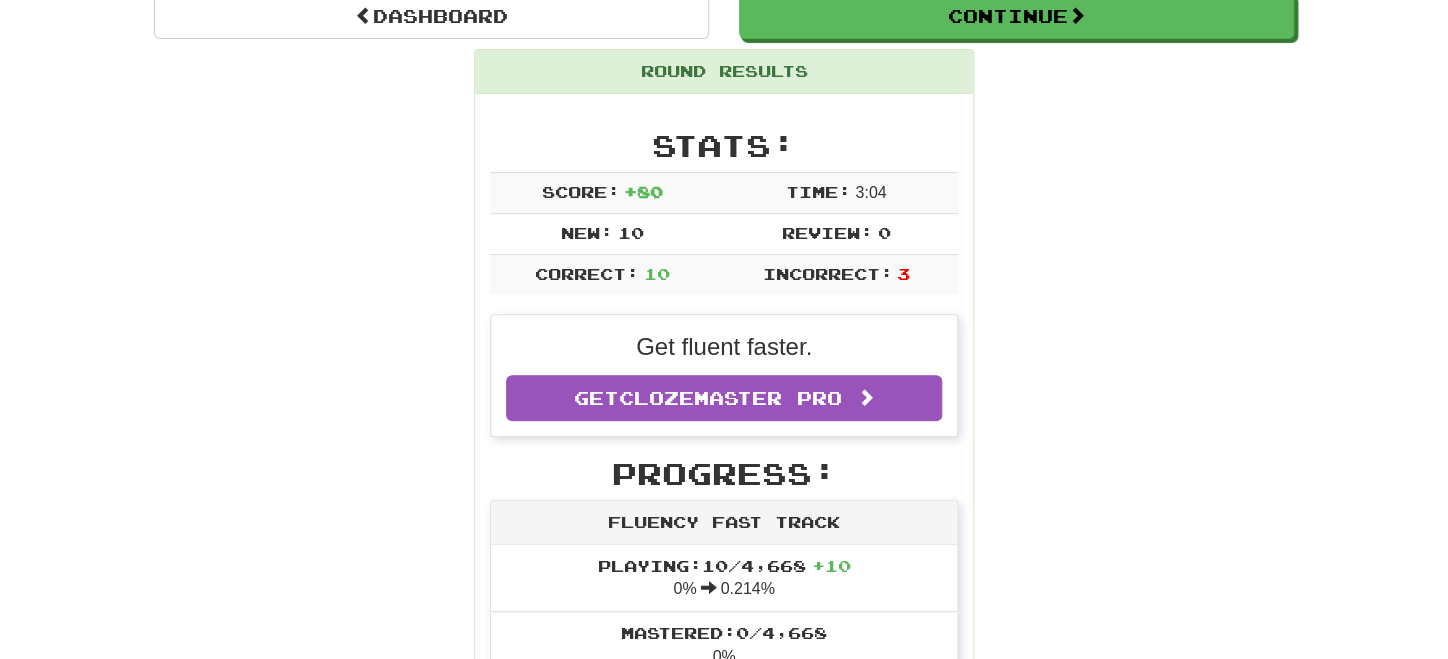 scroll, scrollTop: 0, scrollLeft: 0, axis: both 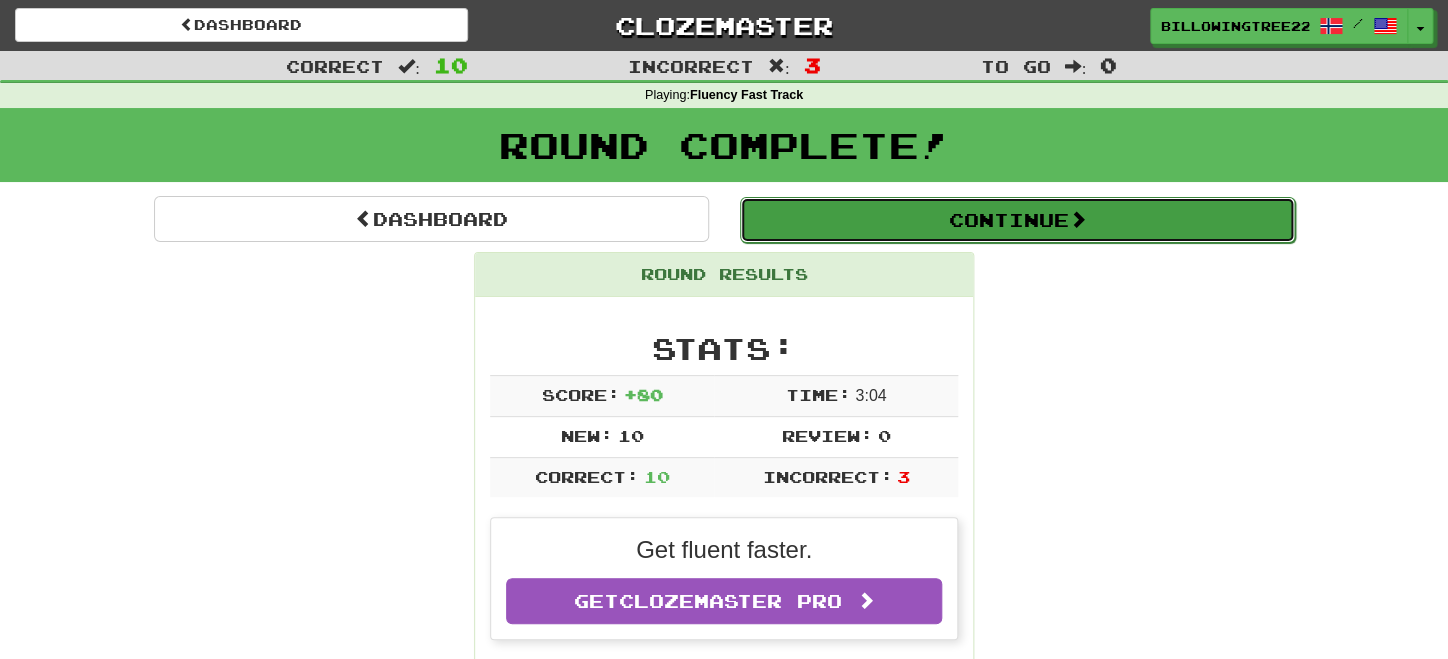 click on "Continue" at bounding box center [1017, 220] 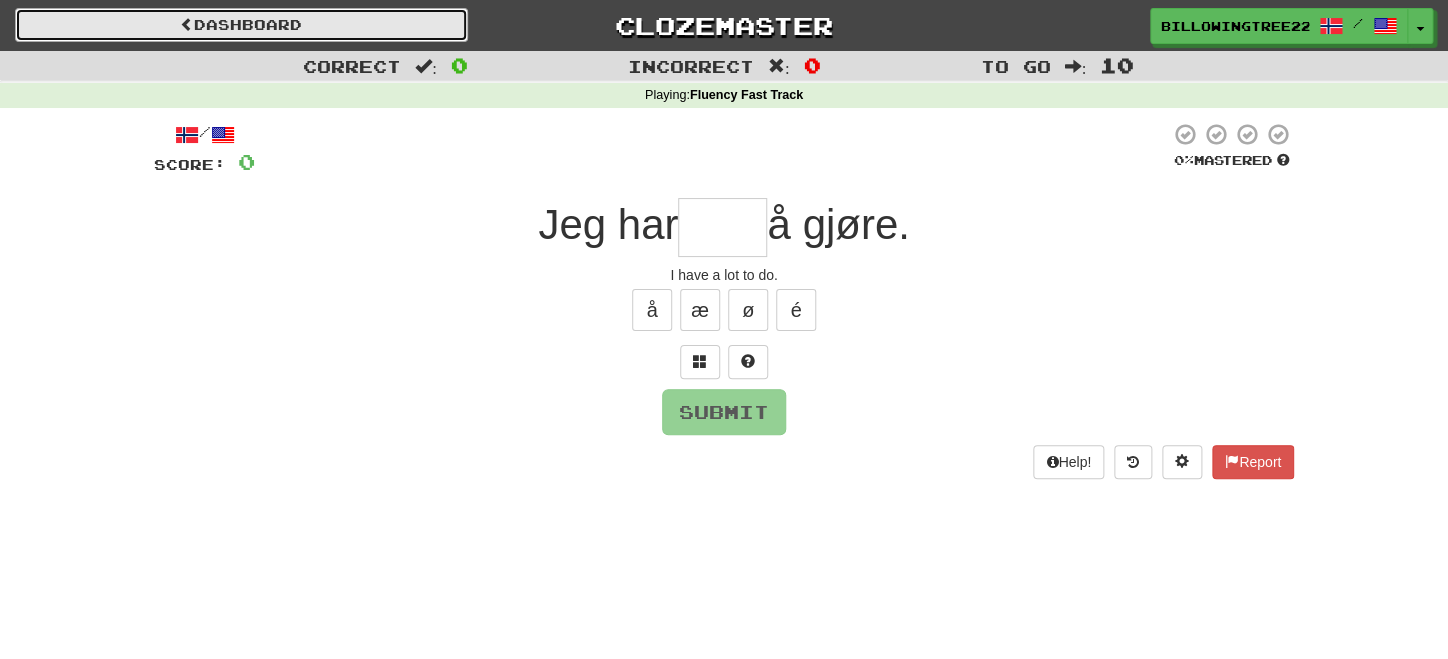 click on "Dashboard" at bounding box center (241, 25) 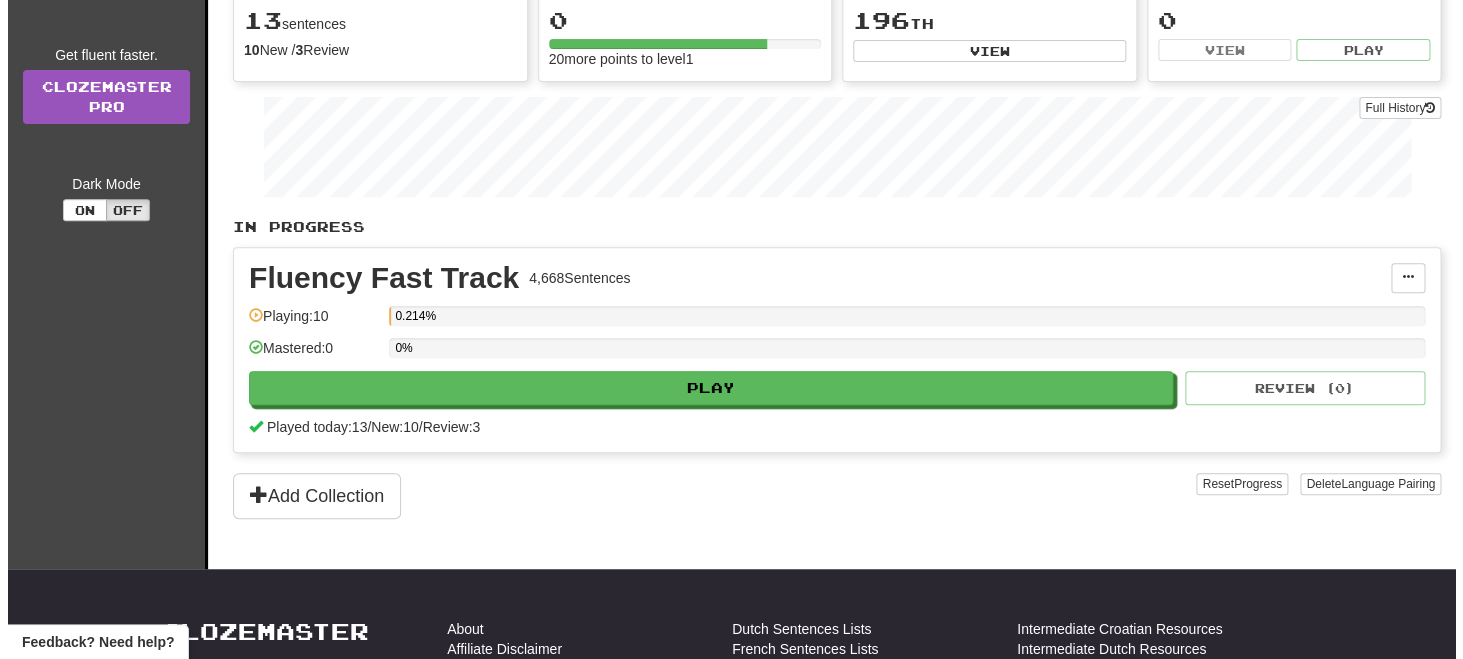 scroll, scrollTop: 0, scrollLeft: 0, axis: both 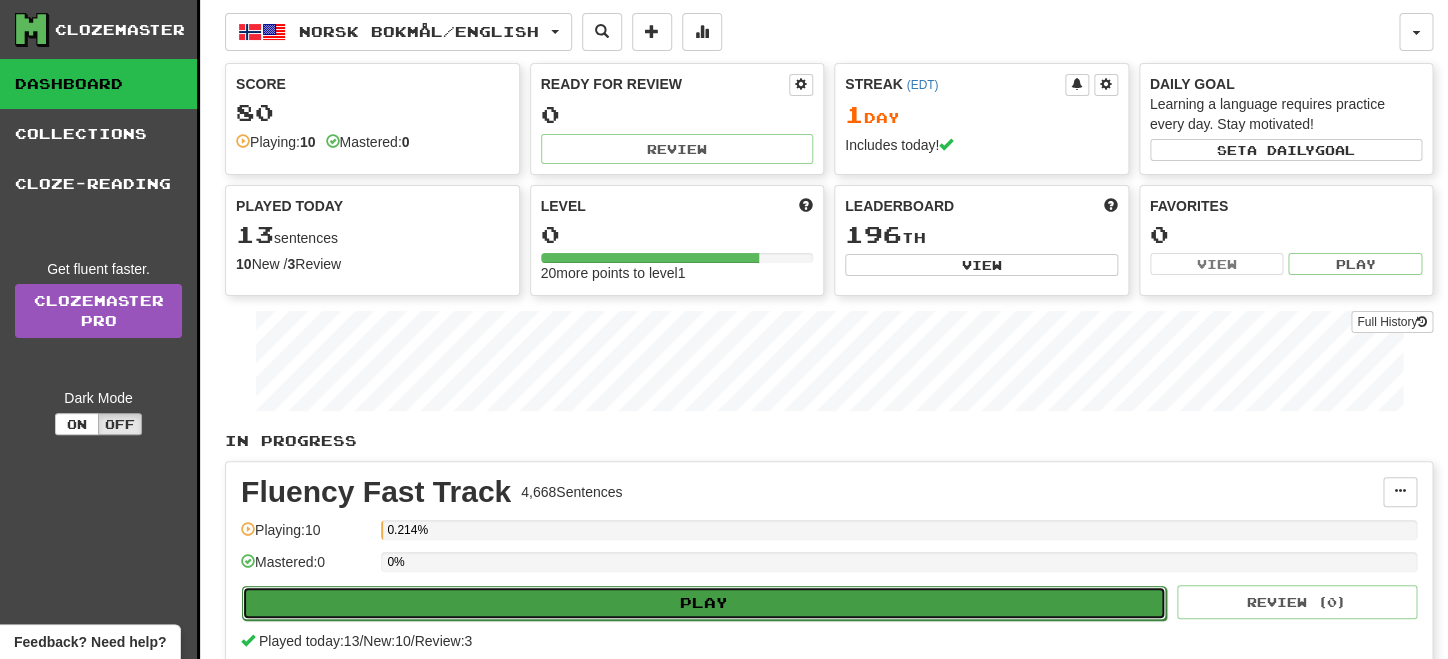 click on "Play" at bounding box center [704, 603] 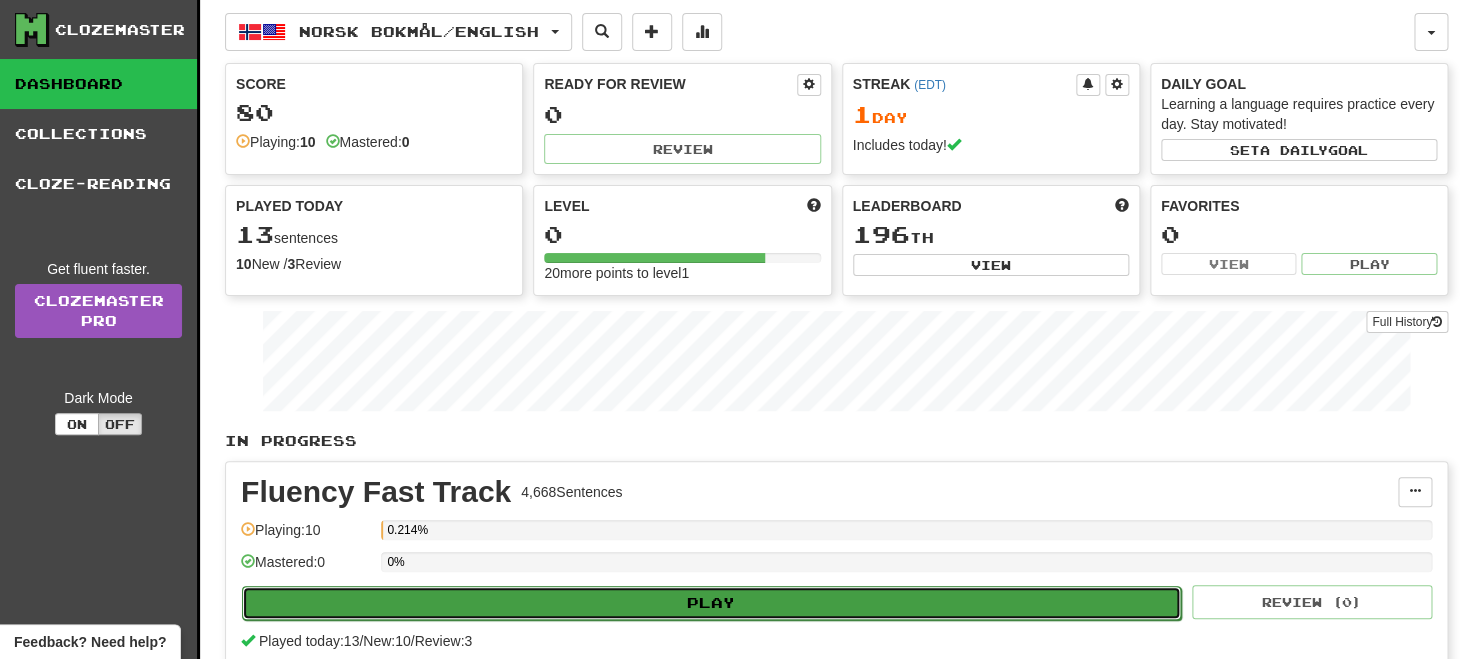 select on "**" 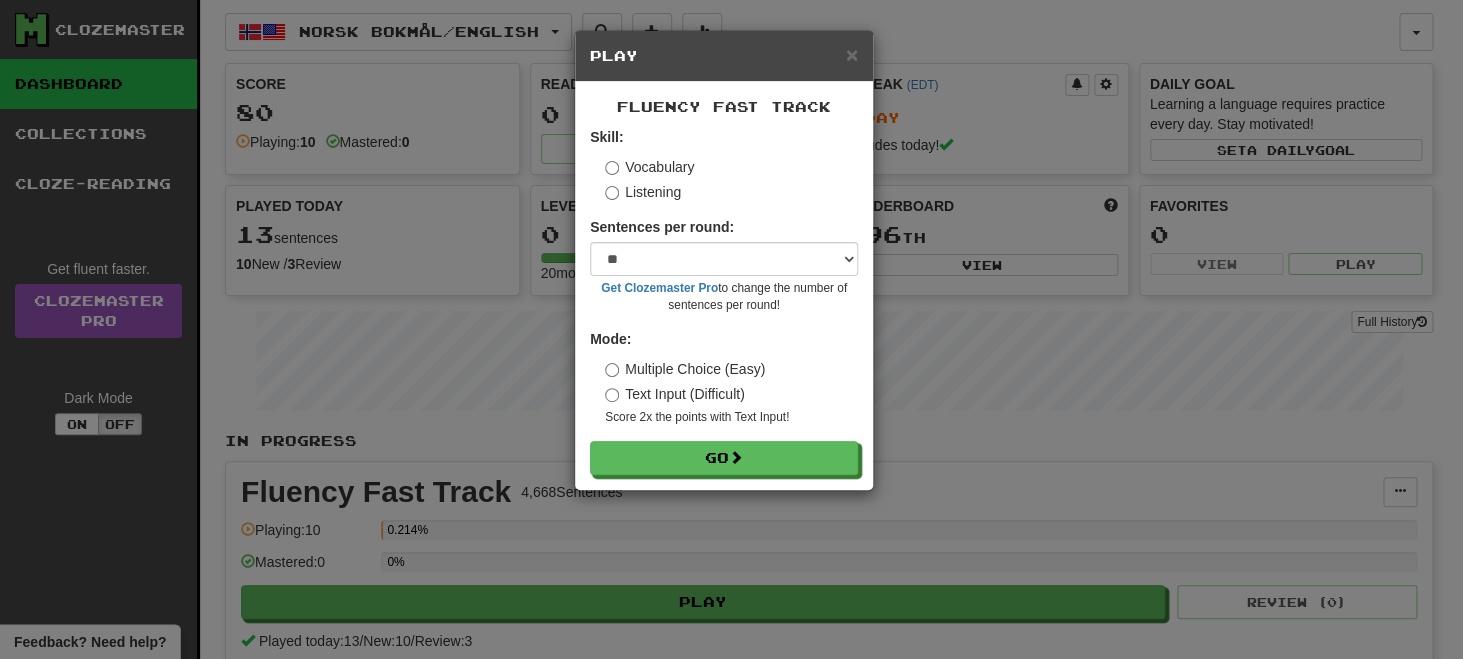 click on "Listening" at bounding box center [643, 192] 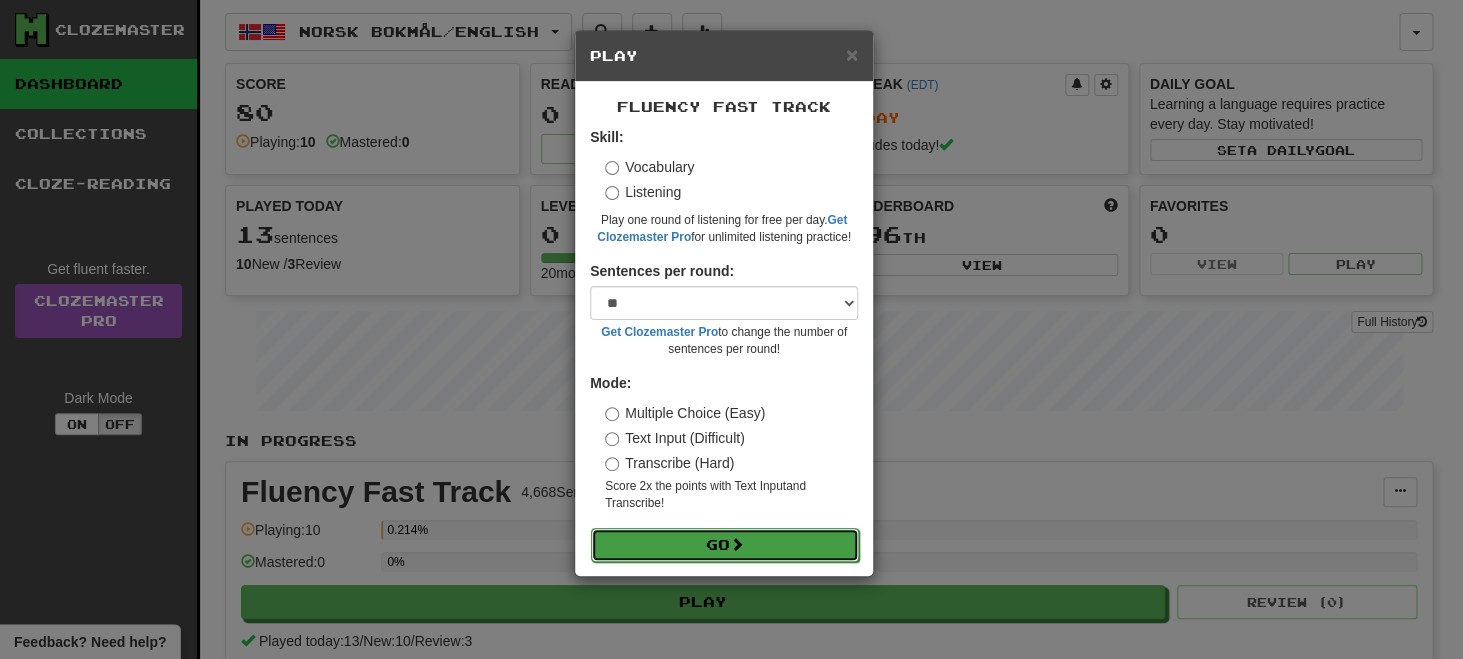 click on "Go" at bounding box center [725, 545] 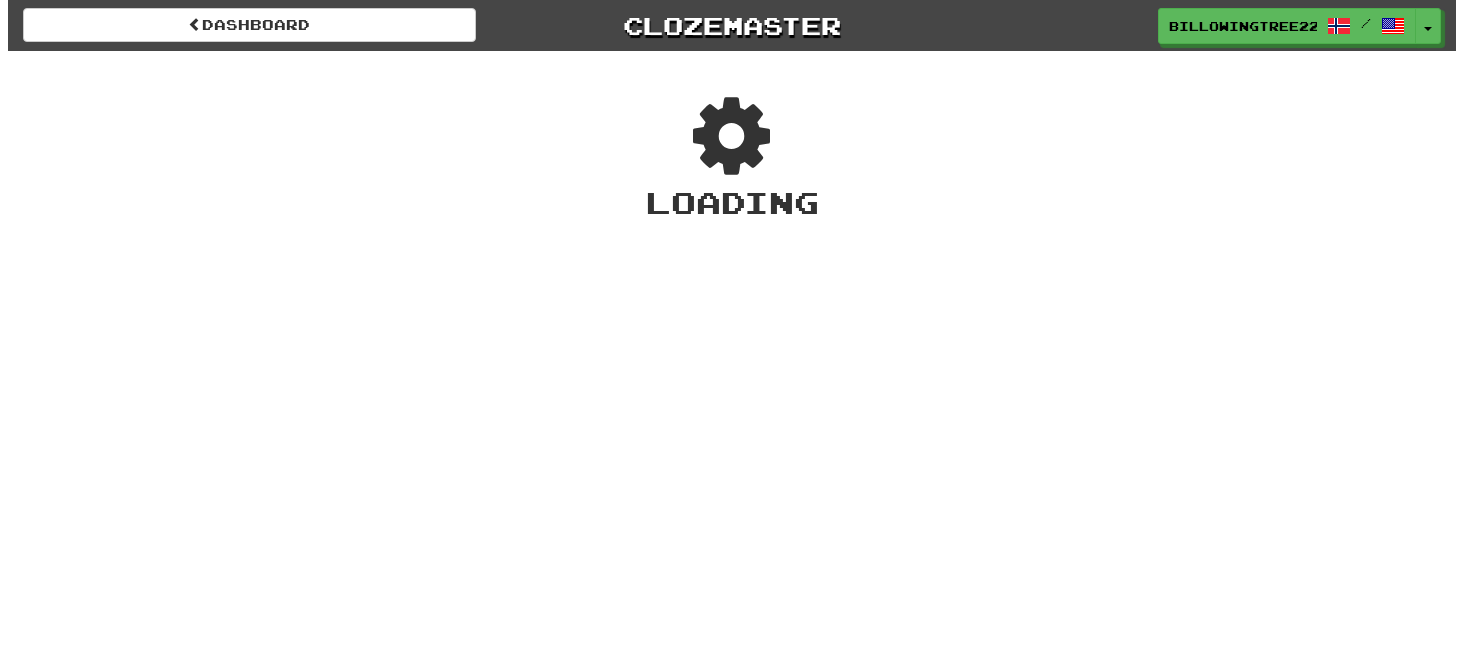 scroll, scrollTop: 0, scrollLeft: 0, axis: both 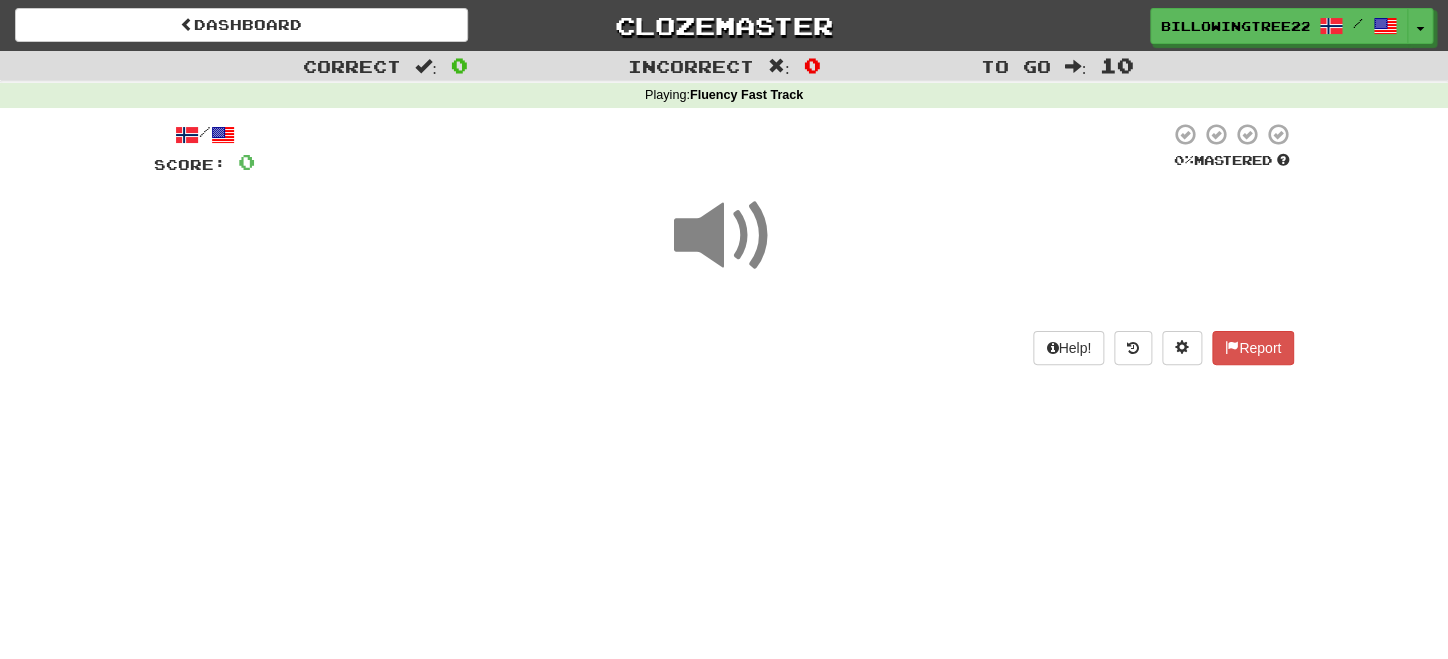click at bounding box center (724, 236) 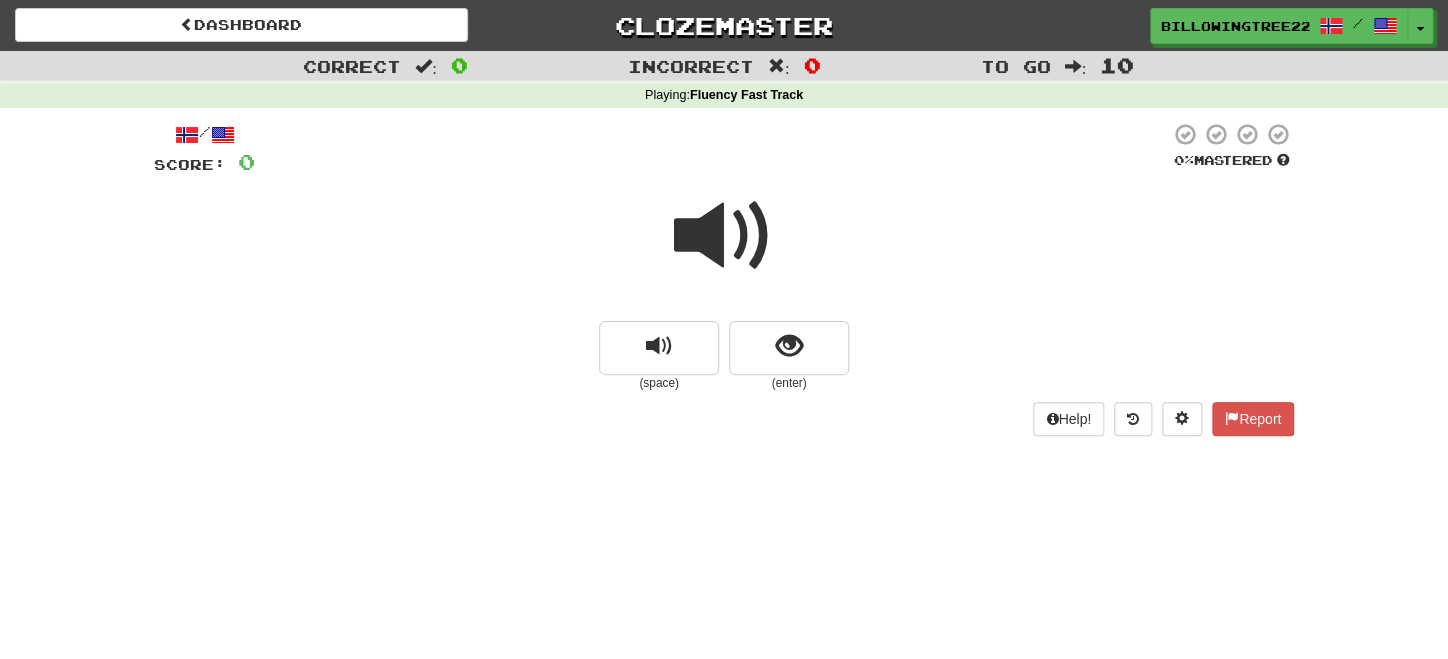 click at bounding box center [724, 236] 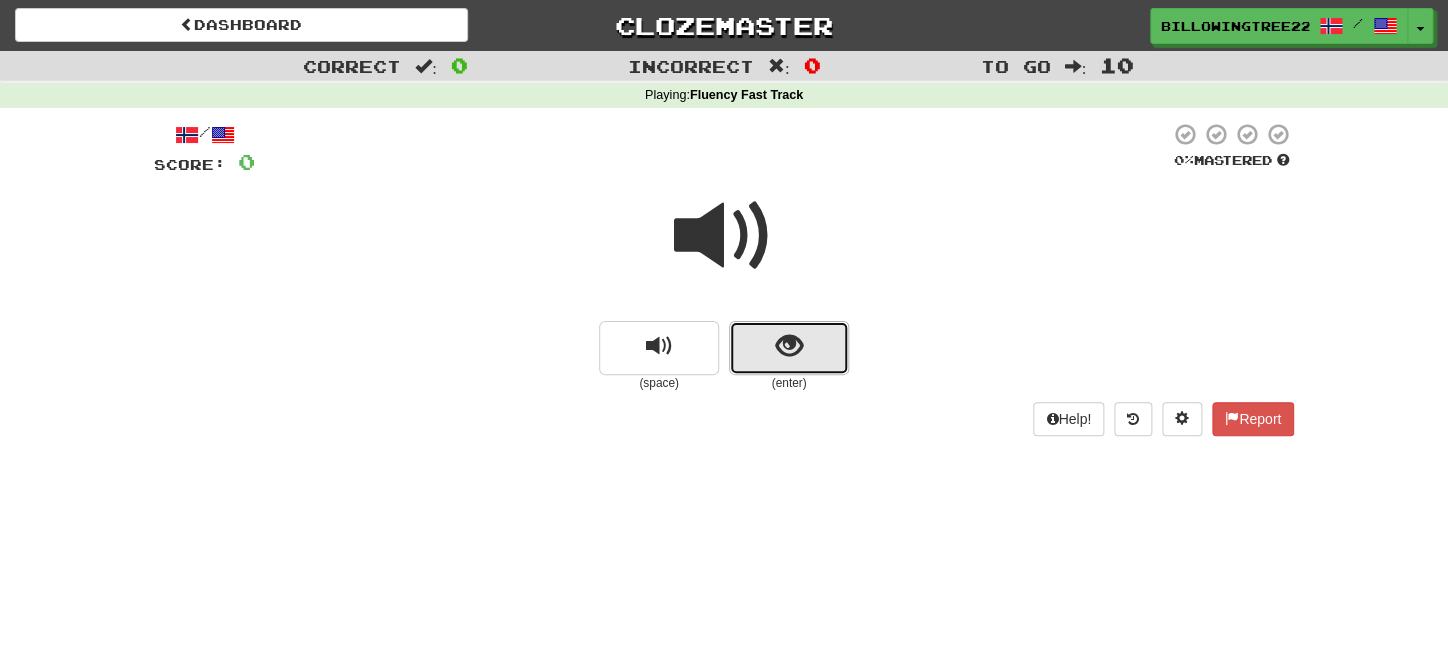 click at bounding box center (789, 348) 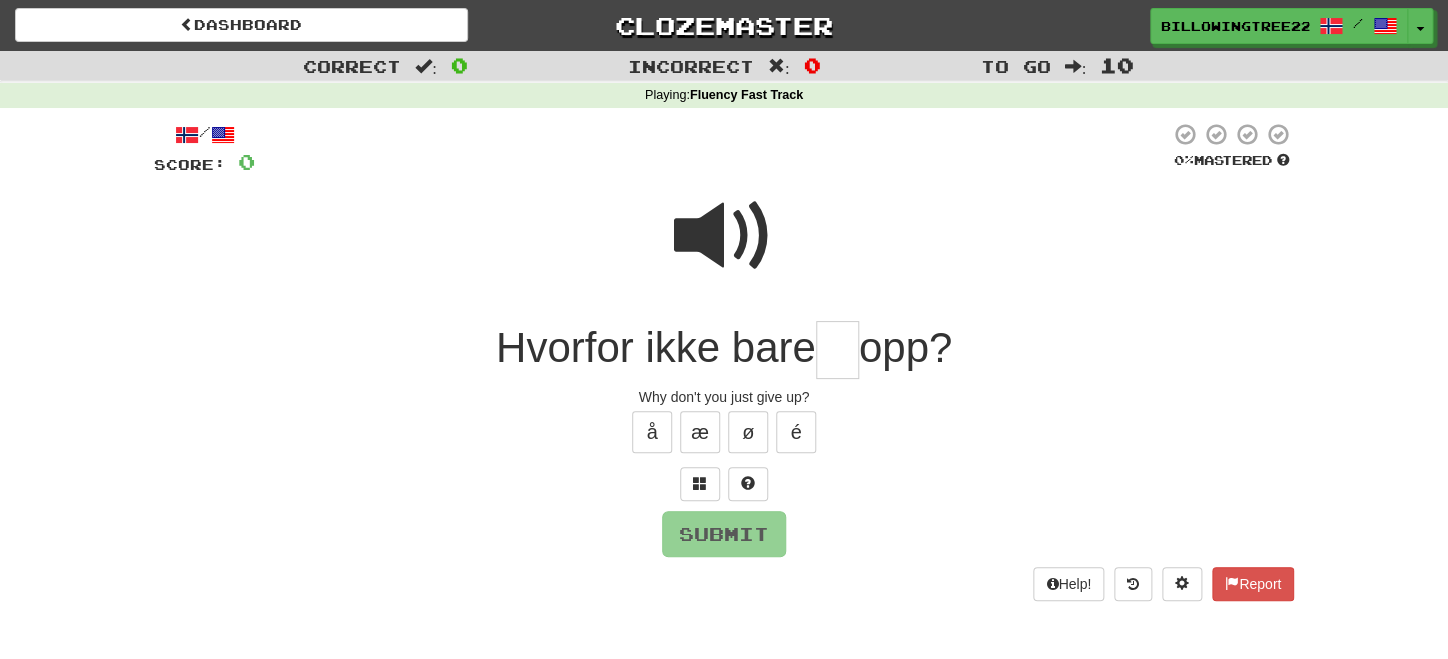 click at bounding box center (724, 236) 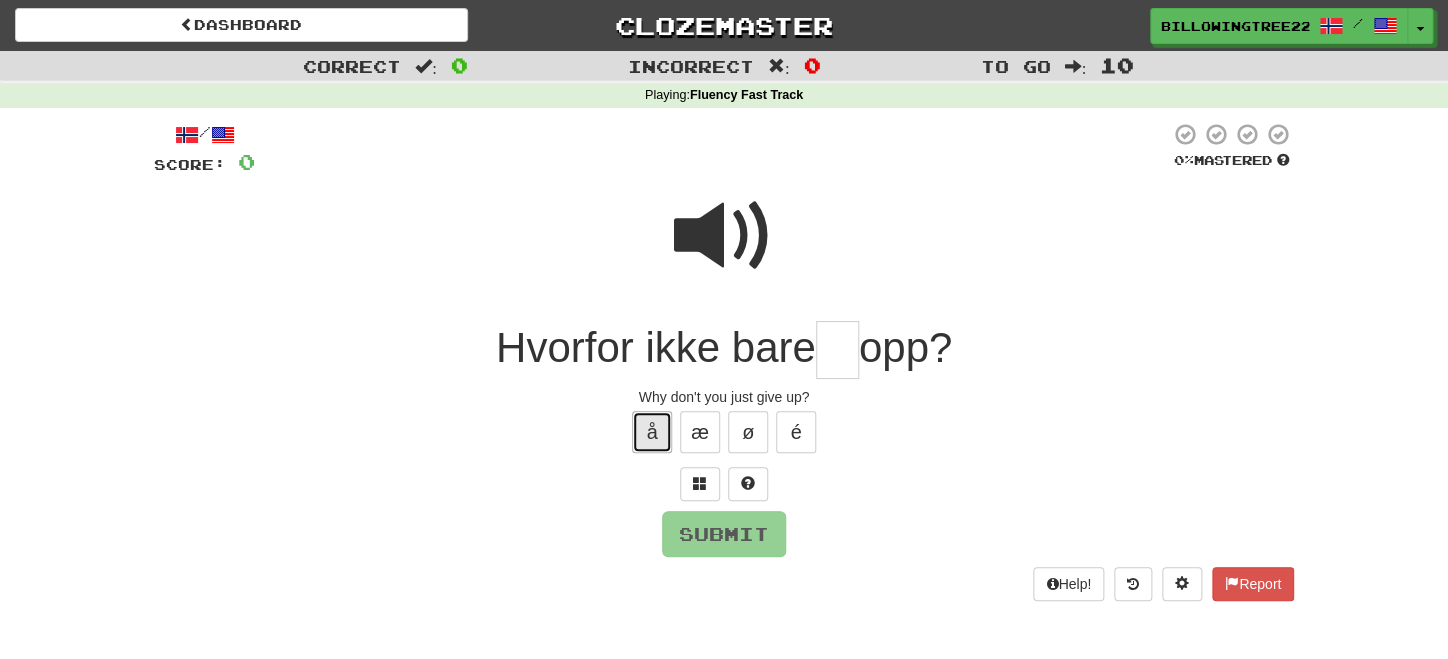 click on "å" at bounding box center [652, 432] 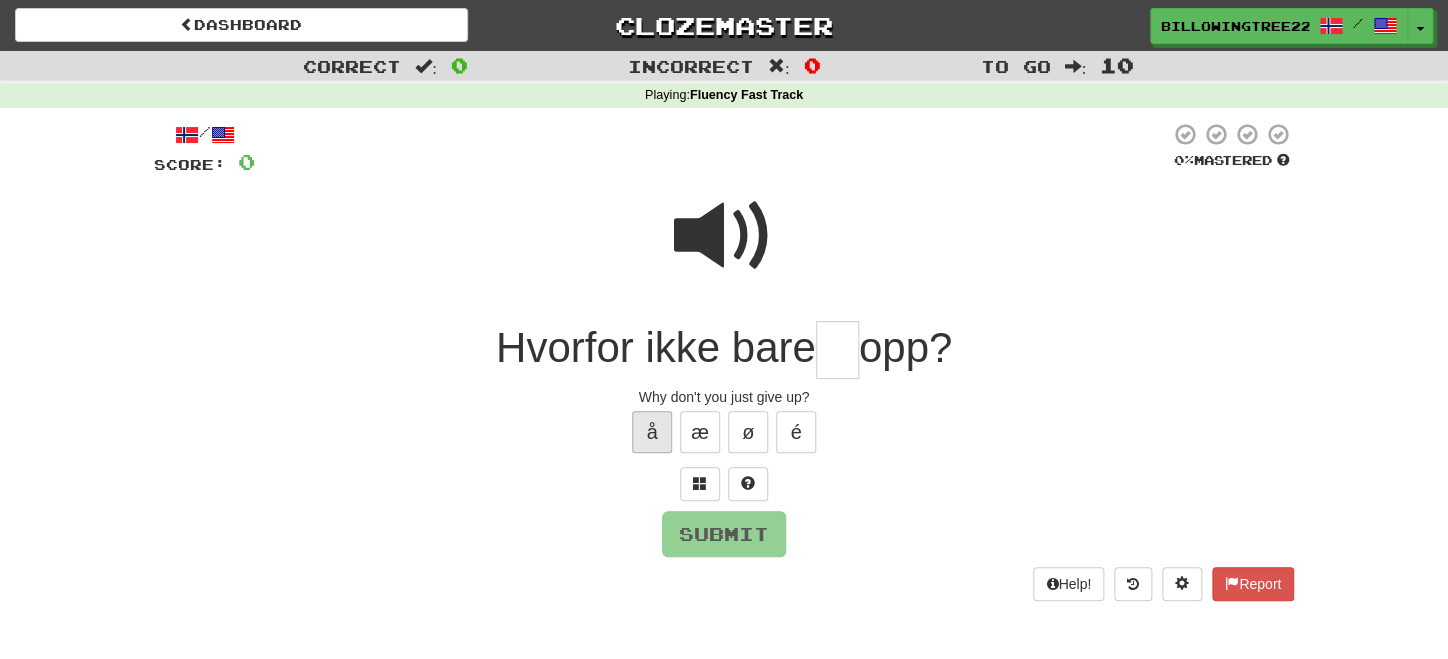 type on "*" 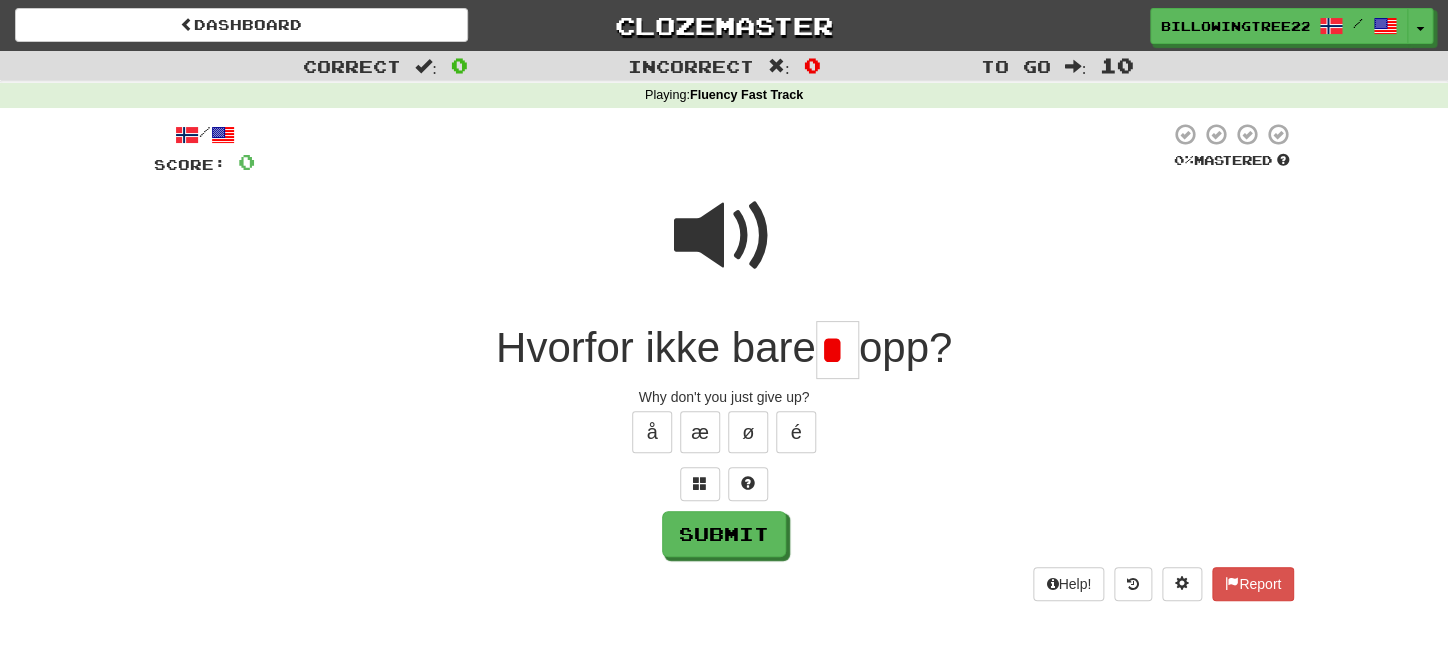 click on "*" at bounding box center (837, 350) 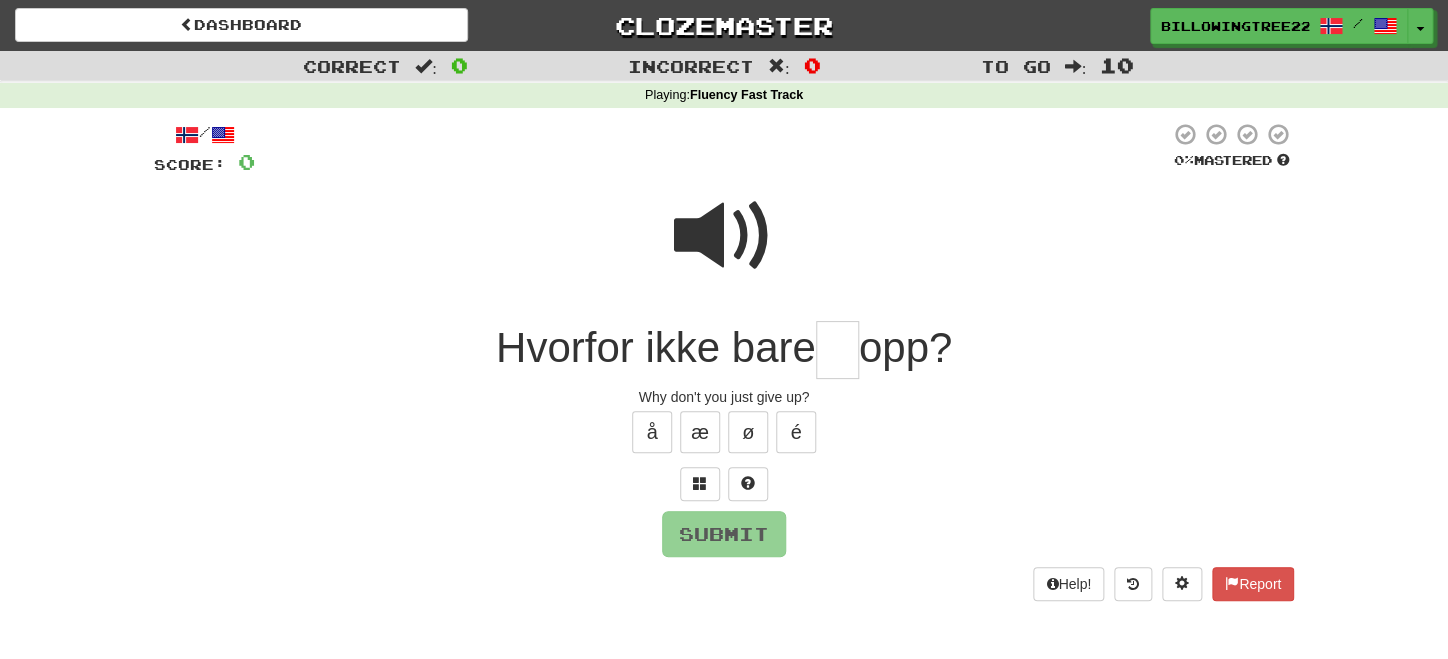 click at bounding box center [724, 236] 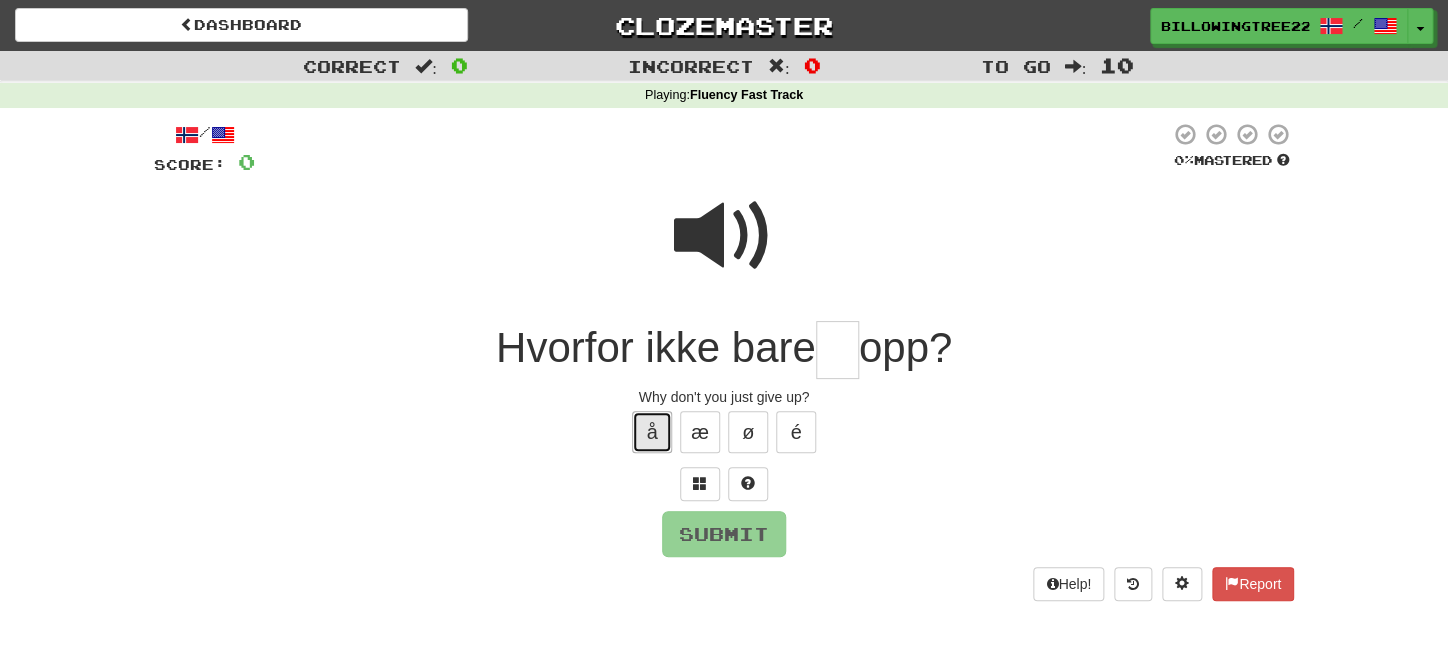 click on "å" at bounding box center [652, 432] 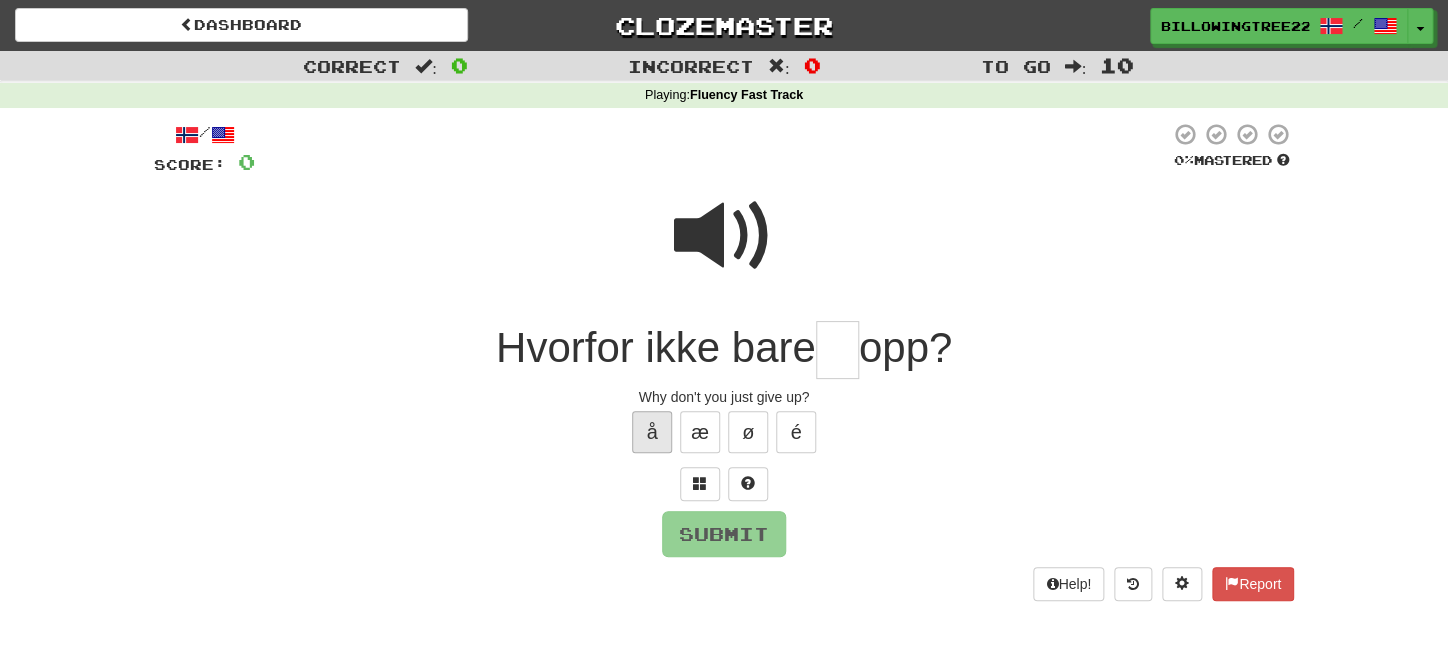 type on "*" 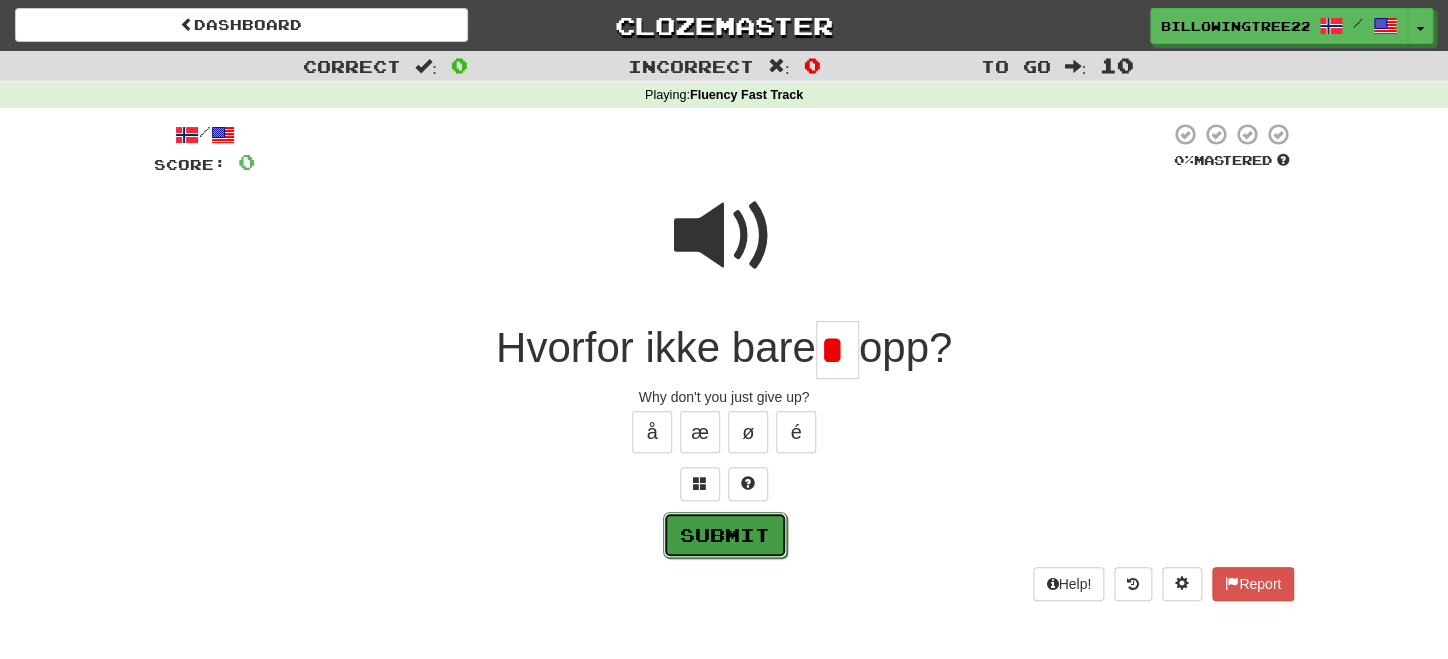click on "Submit" at bounding box center [725, 535] 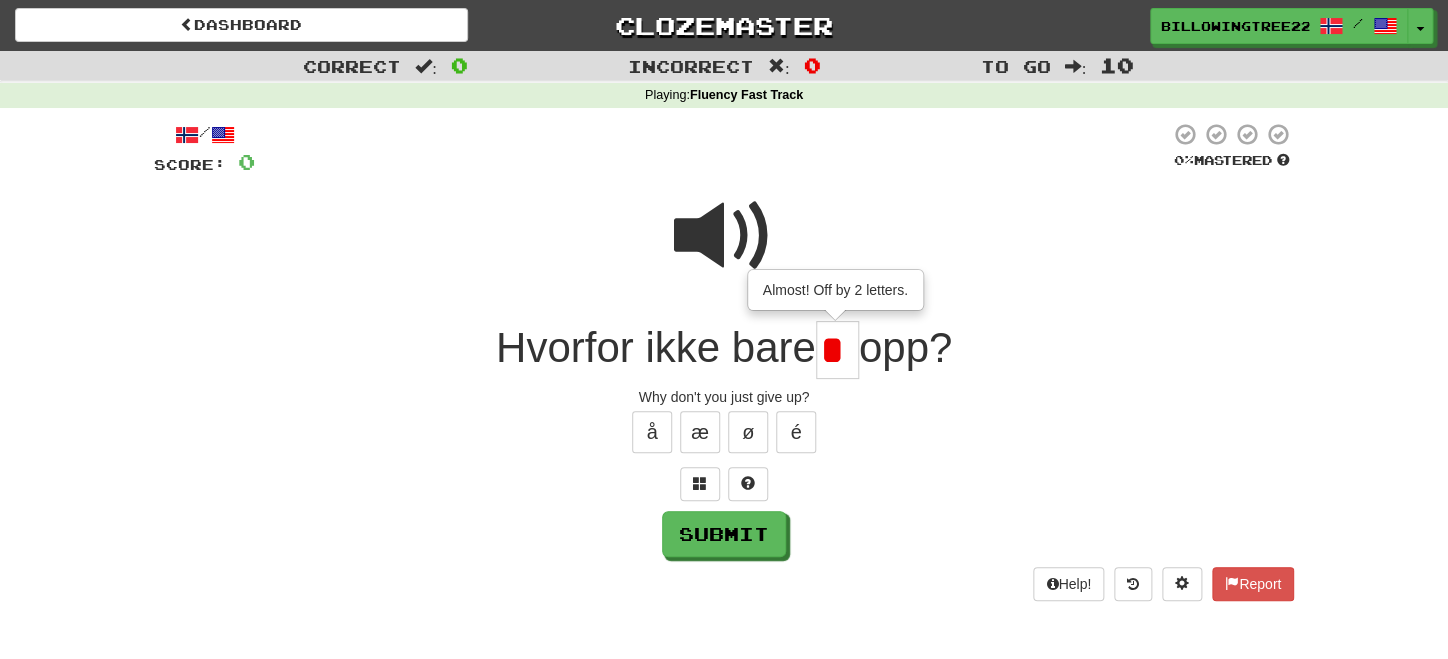 click on "*" at bounding box center (837, 350) 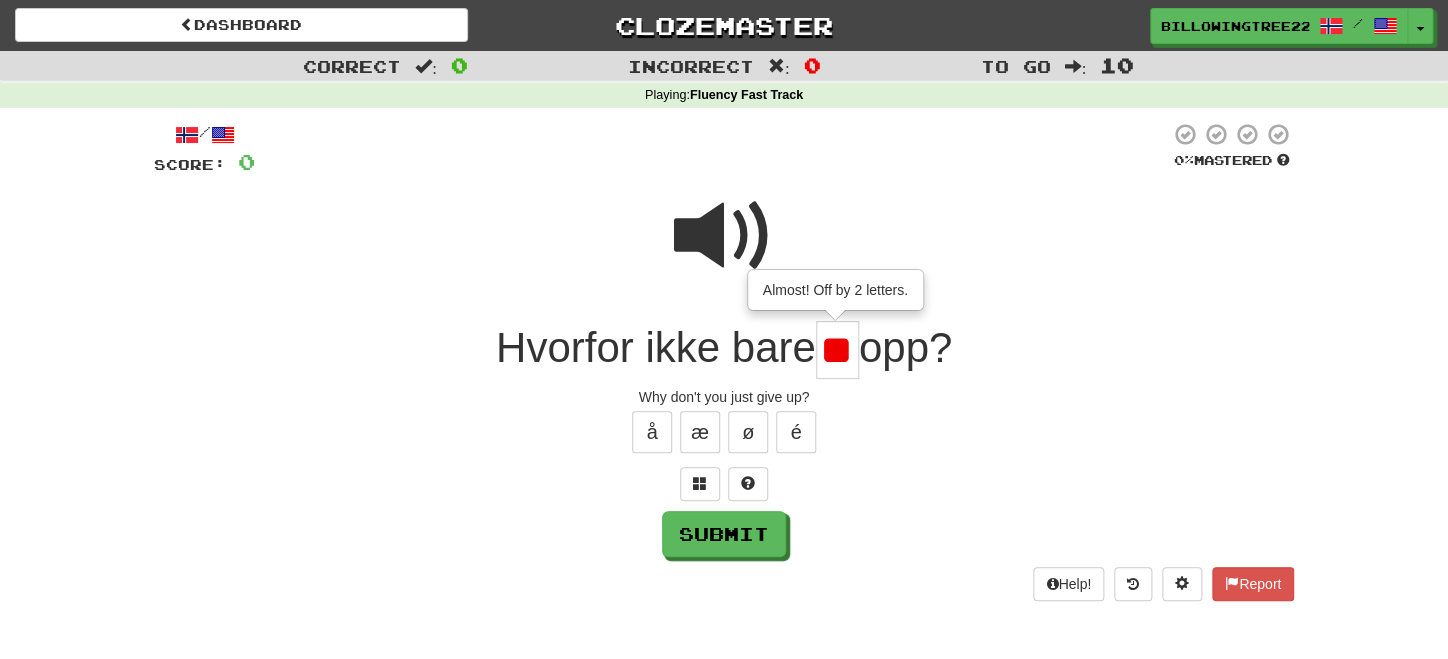 type on "*" 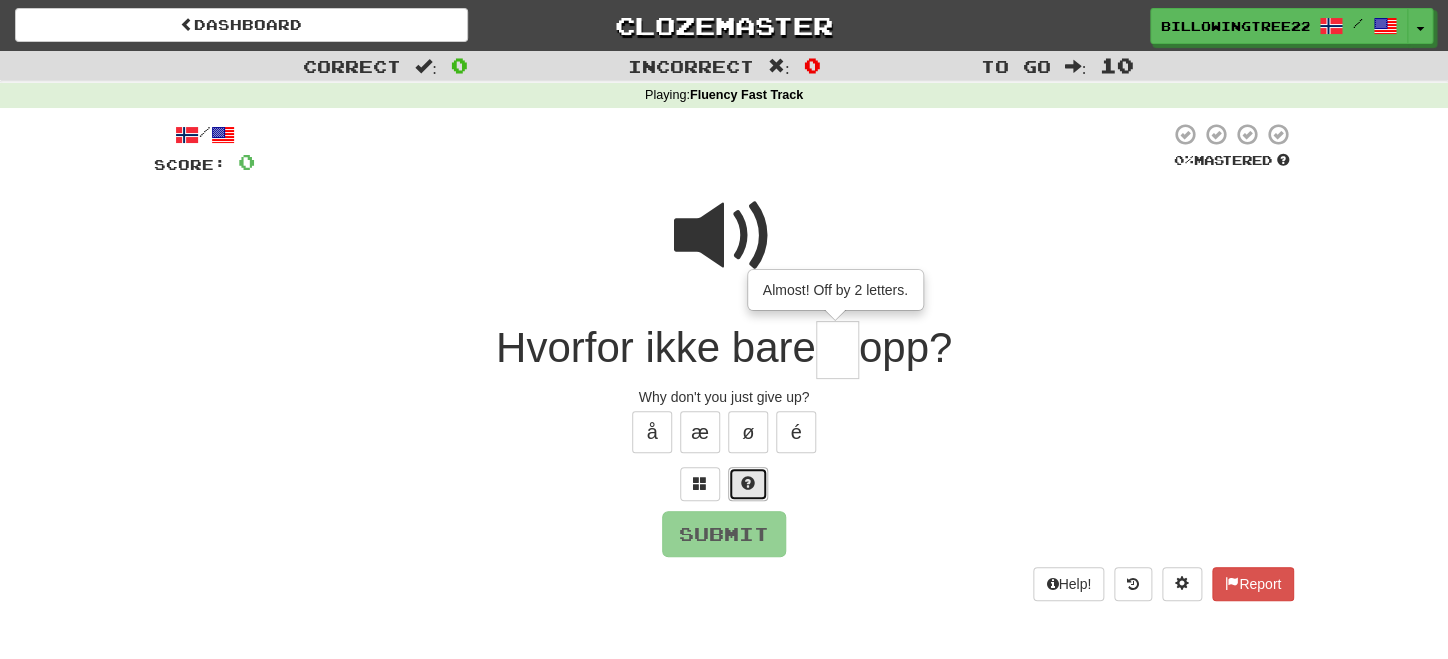 click at bounding box center [748, 483] 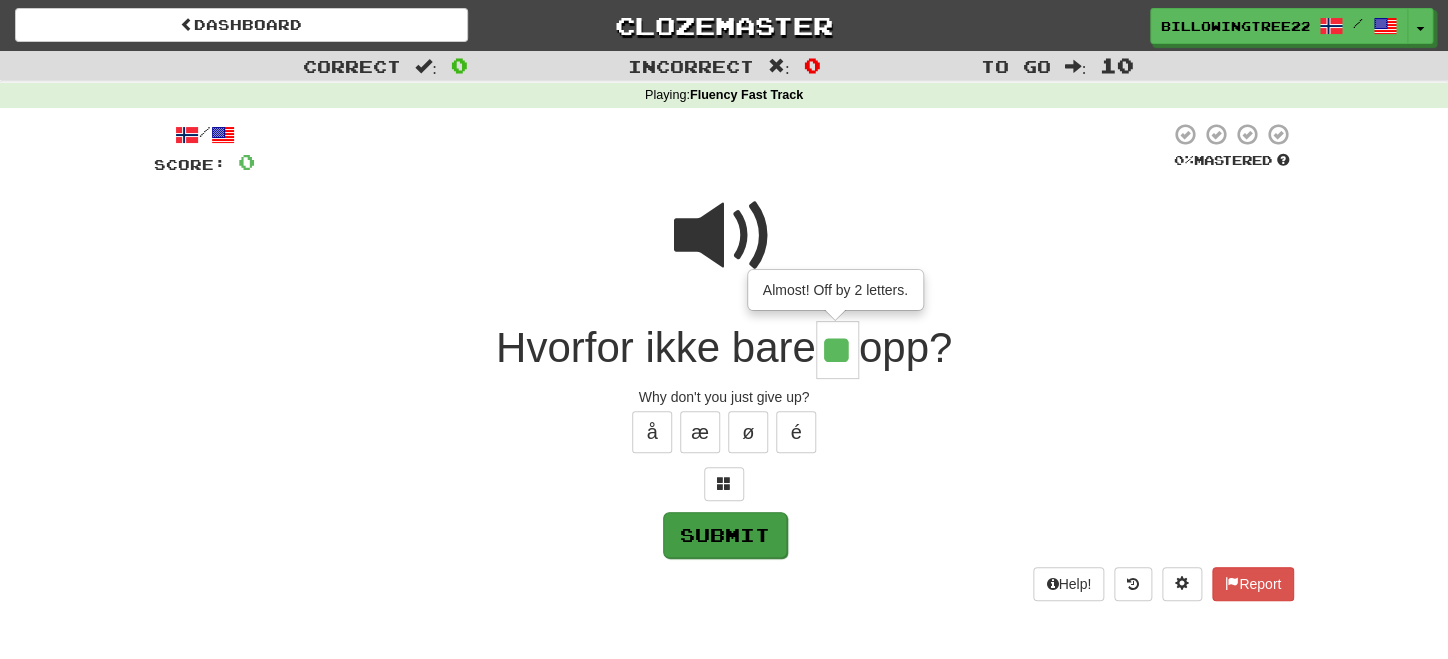 type on "**" 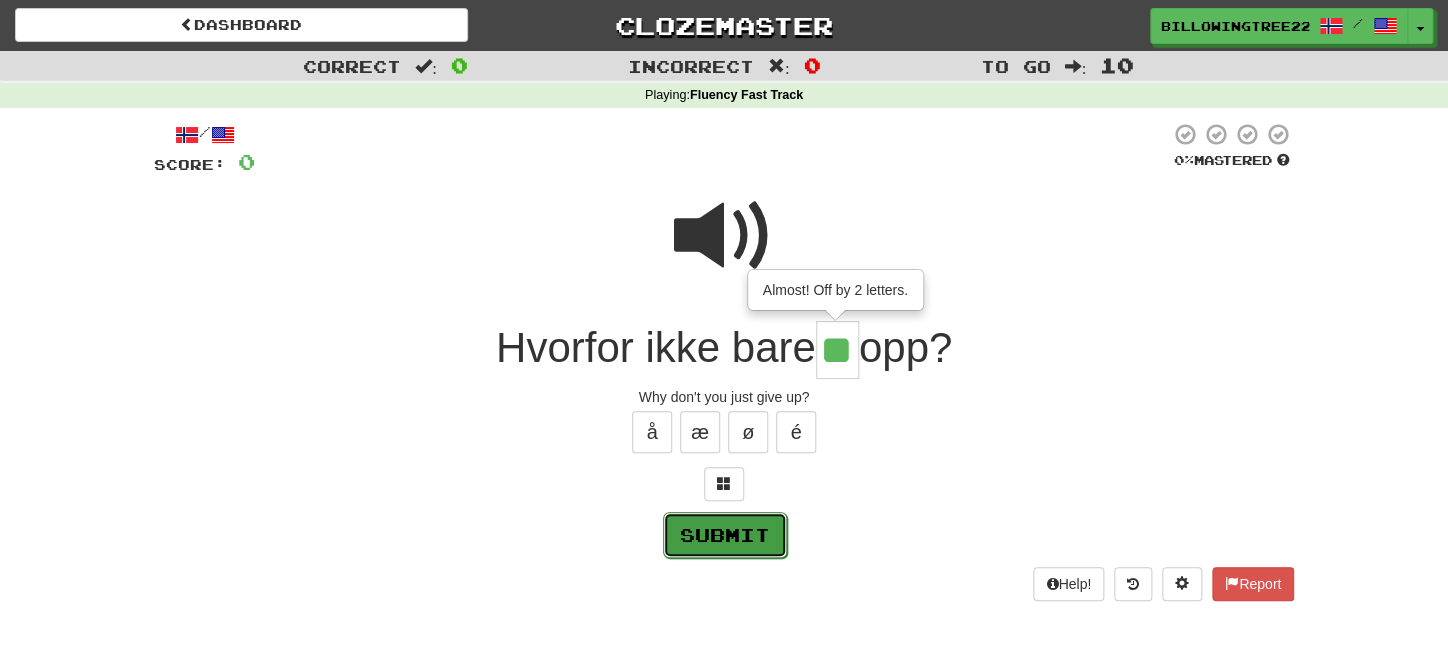 click on "Submit" at bounding box center (725, 535) 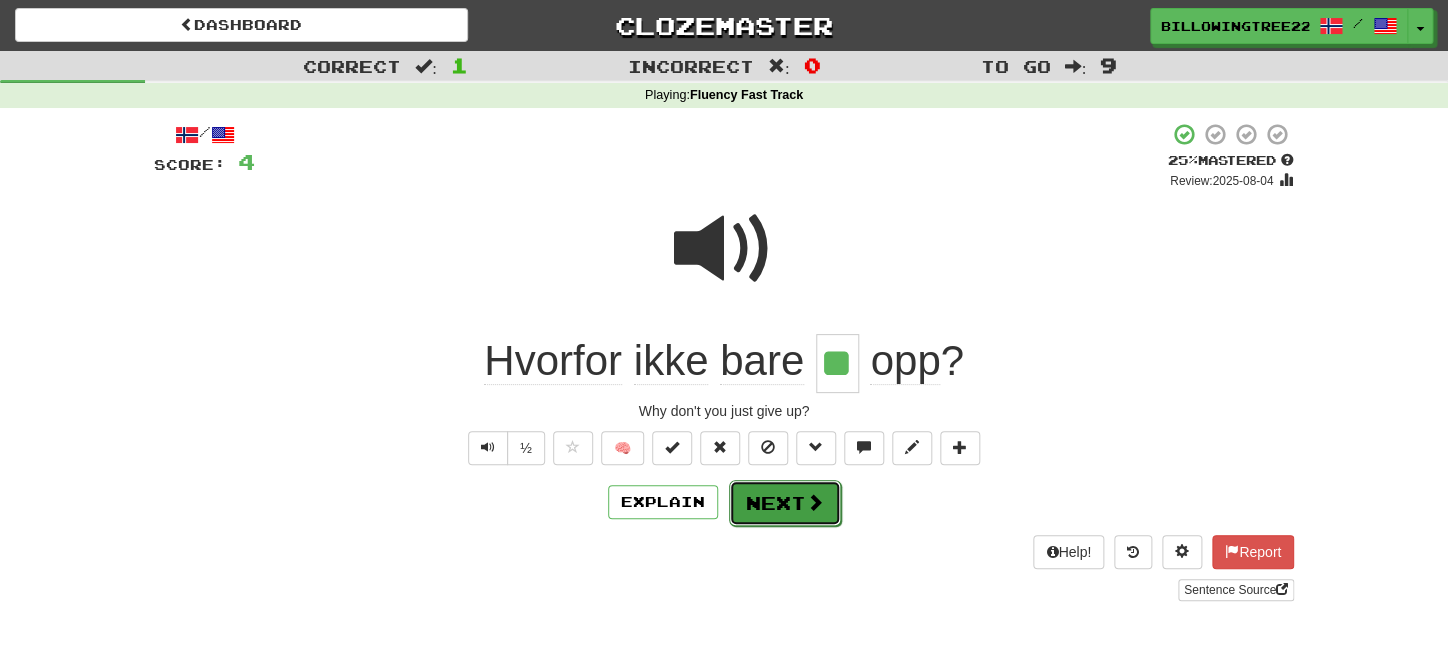 click on "Next" at bounding box center [785, 503] 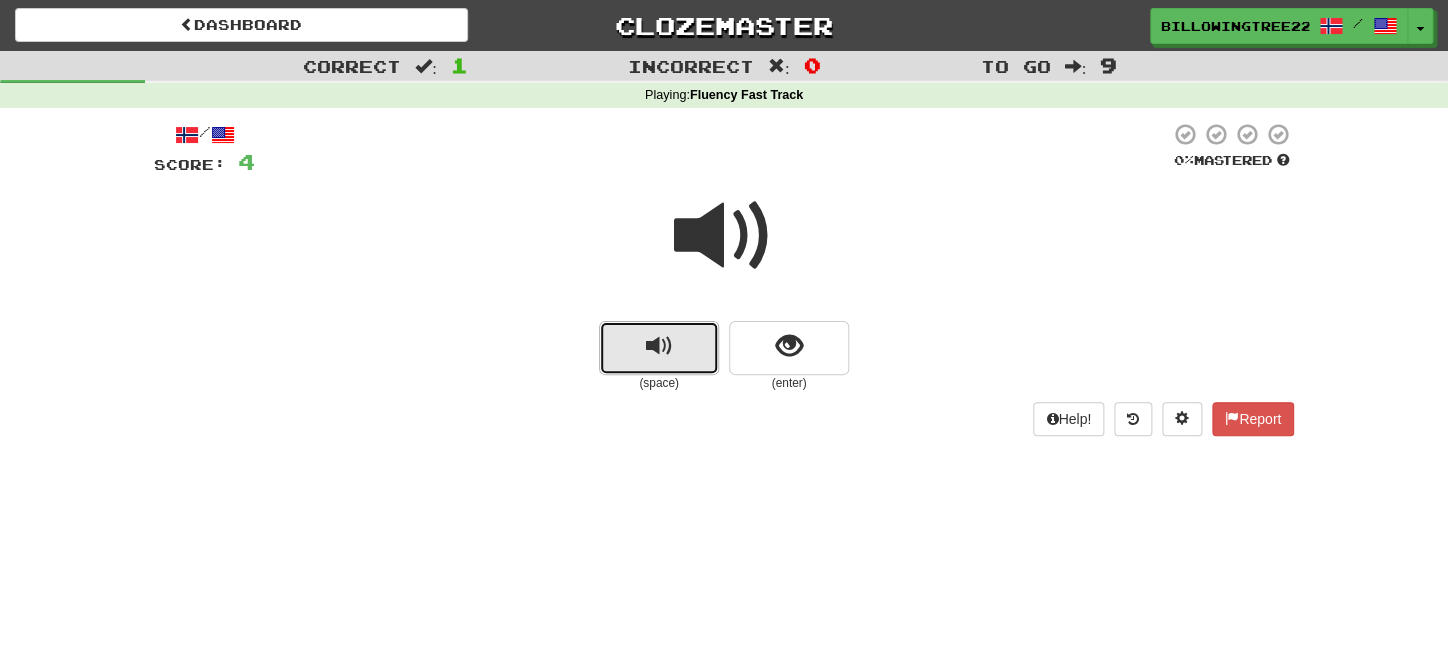 click at bounding box center [659, 346] 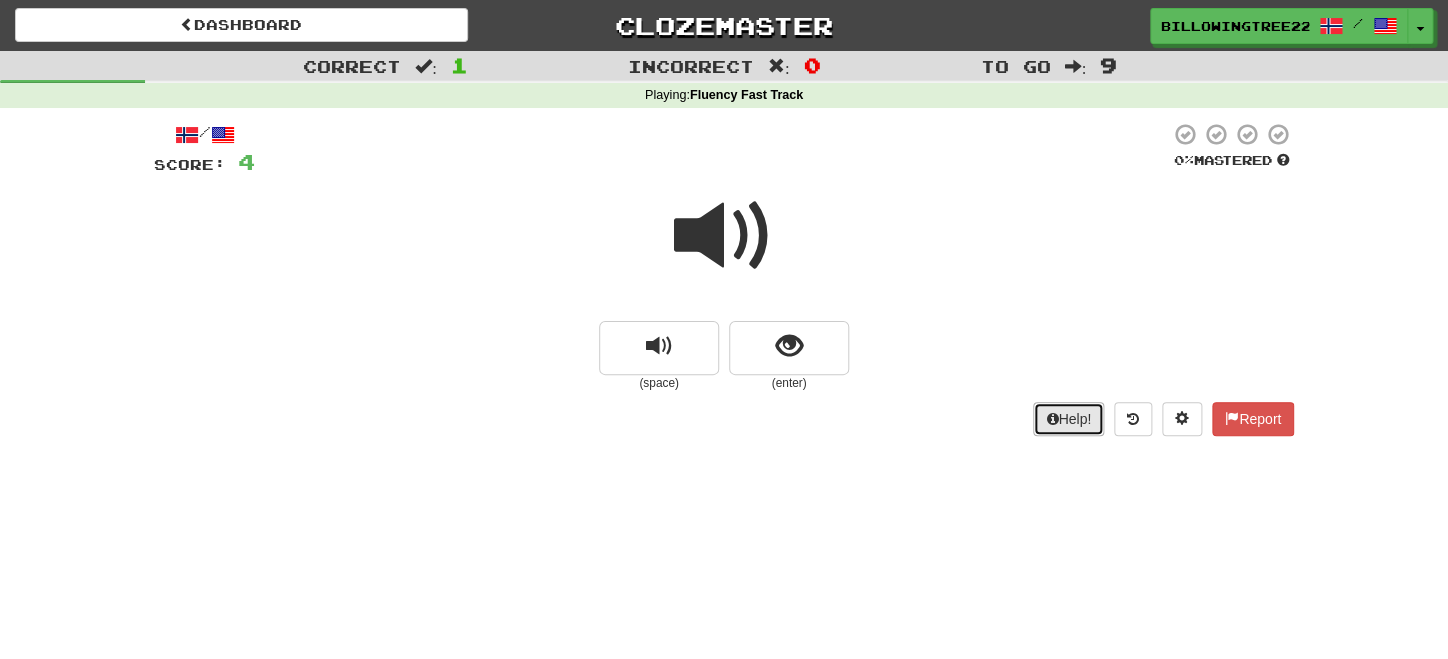 click on "Help!" at bounding box center (1068, 419) 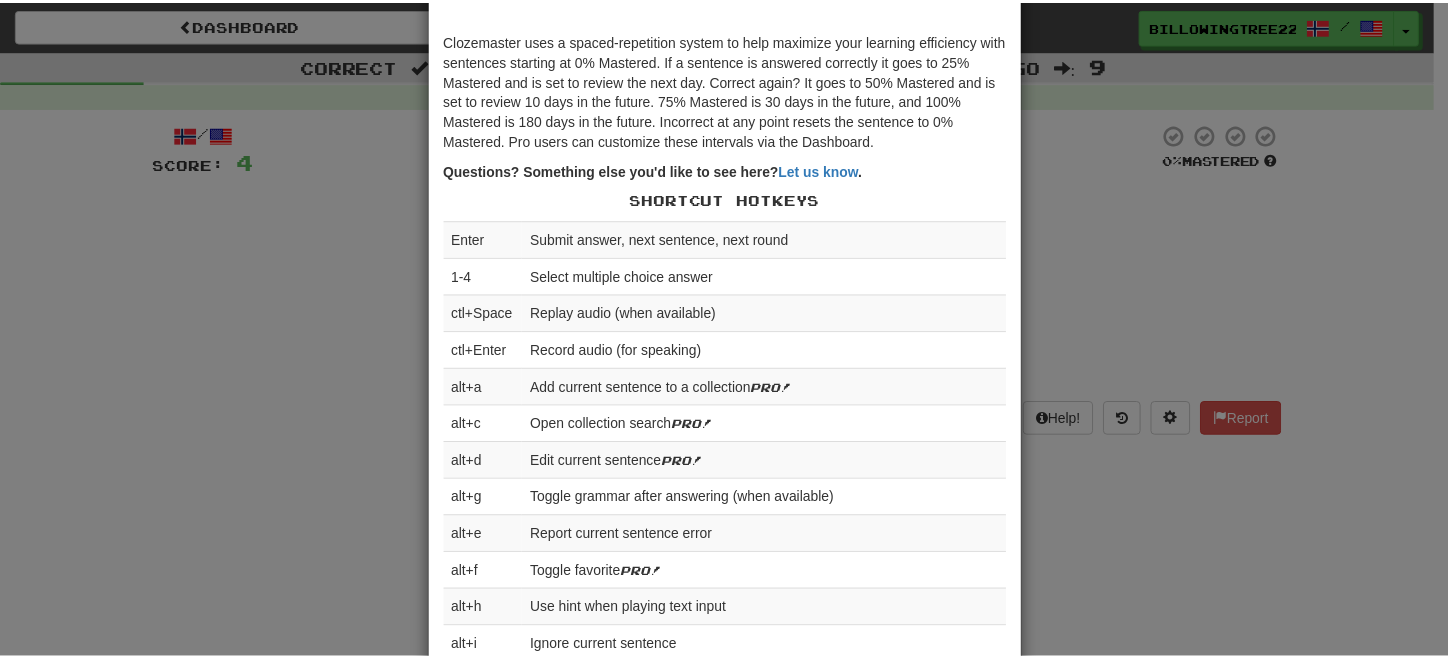 scroll, scrollTop: 0, scrollLeft: 0, axis: both 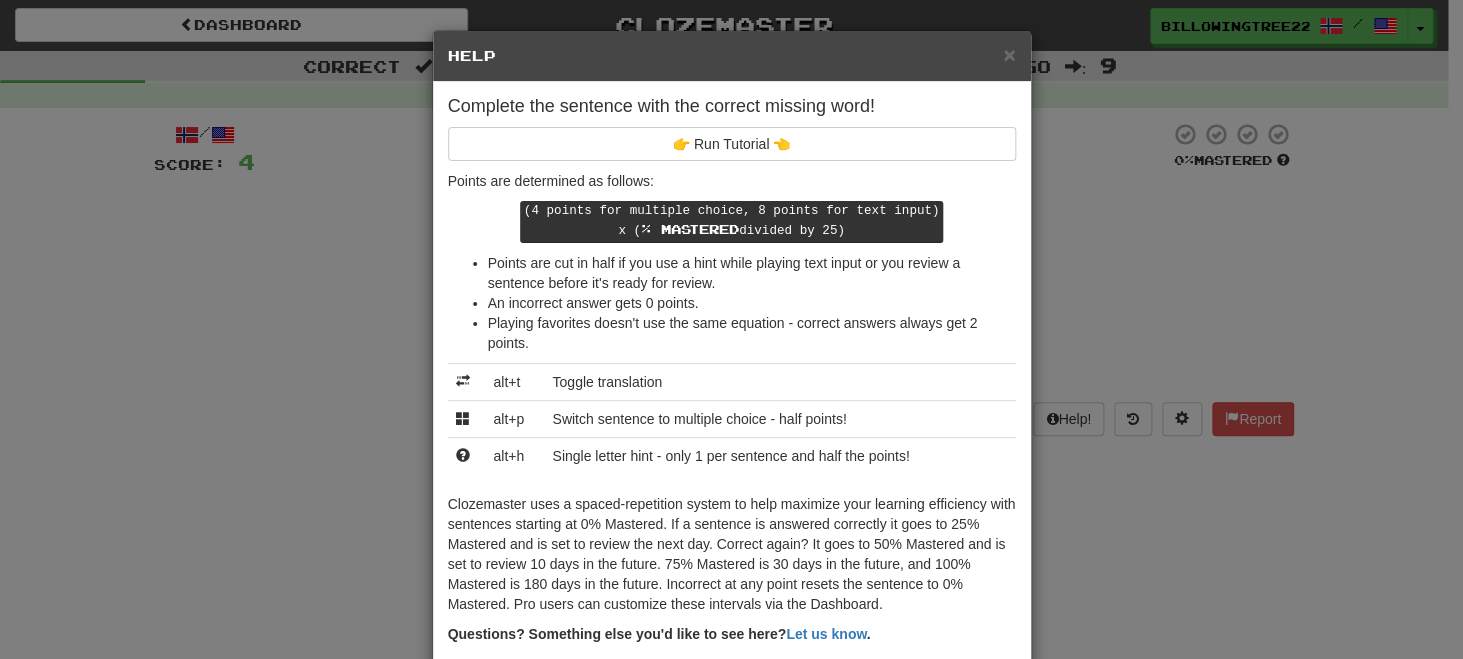 click on "× Help Complete the sentence with the correct missing word! 👉 Run Tutorial 👈 Points are determined as follows: (4 points for multiple choice, 8 points for text input)  x ( % Mastered  divided by 25) Points are cut in half if you use a hint while playing text input or you review a sentence before it's ready for review. An incorrect answer gets 0 points. Playing favorites doesn't use the same equation - correct answers always get 2 points. alt+t Toggle translation alt+p Switch sentence to multiple choice - half points! alt+h Single letter hint - only 1 per sentence and half the points! Questions? Something else you'd like to see here?  Let us know . Shortcut Hotkeys Enter Submit answer, next sentence, next round 1-4 Select multiple choice answer ctl+Space Replay audio (when available) ctl+Enter Record audio (for speaking) alt+a Add current sentence to a collection   Pro! alt+c Open collection search  Pro! alt+d Edit current sentence  Pro! alt+g Toggle grammar after answering (when available) alt+e alt+f" at bounding box center [731, 329] 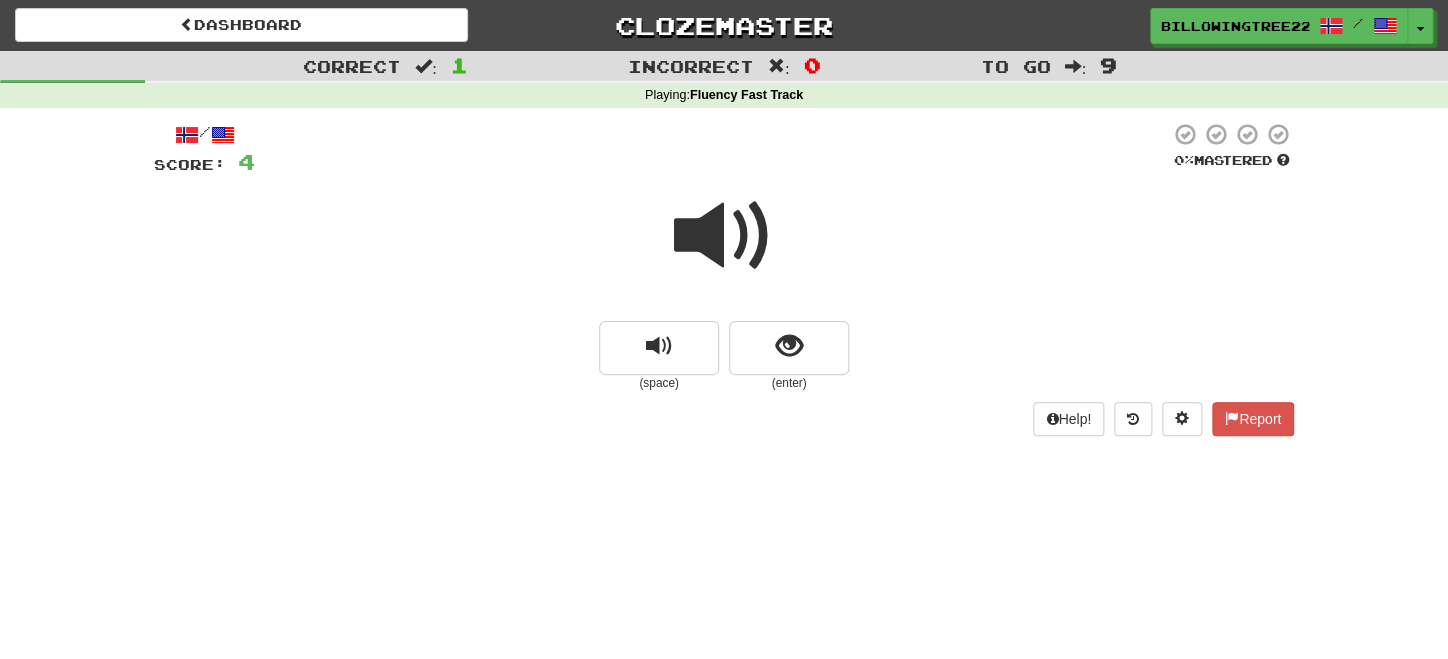 click at bounding box center (724, 236) 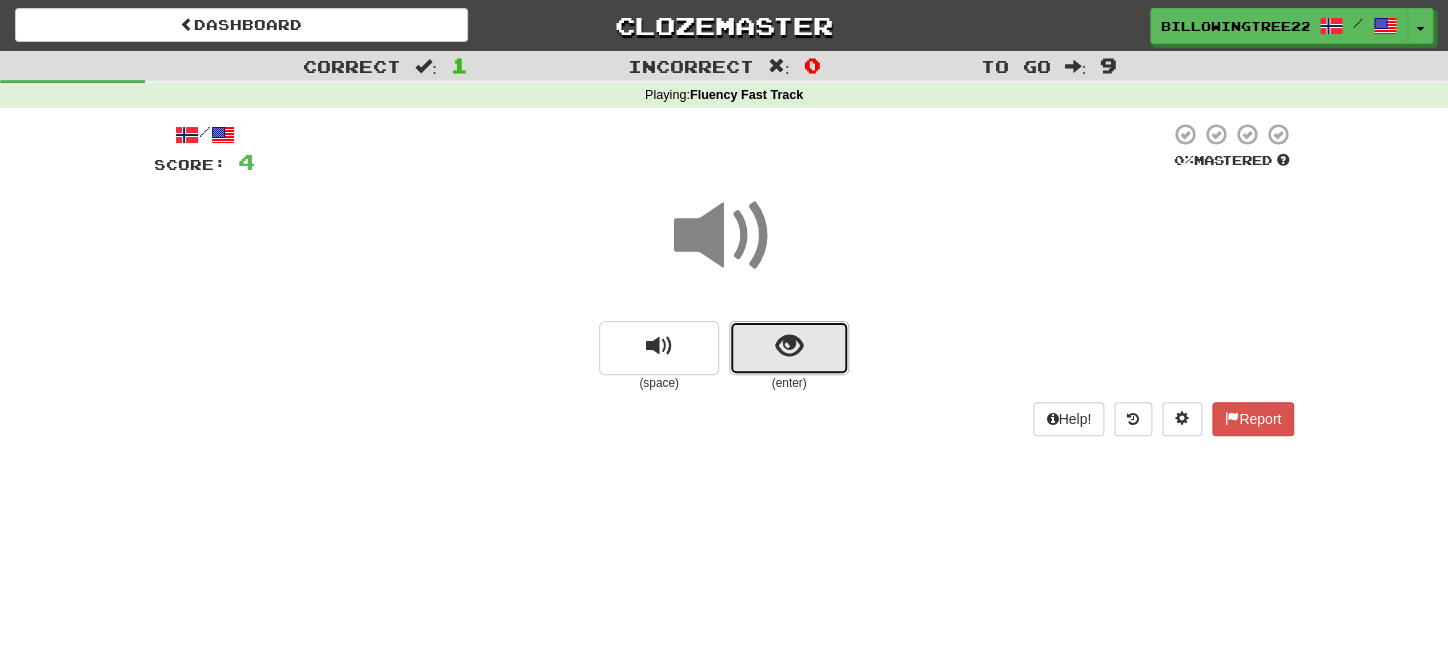 click at bounding box center [789, 346] 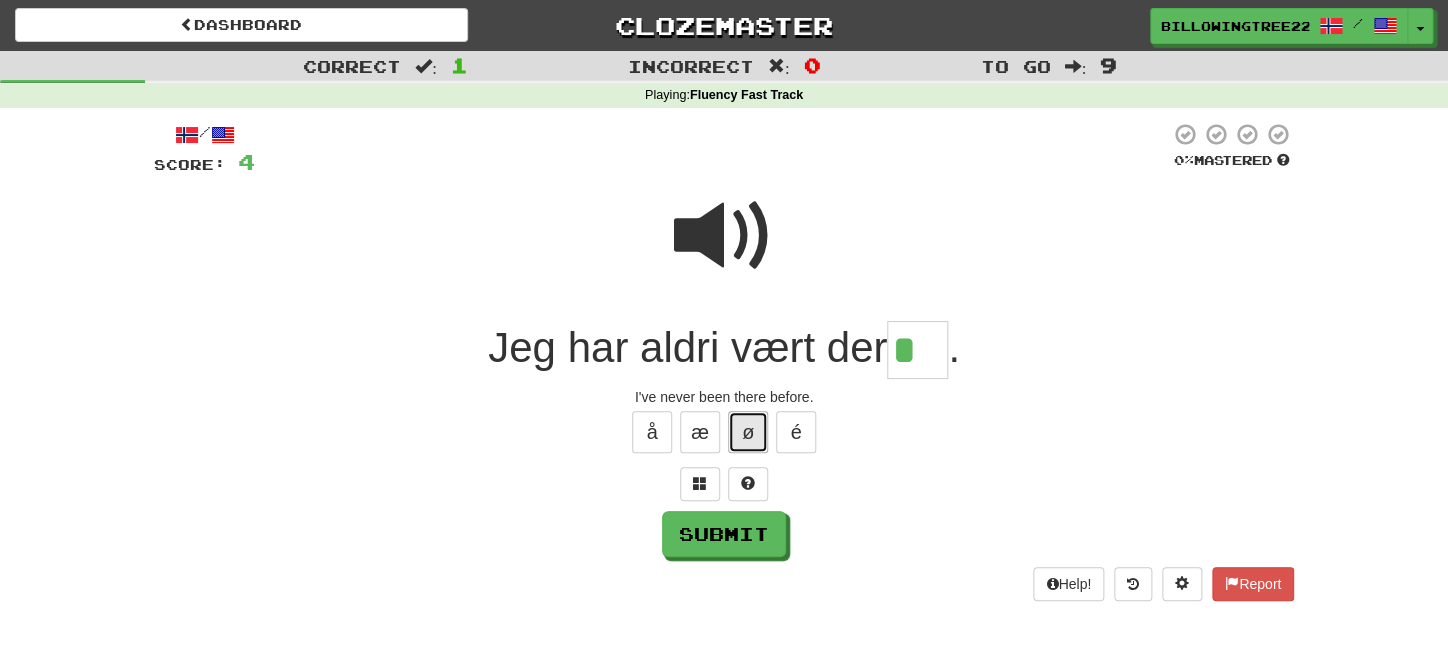 click on "ø" at bounding box center [748, 432] 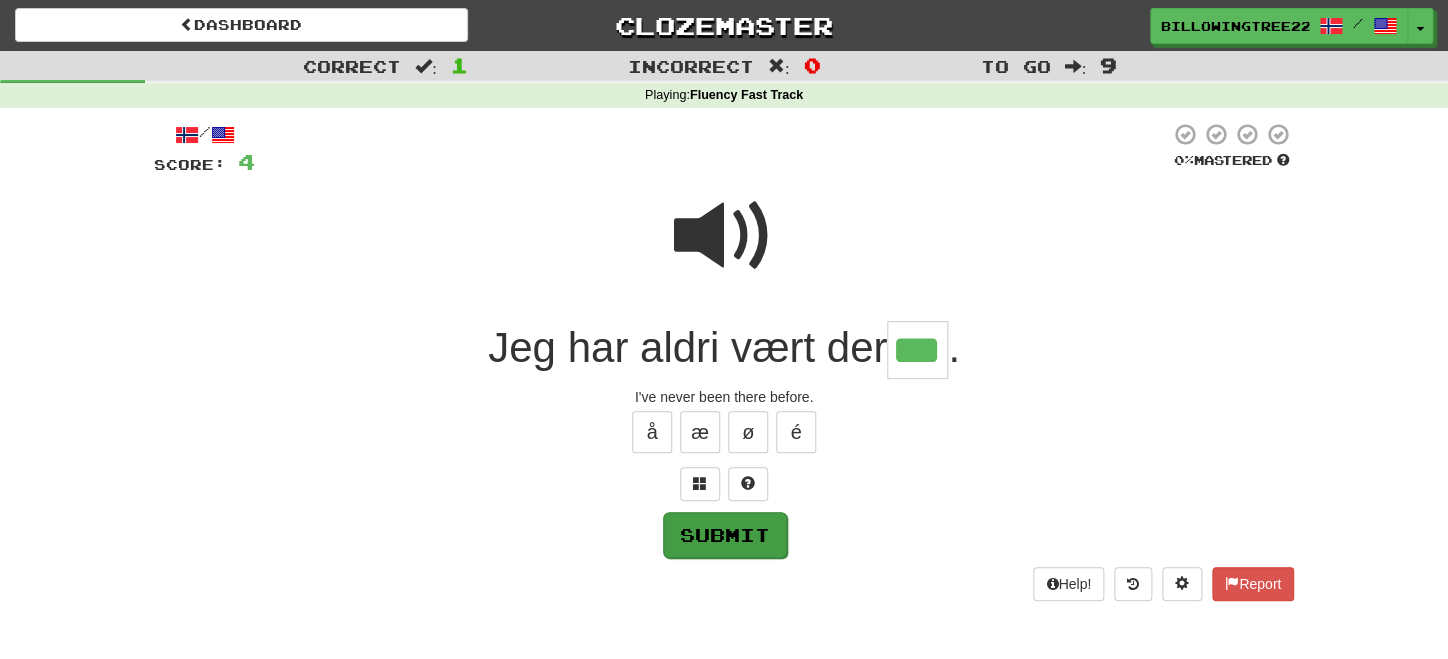 type on "***" 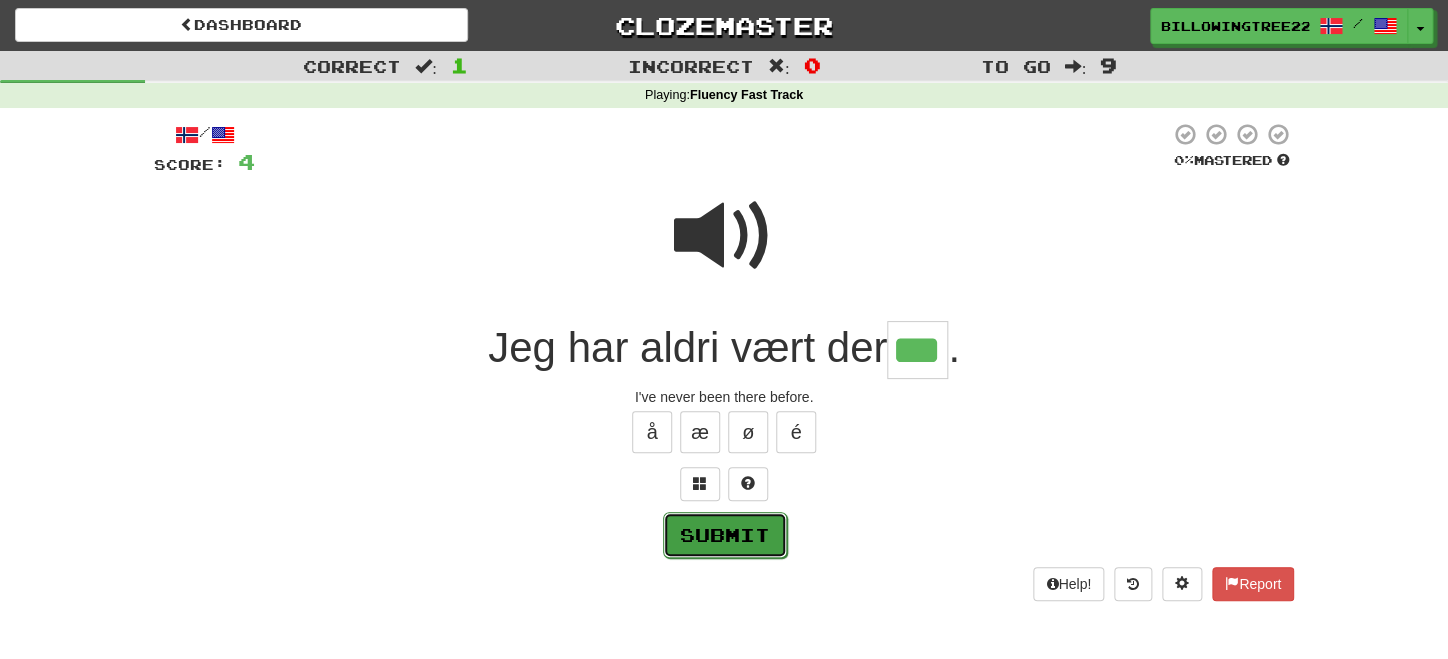 click on "Submit" at bounding box center [725, 535] 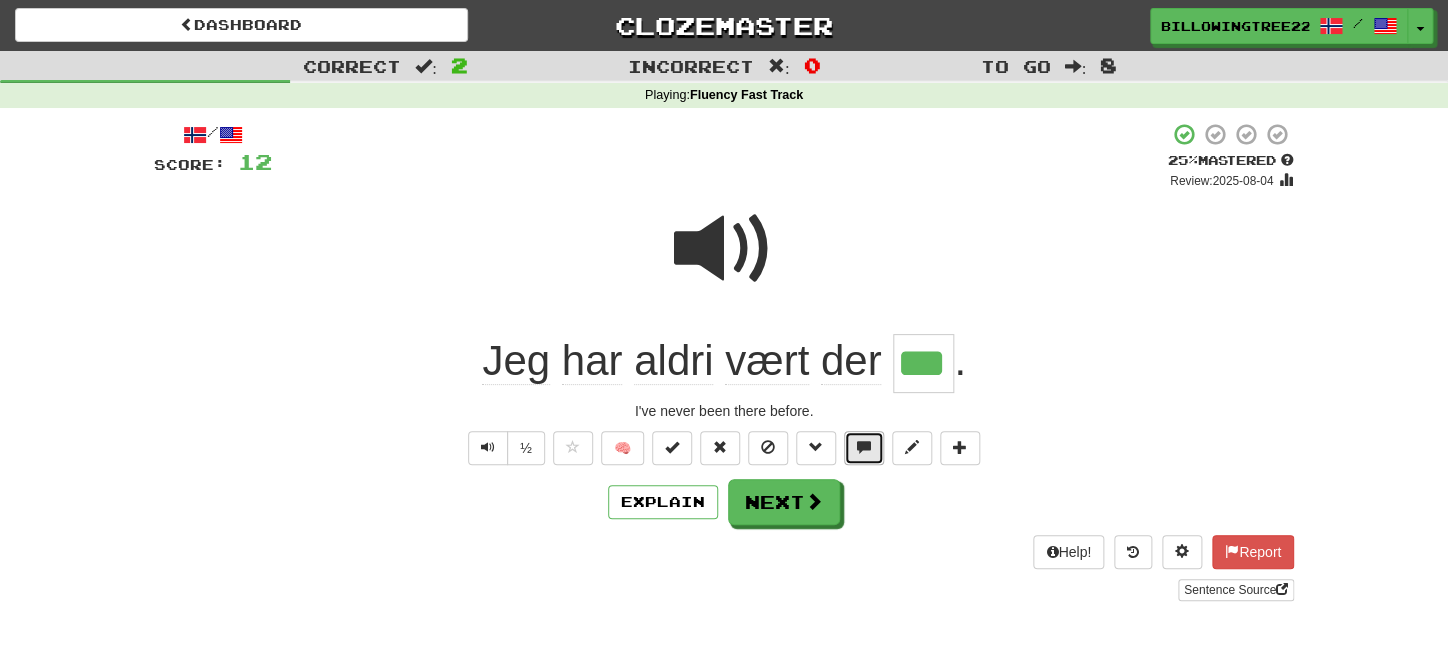 click at bounding box center [864, 448] 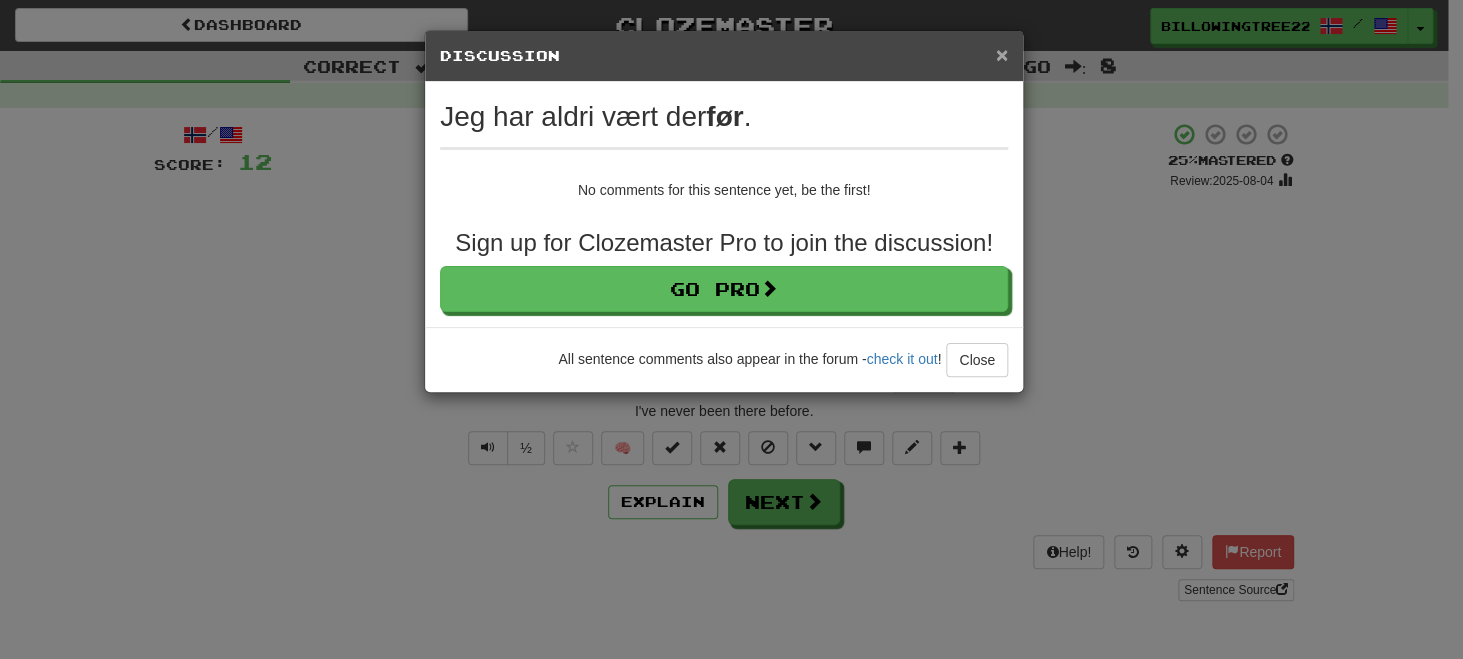 click on "×" at bounding box center [1002, 54] 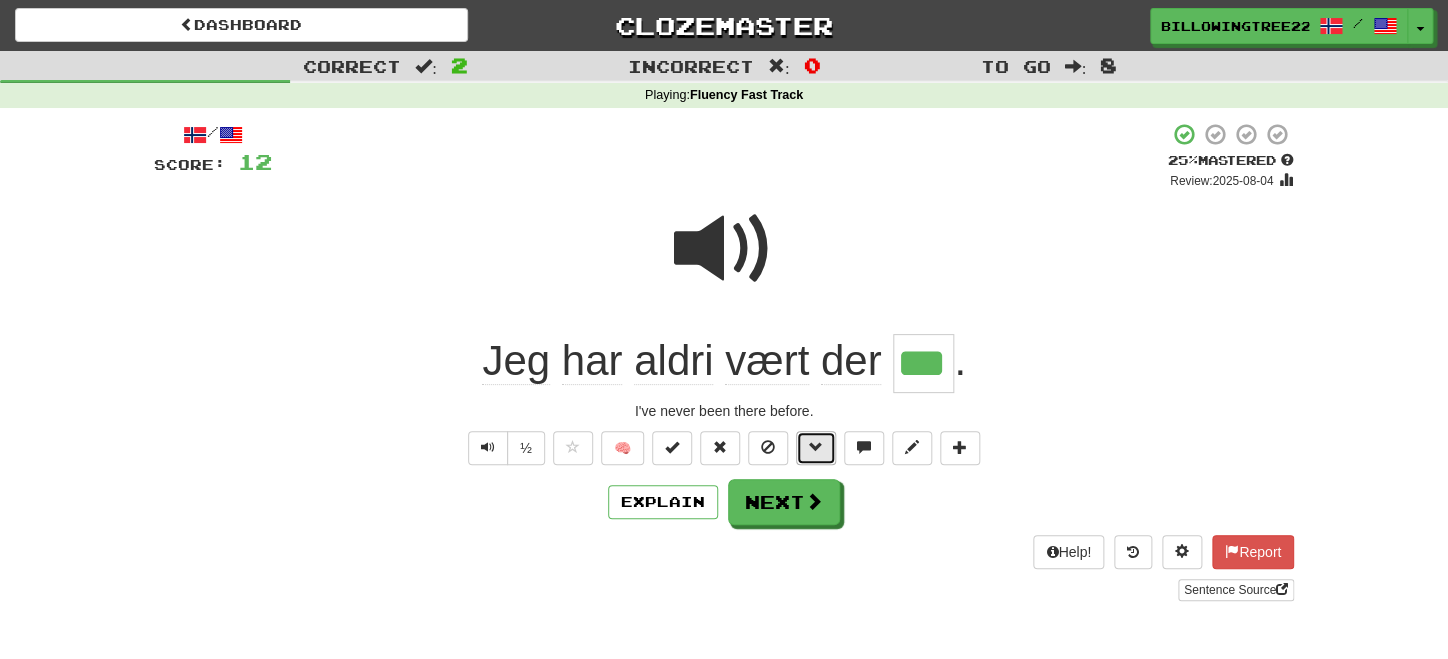 click at bounding box center (816, 448) 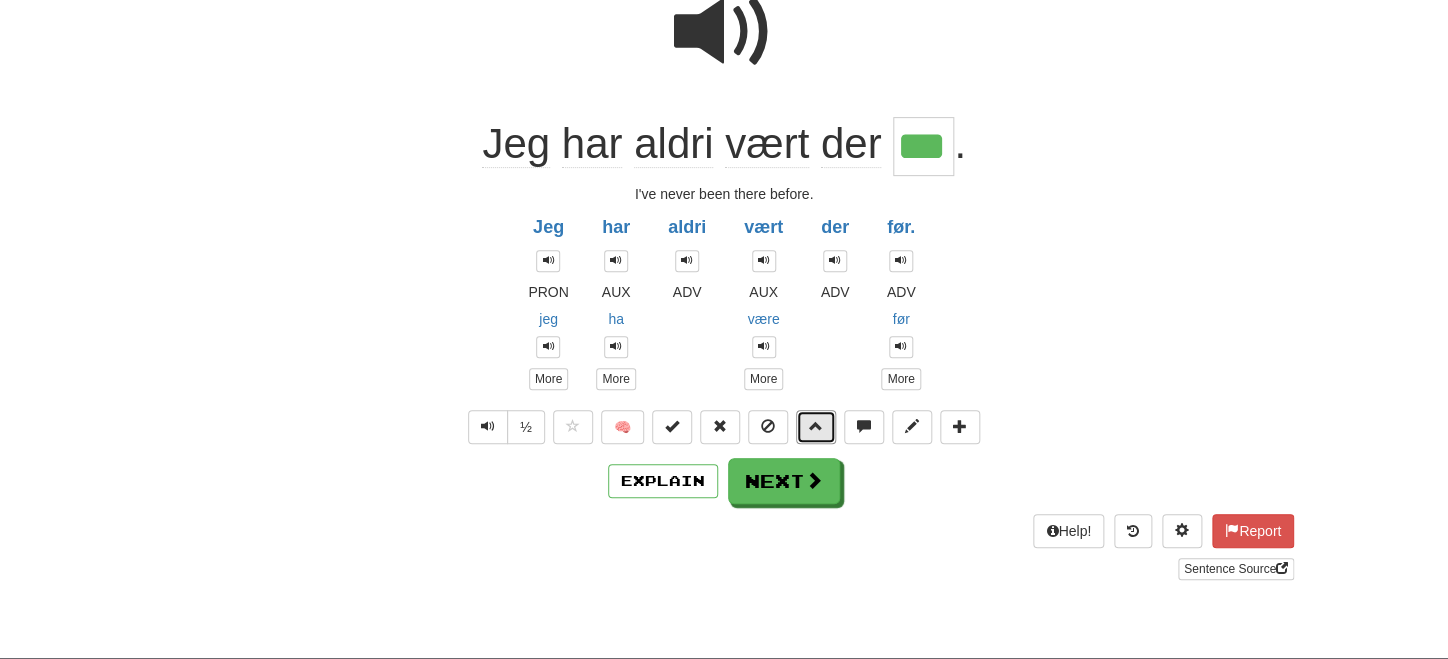 scroll, scrollTop: 289, scrollLeft: 0, axis: vertical 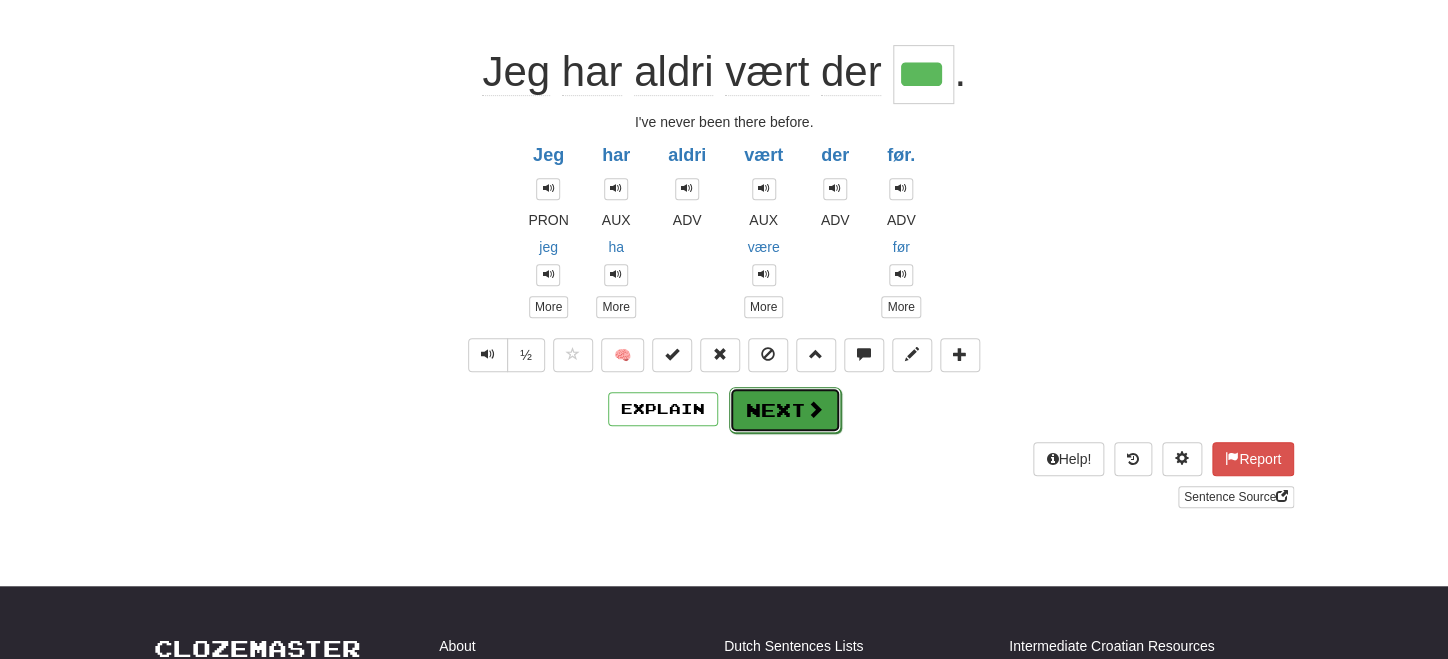 click on "Next" at bounding box center [785, 410] 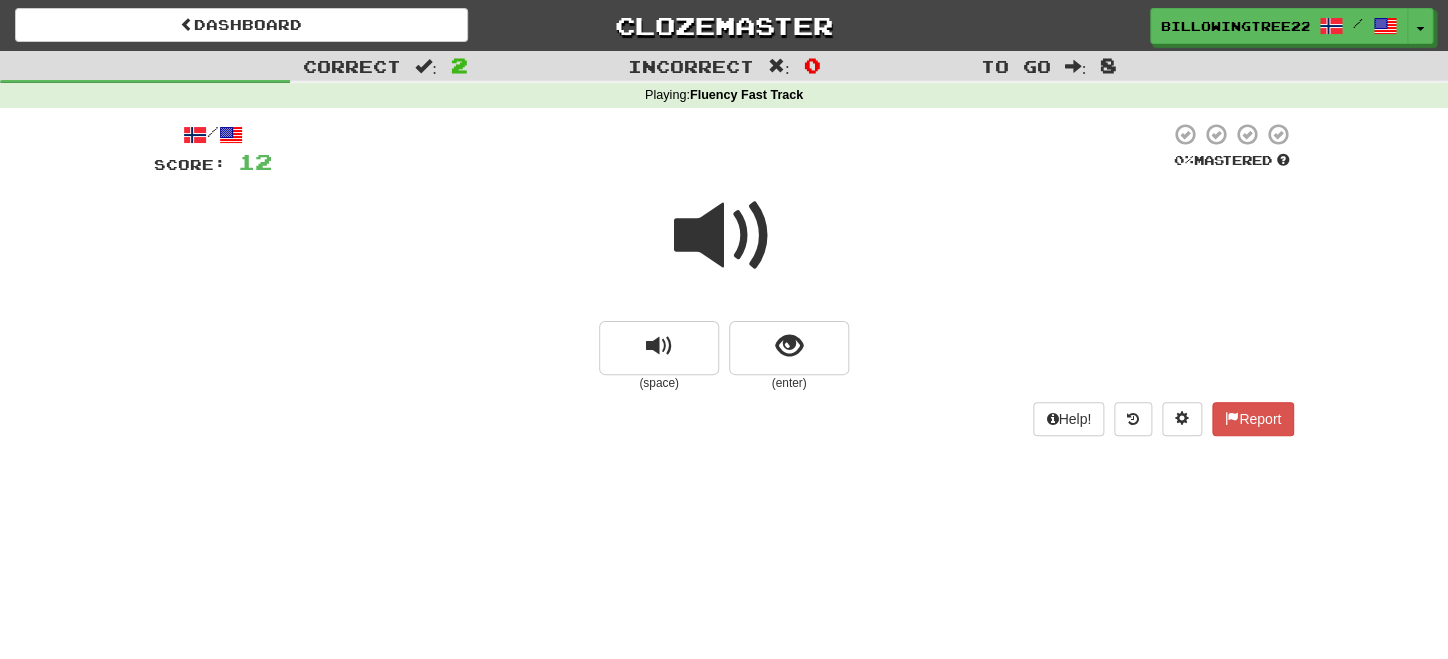 click at bounding box center (724, 236) 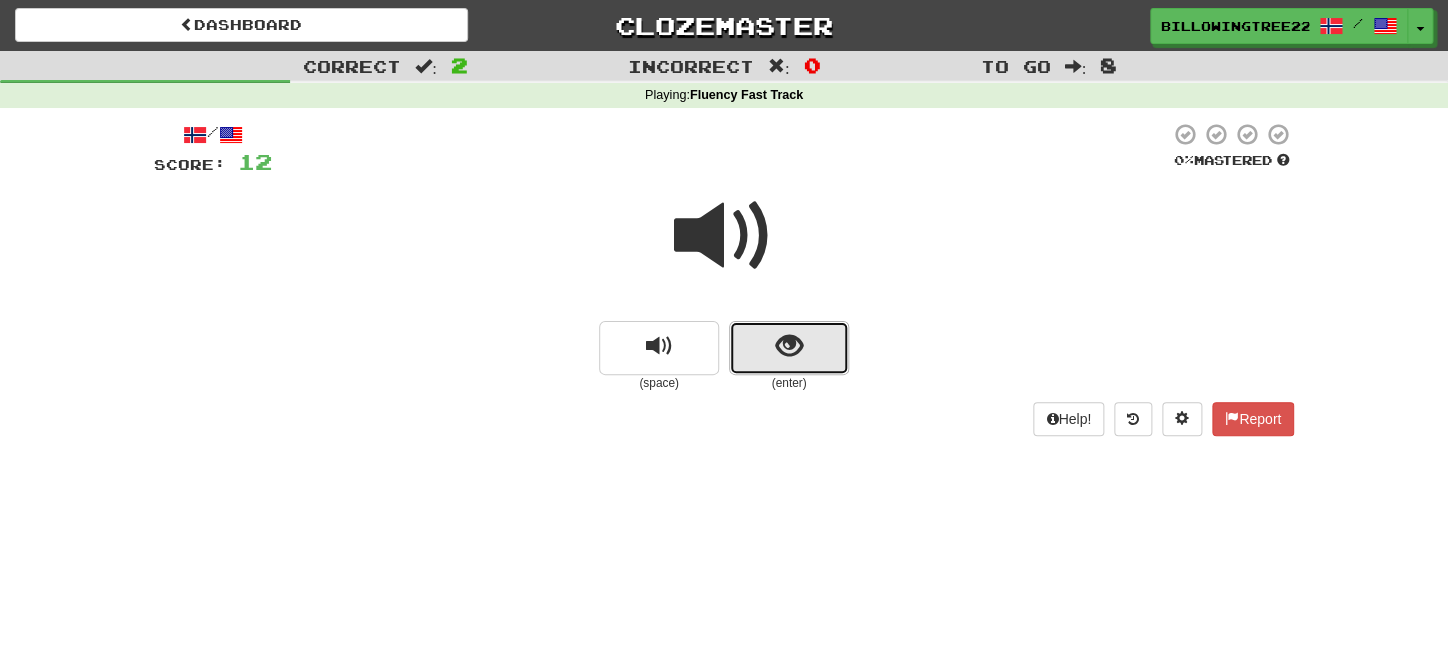 click at bounding box center [789, 348] 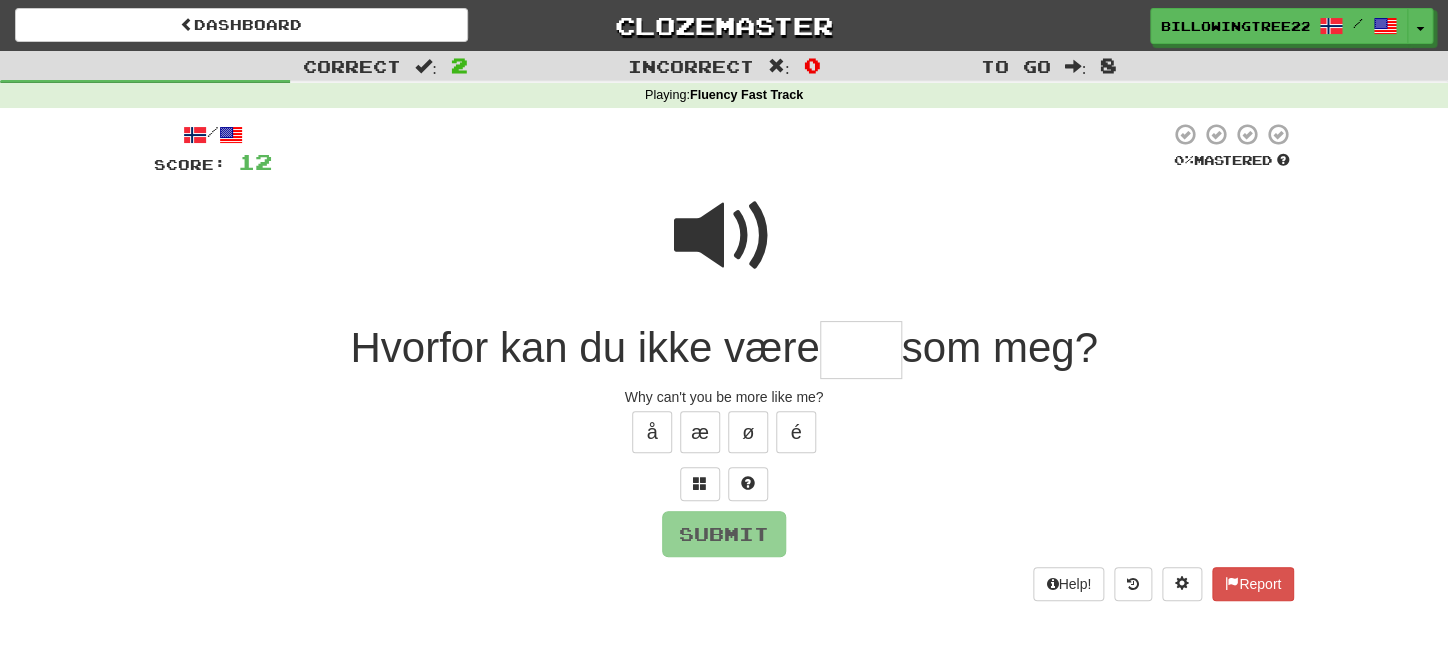click at bounding box center [724, 236] 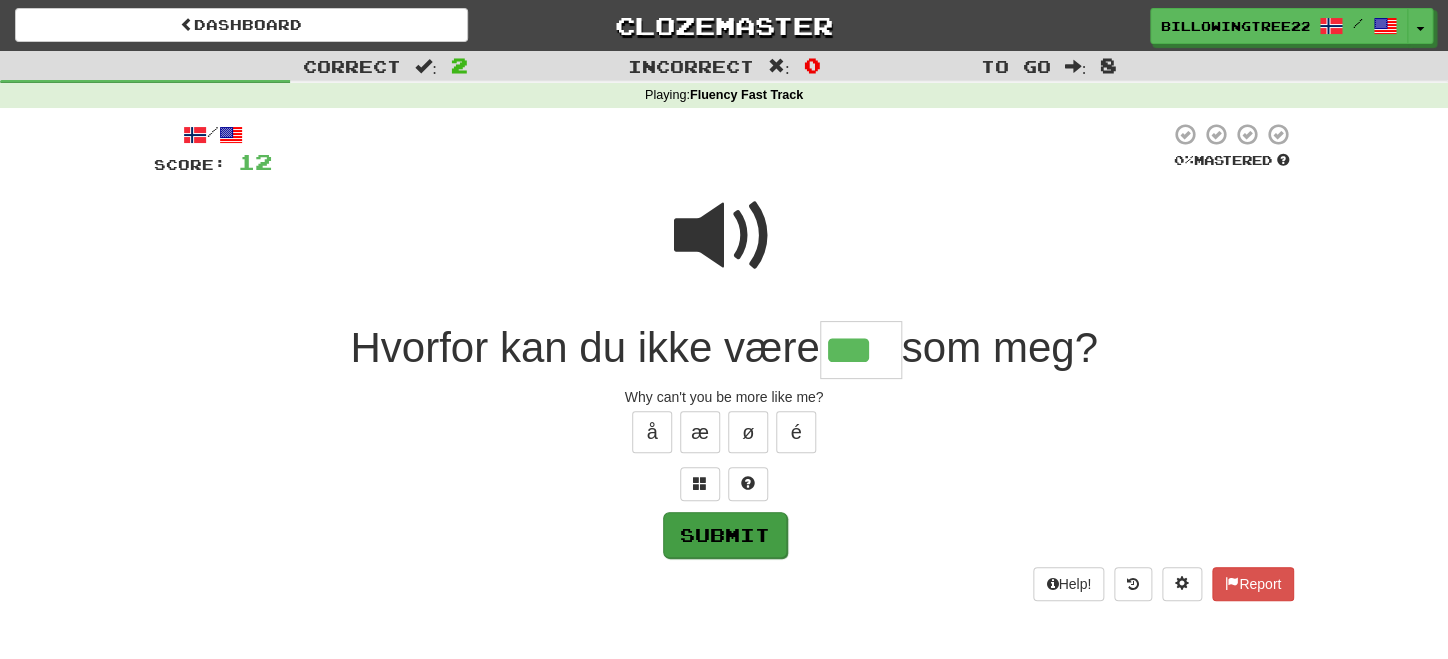 type on "***" 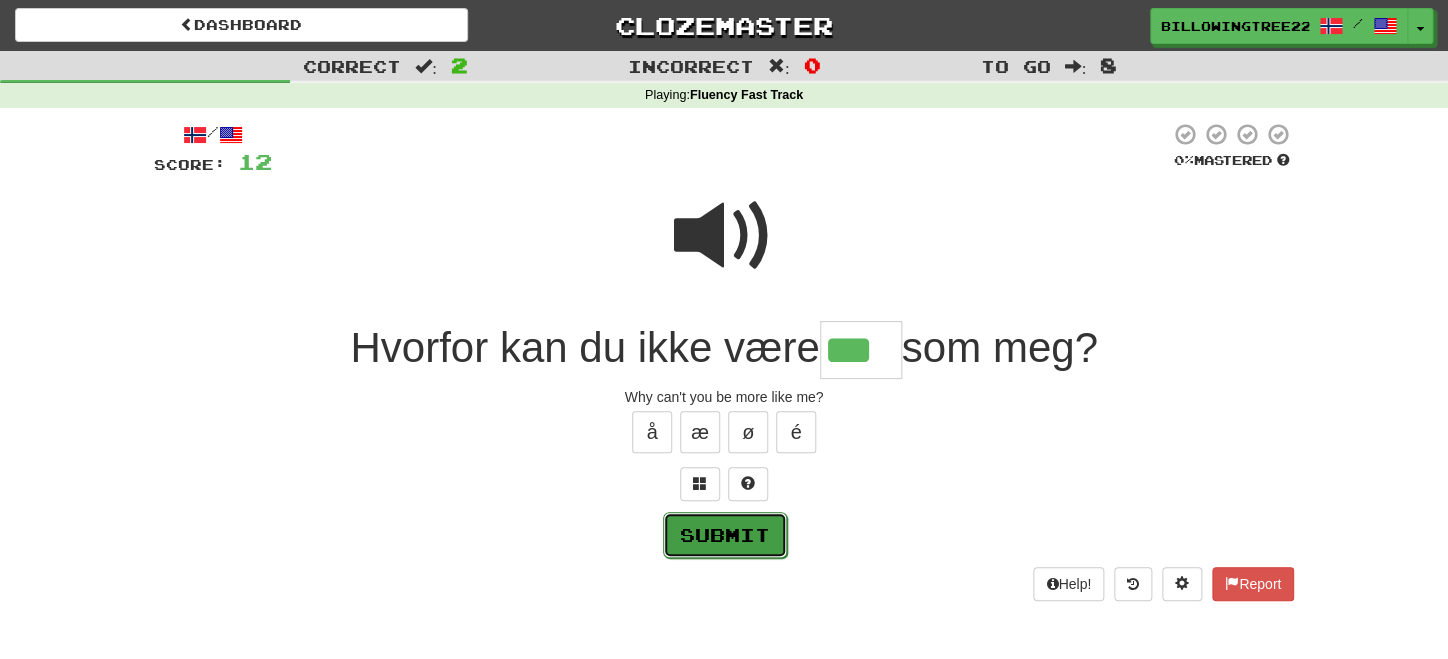 click on "Submit" at bounding box center [725, 535] 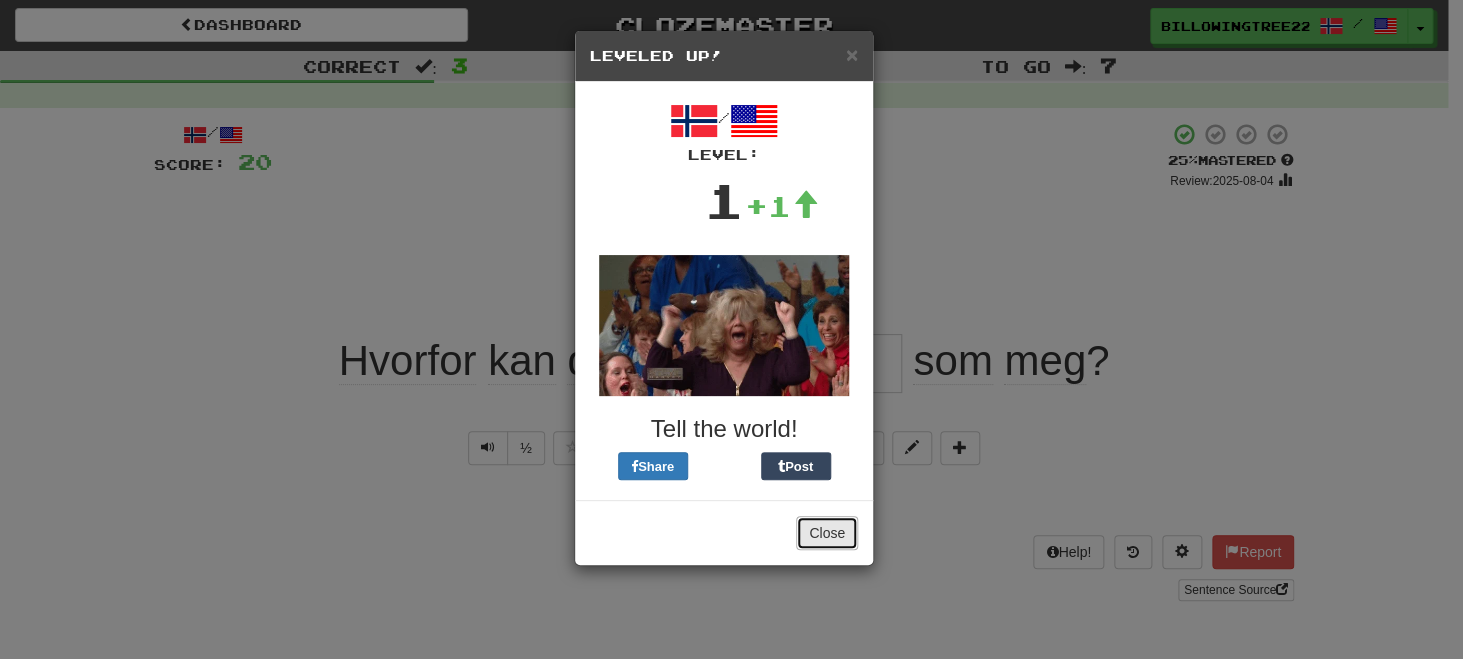 click on "Close" at bounding box center (827, 533) 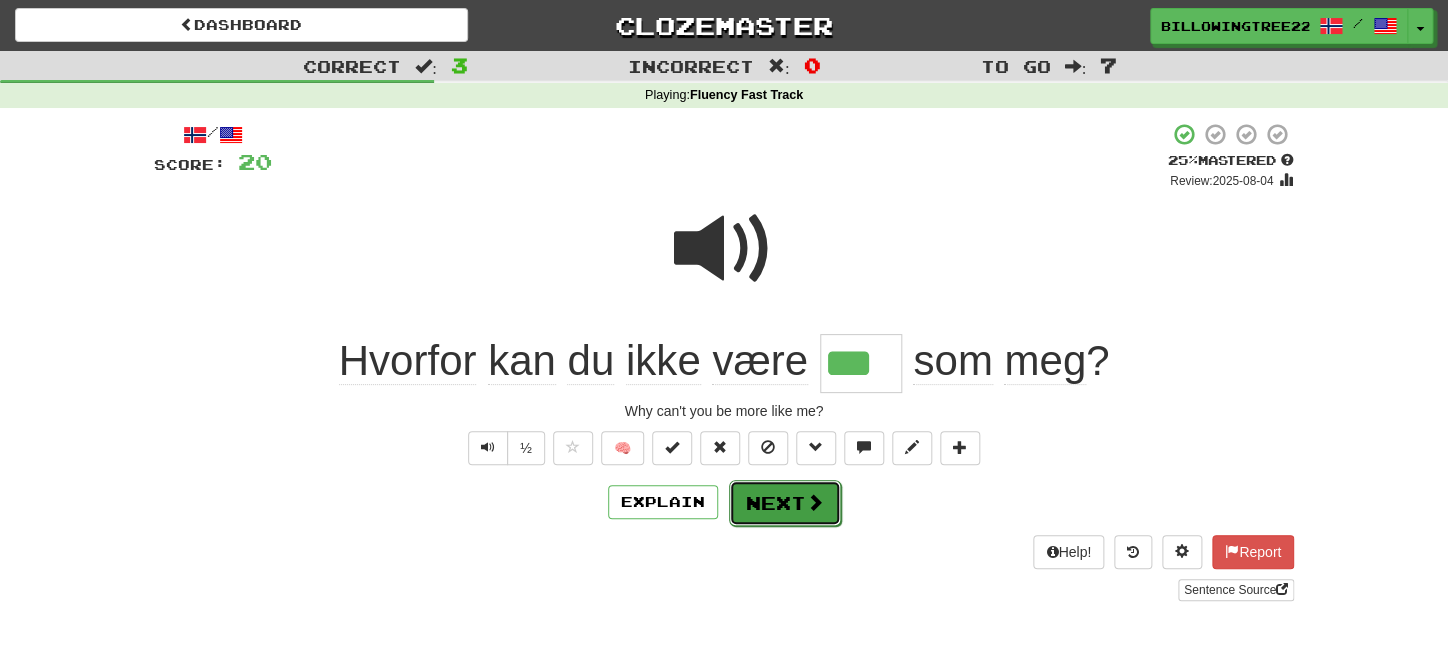 click at bounding box center [815, 502] 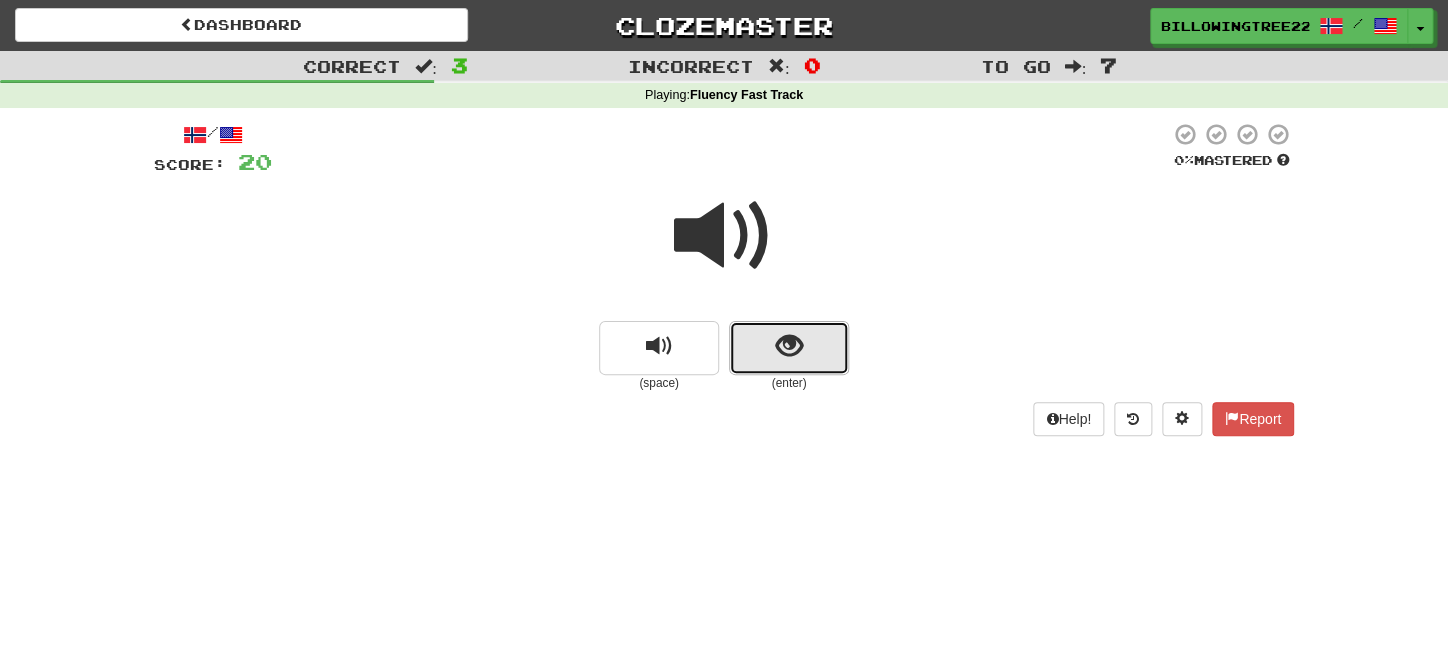 click at bounding box center (789, 346) 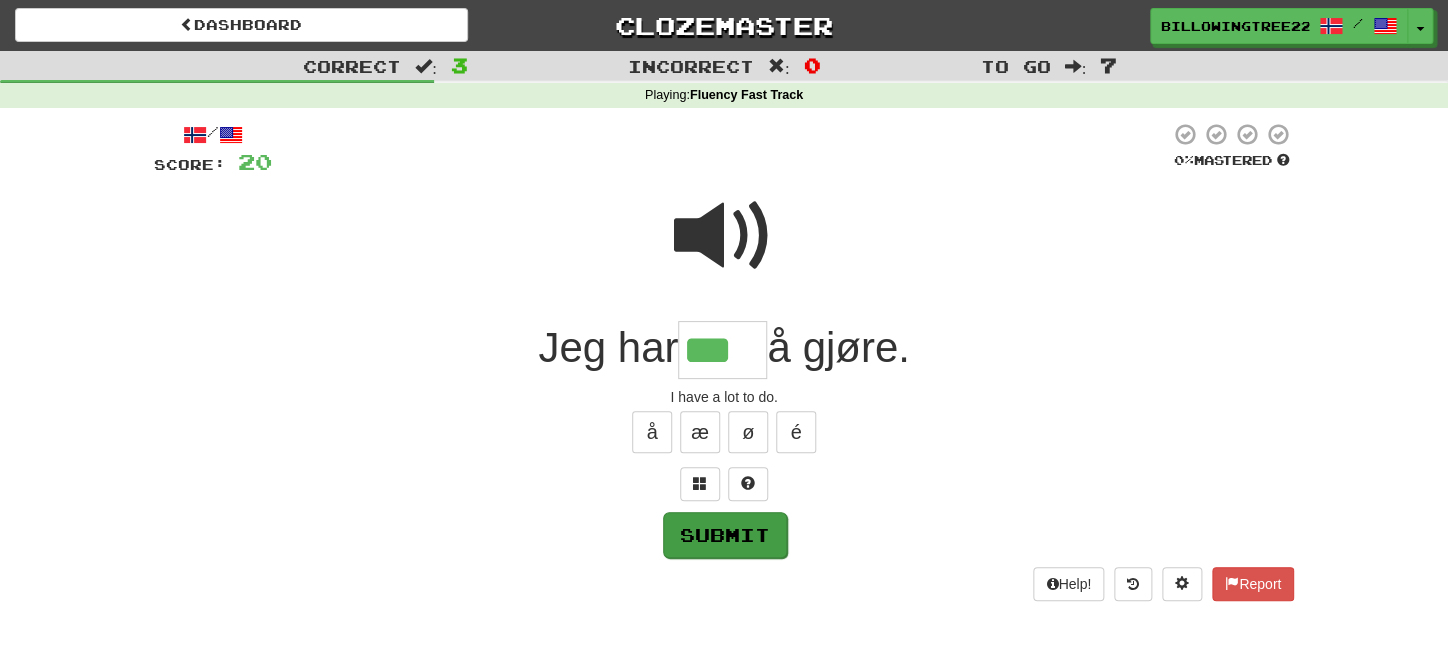 type on "***" 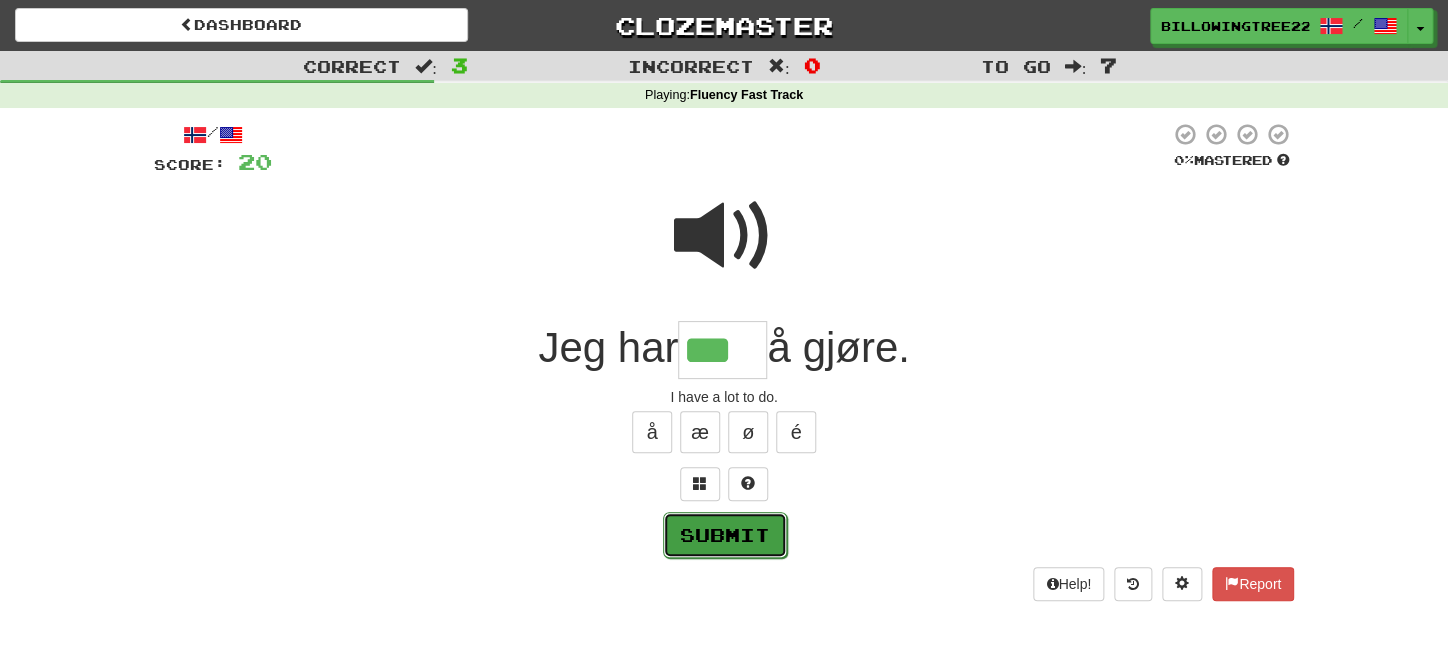 click on "Submit" at bounding box center (725, 535) 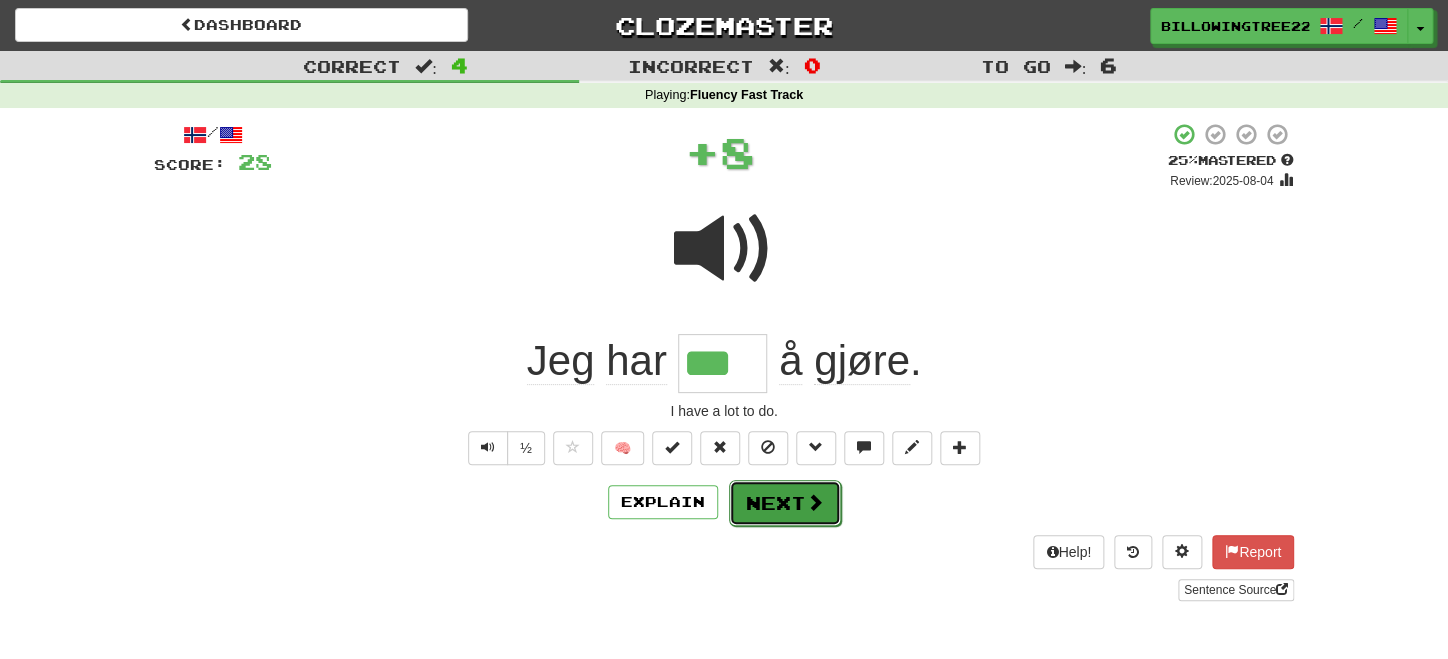 click on "Next" at bounding box center (785, 503) 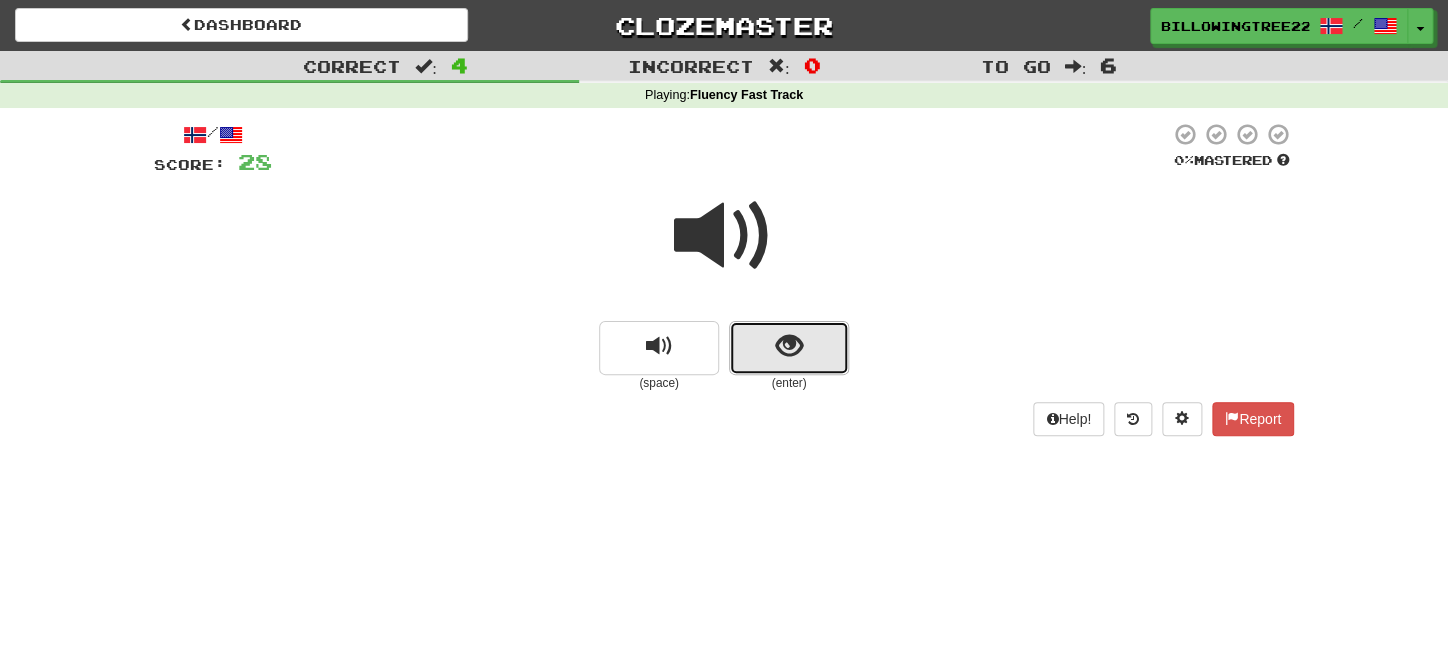 click at bounding box center (789, 346) 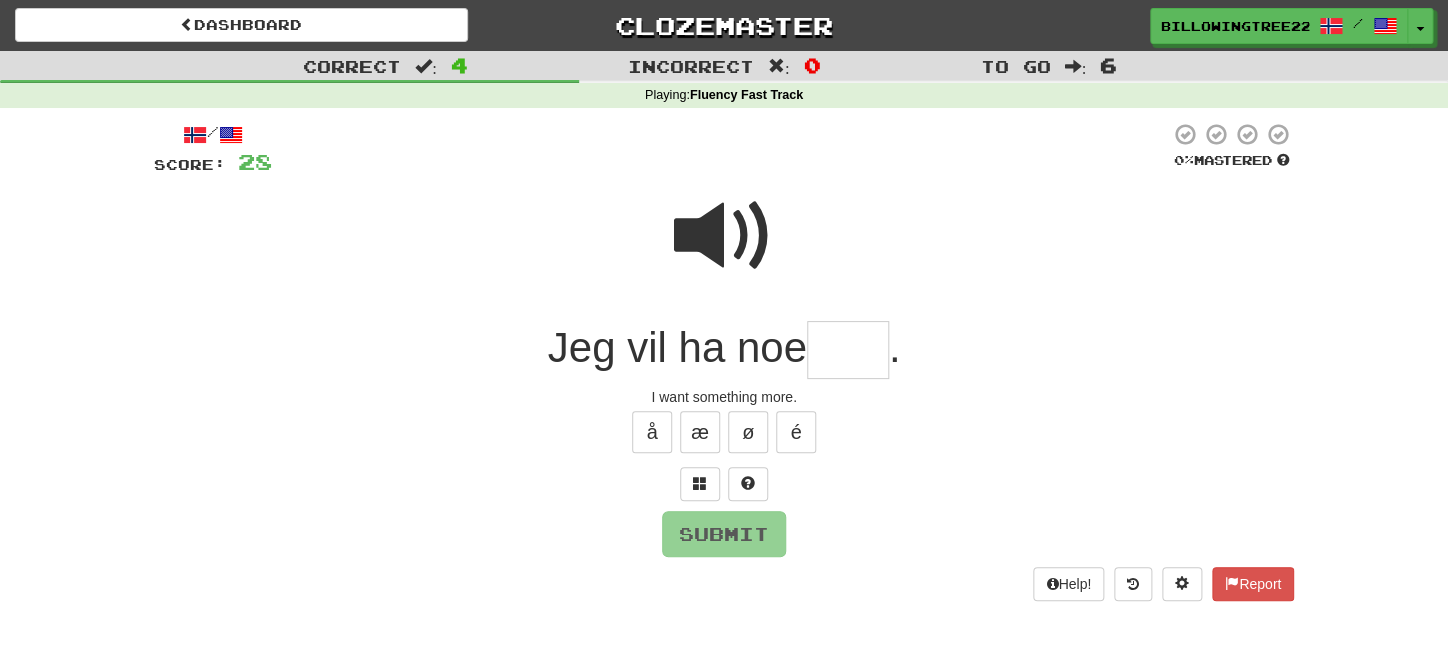 click at bounding box center [848, 350] 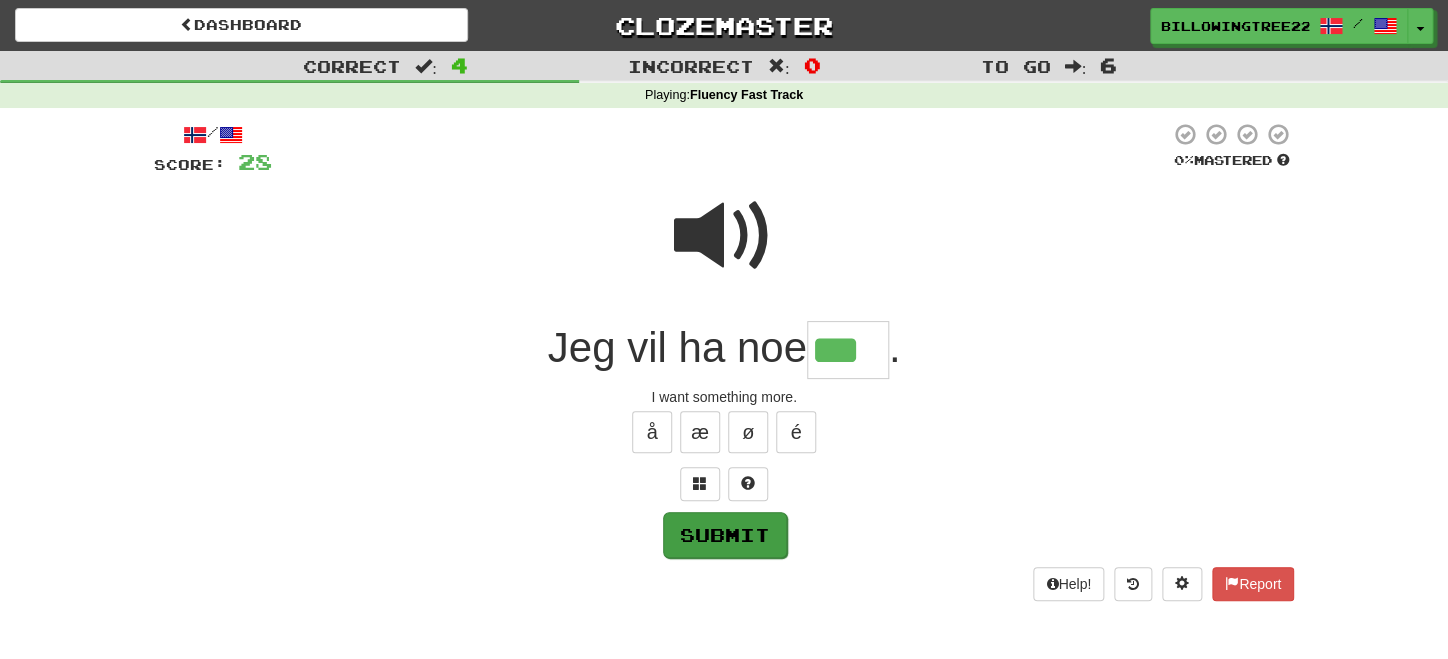 type on "***" 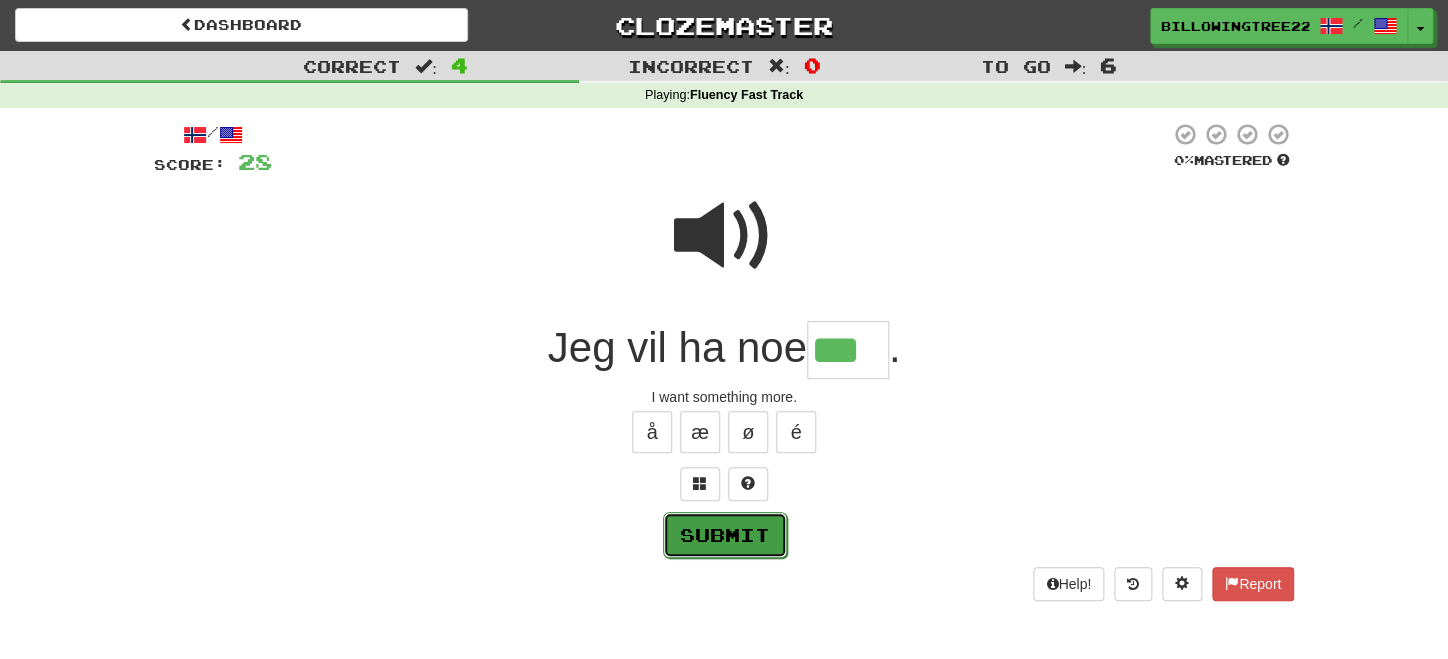 click on "Submit" at bounding box center [725, 535] 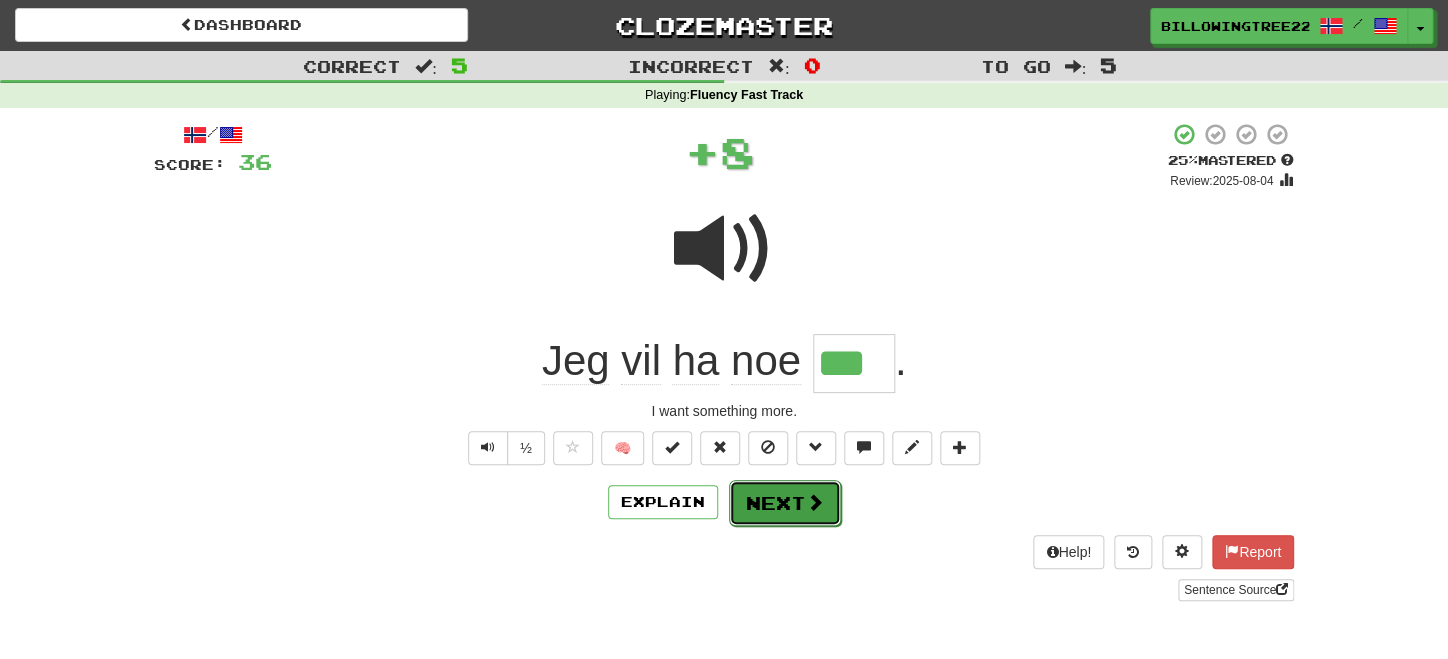click on "Next" at bounding box center (785, 503) 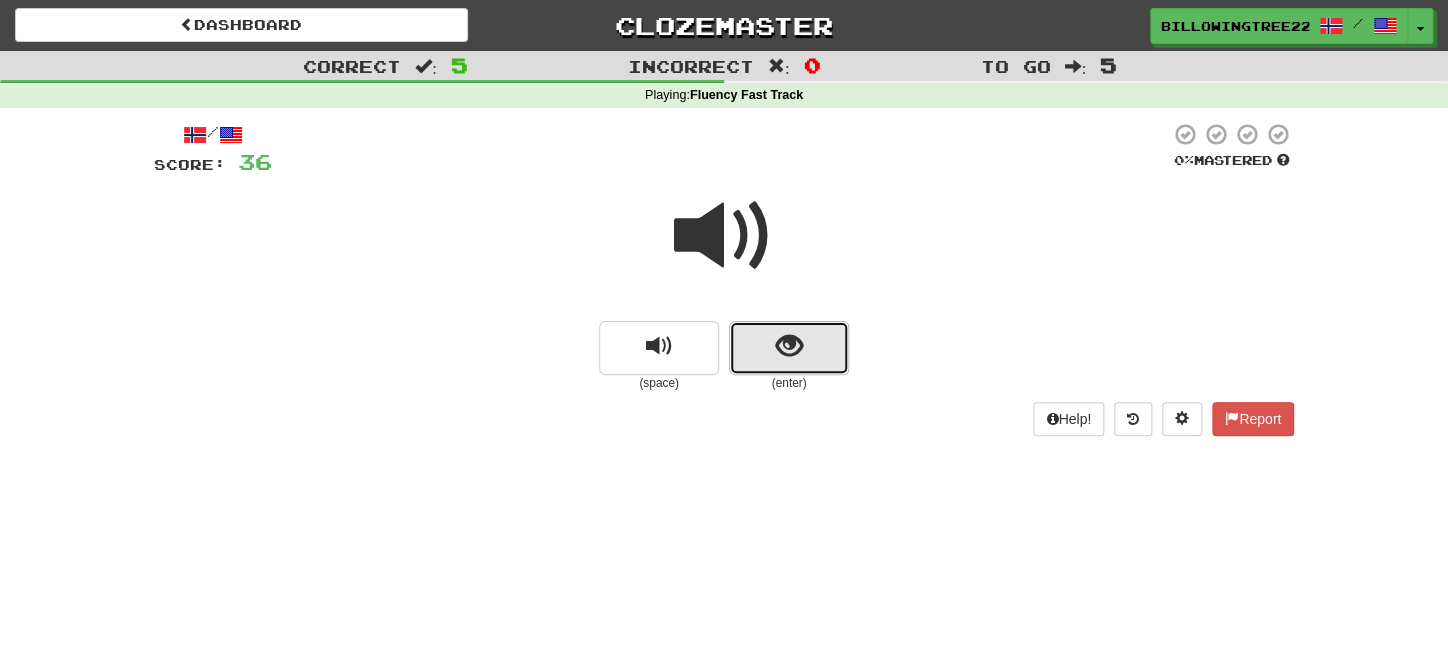 click at bounding box center [789, 348] 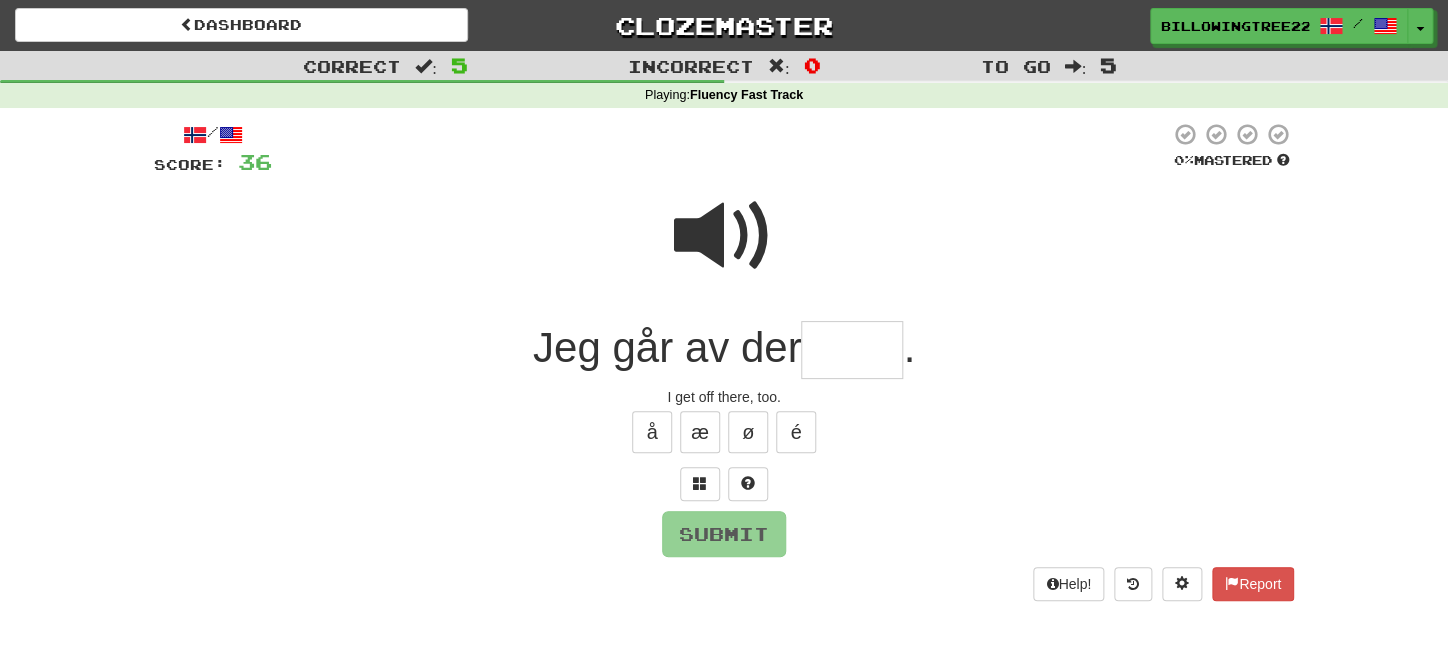 click at bounding box center (852, 350) 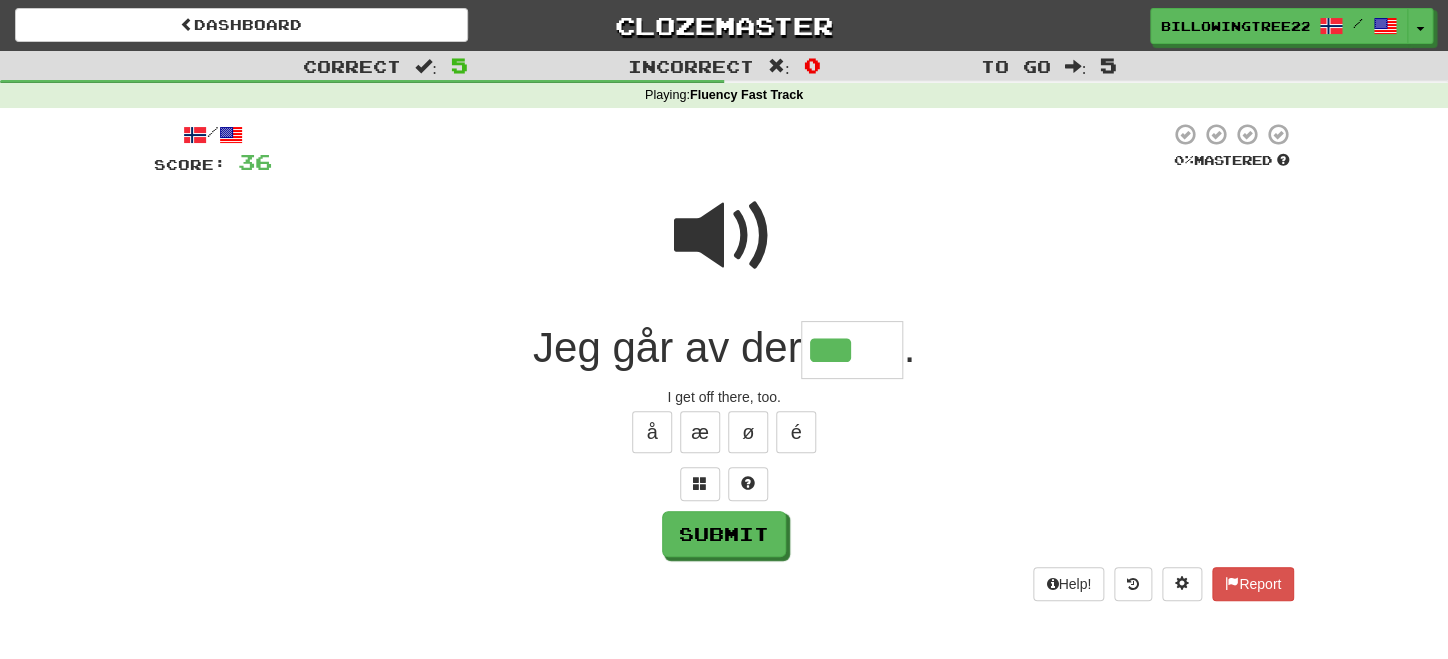 click on "å æ ø é" at bounding box center (724, 432) 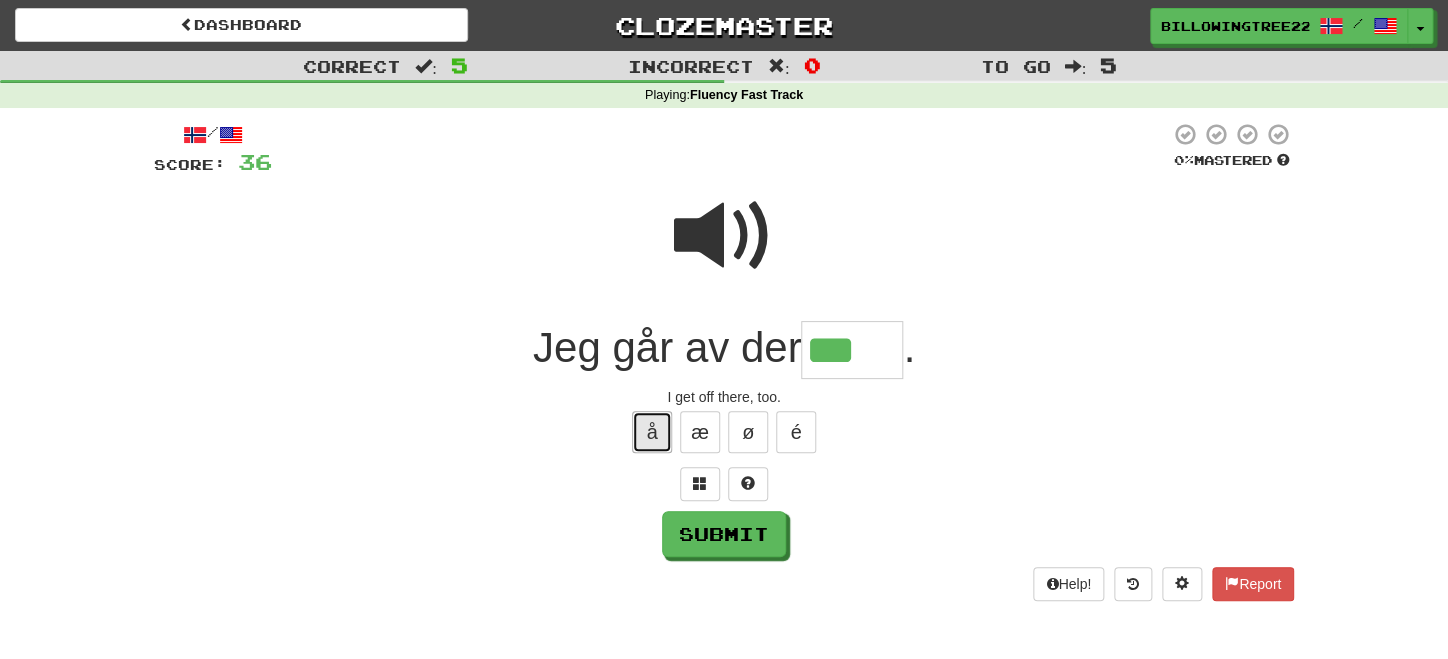 click on "å" at bounding box center [652, 432] 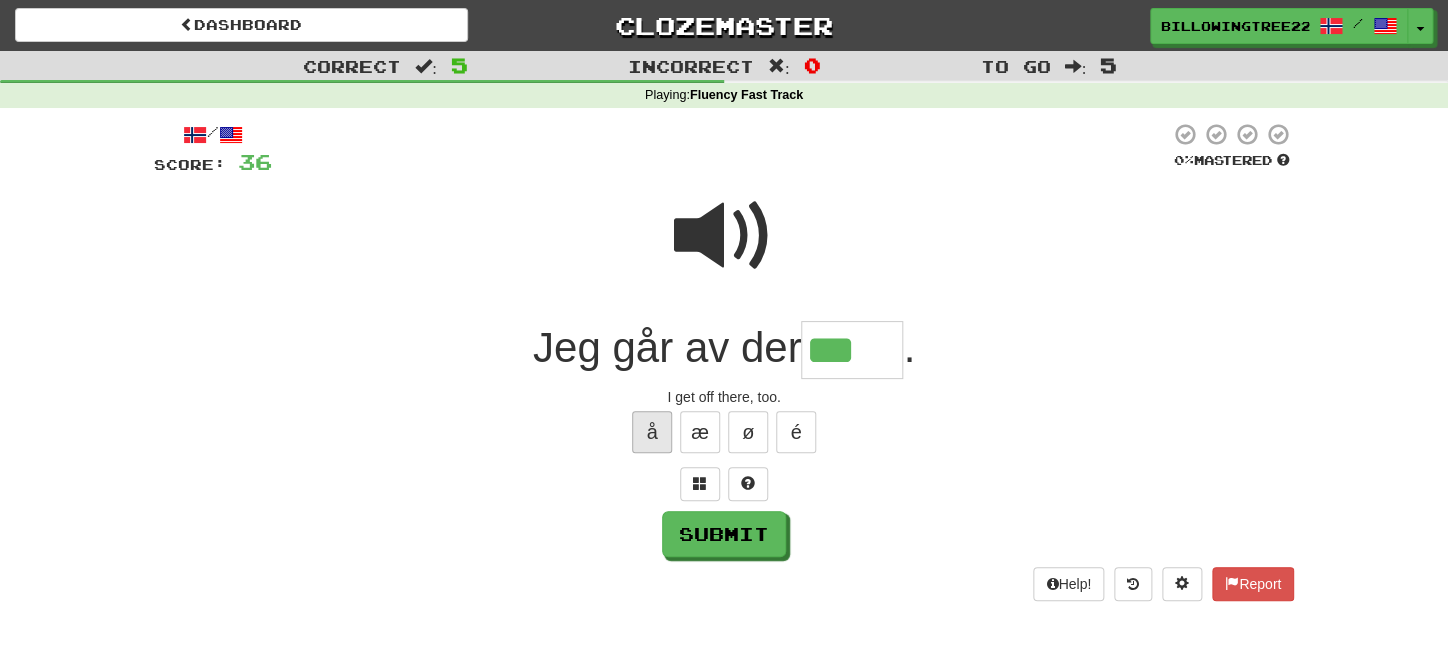 type on "****" 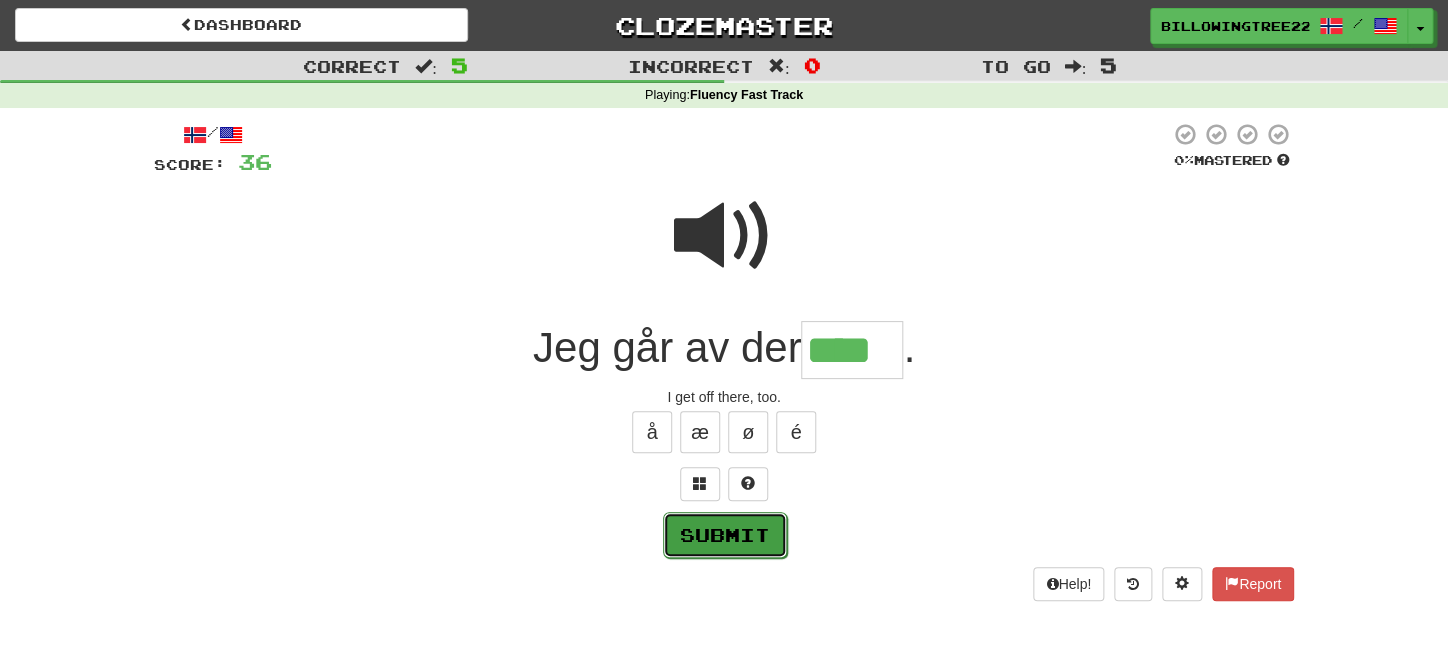 click on "Submit" at bounding box center [725, 535] 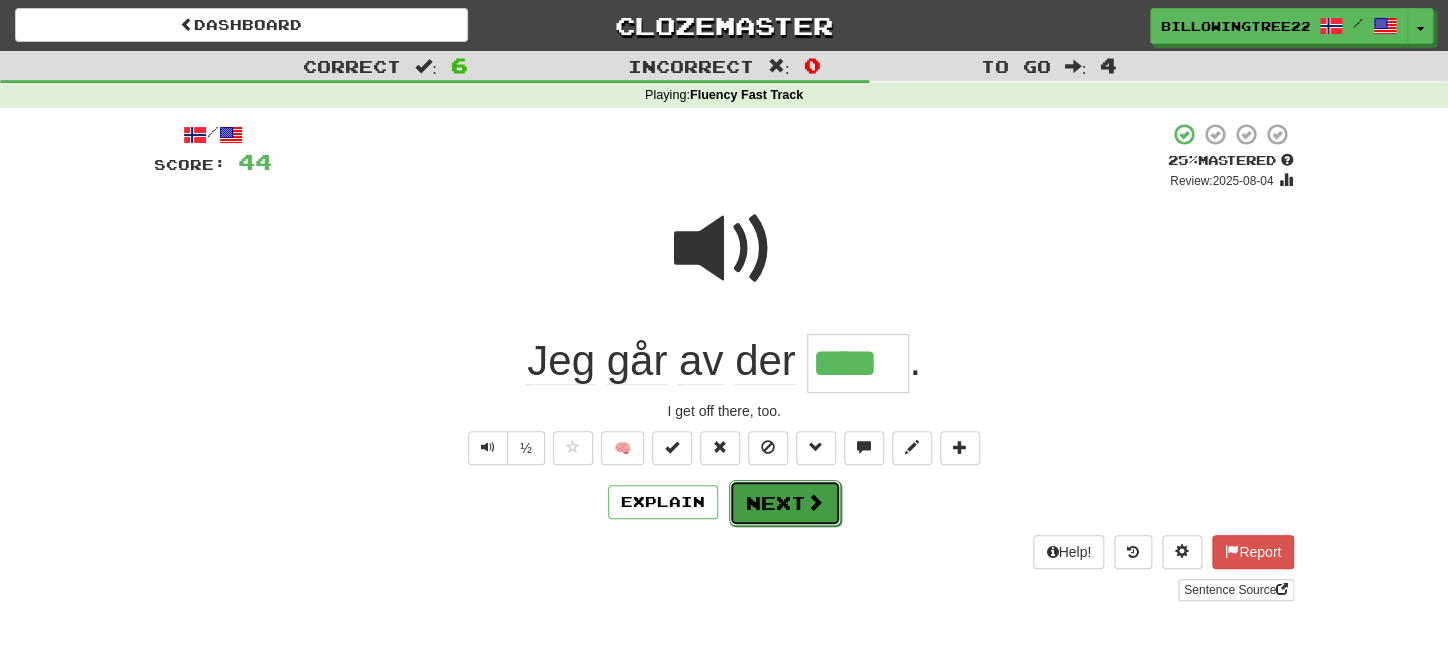 click on "Next" at bounding box center (785, 503) 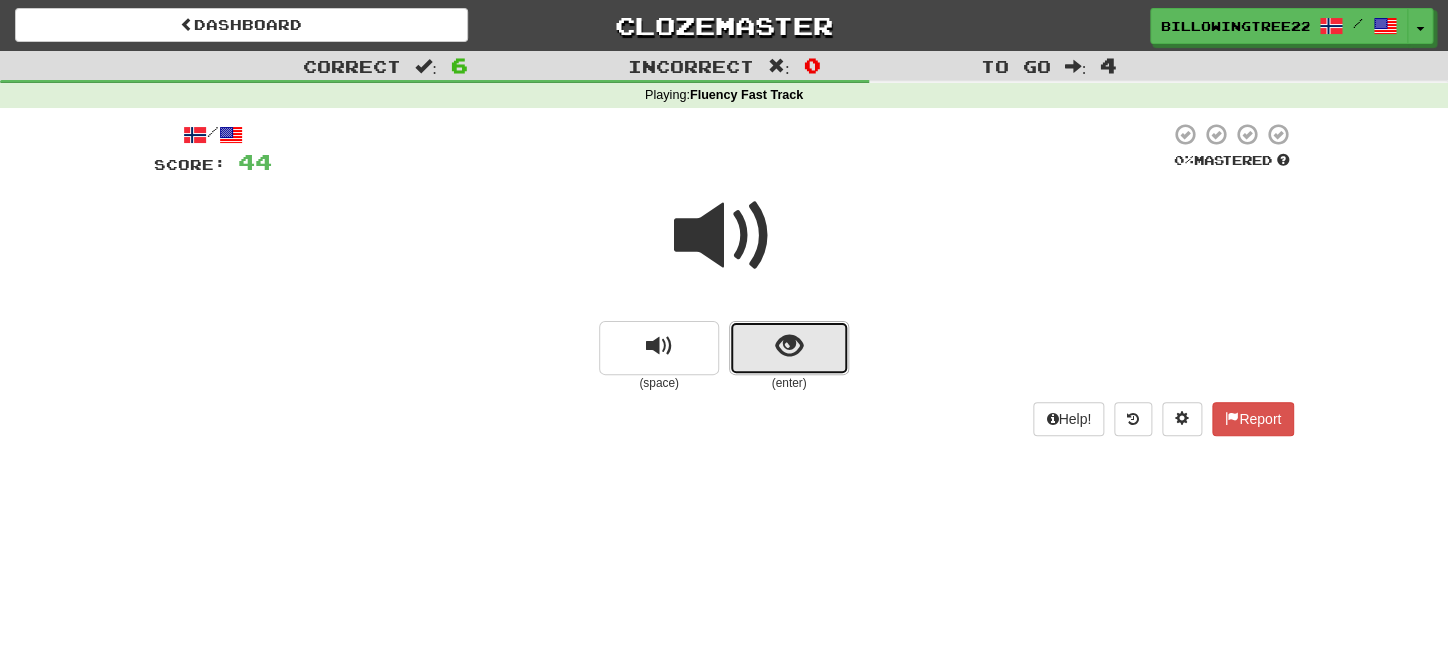 click at bounding box center (789, 346) 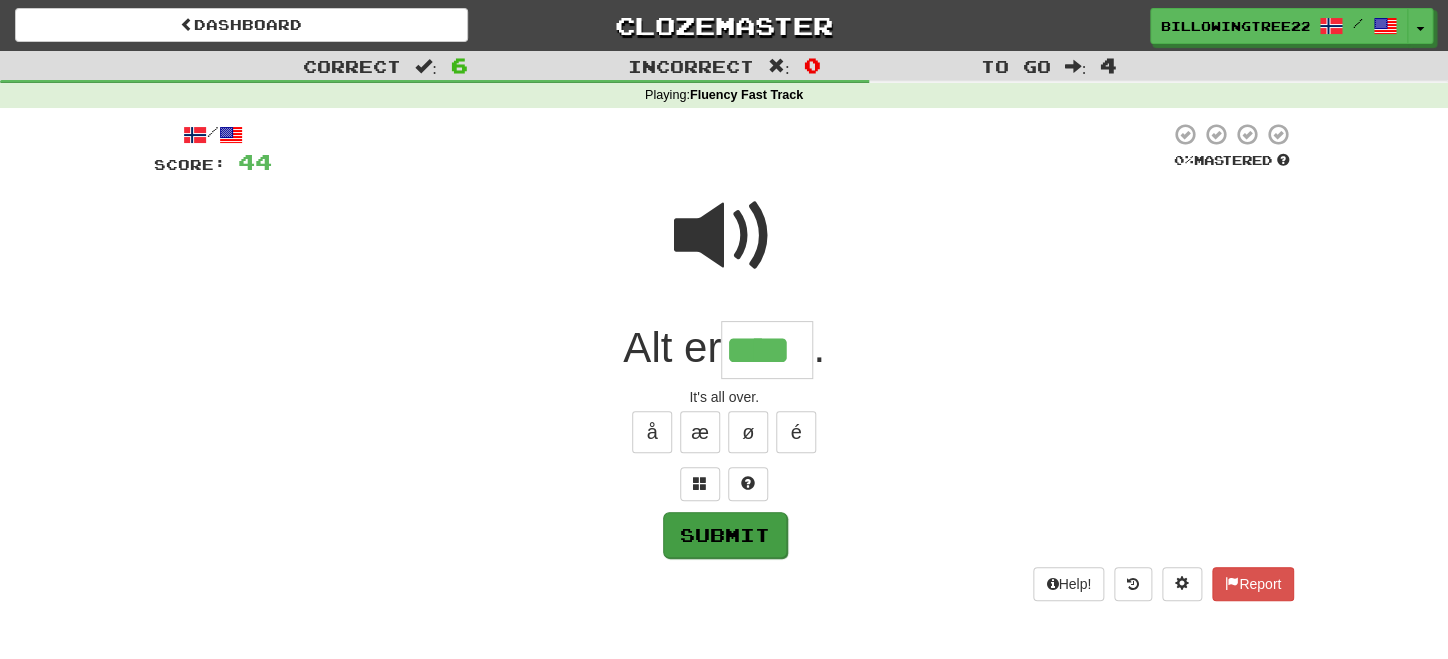 type on "****" 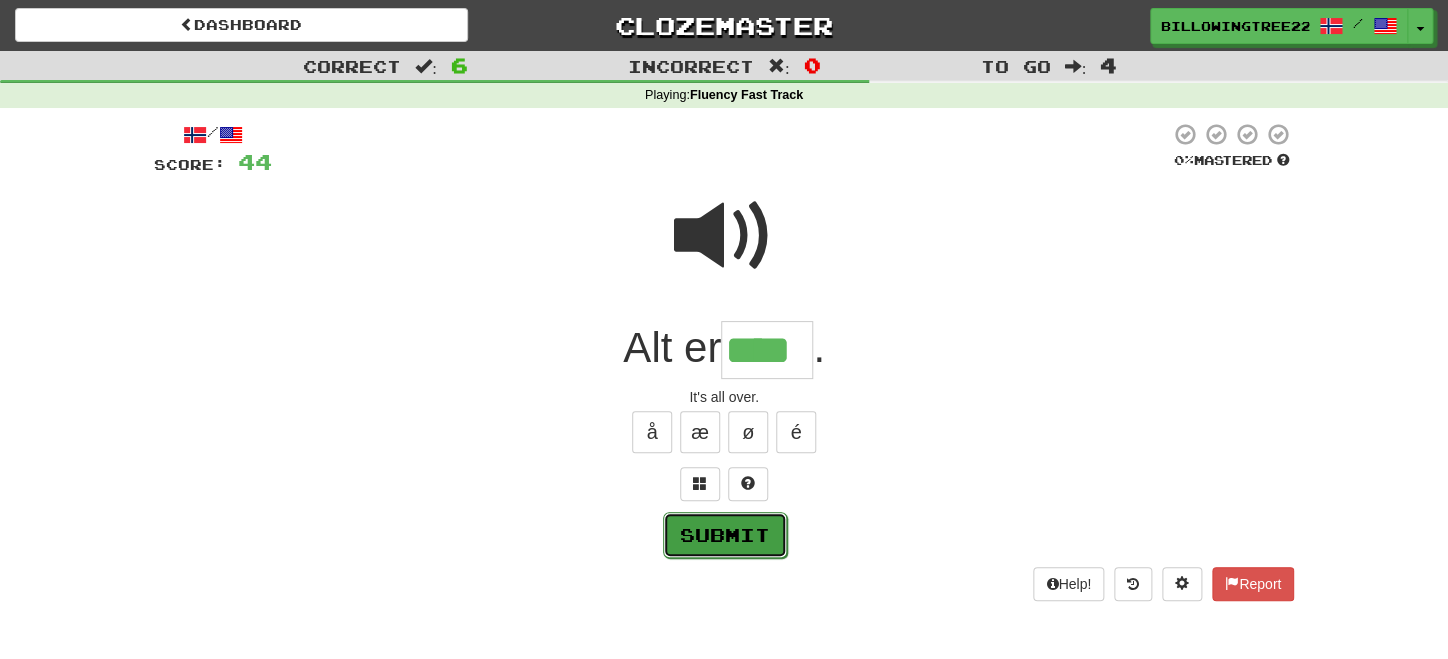 click on "Submit" at bounding box center (725, 535) 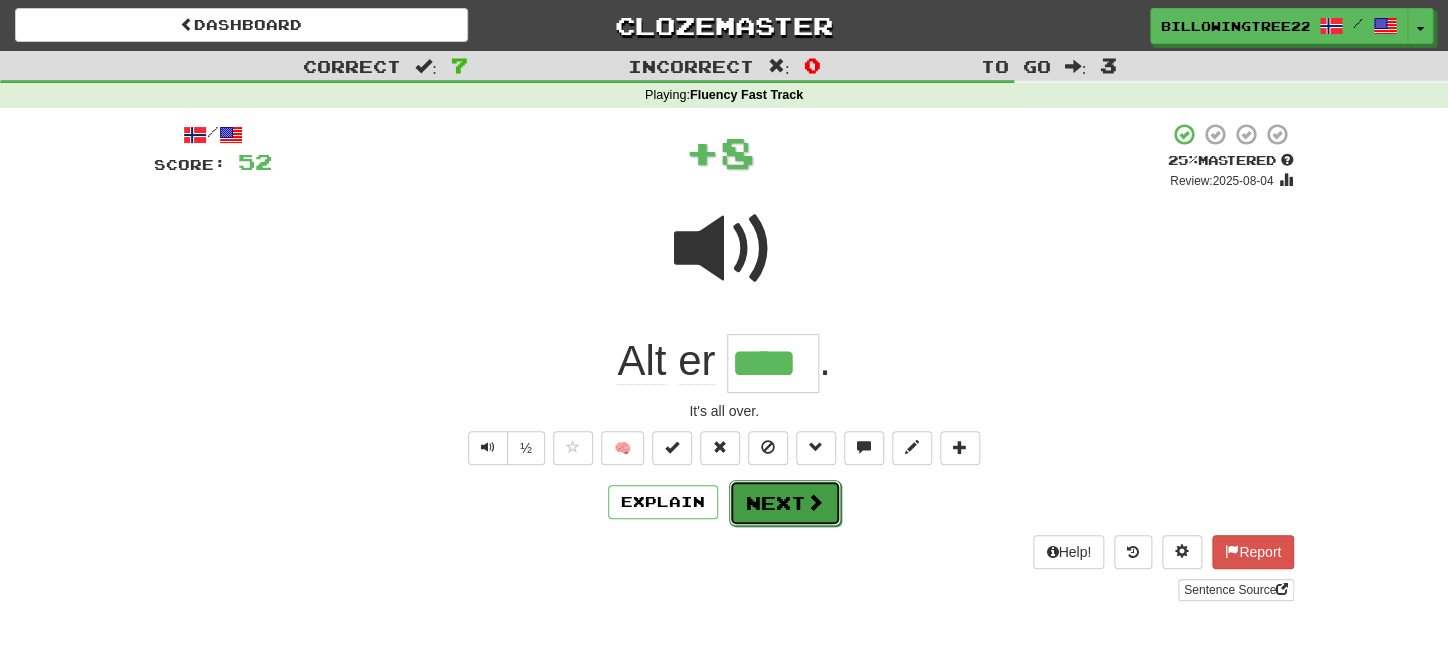 click on "Next" at bounding box center [785, 503] 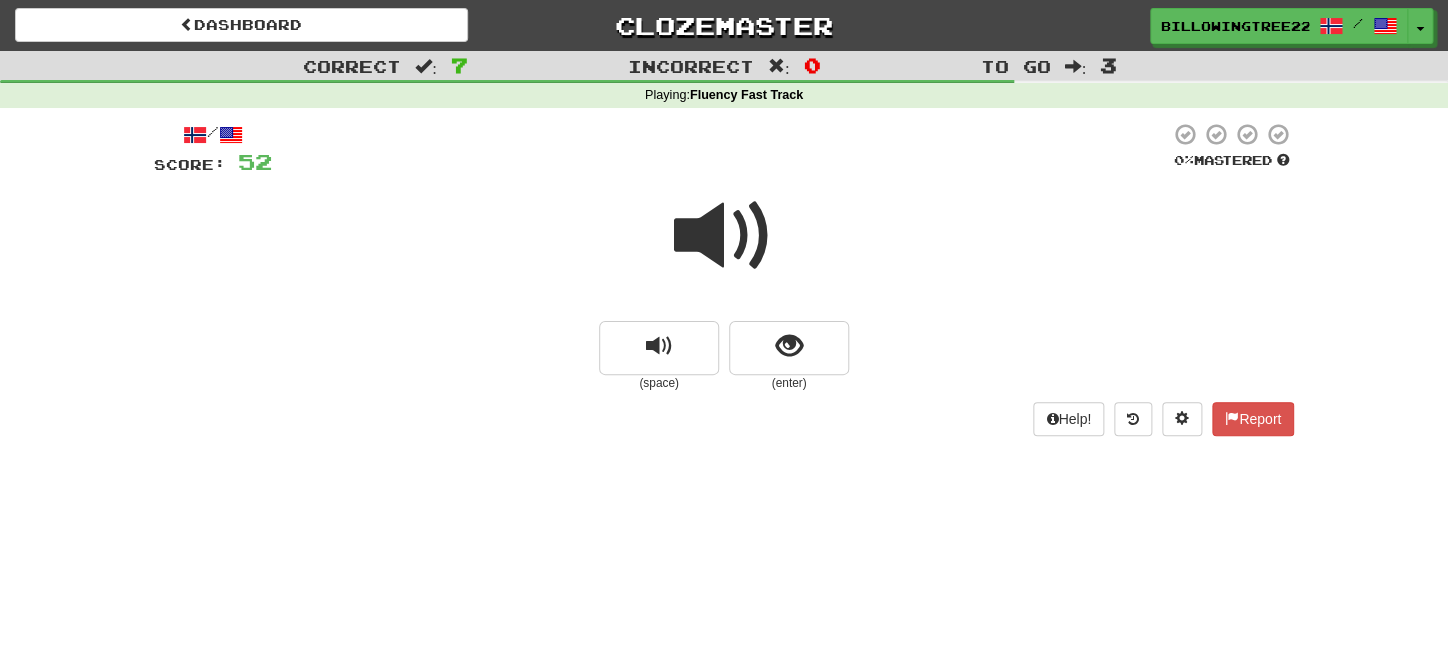 click at bounding box center [724, 236] 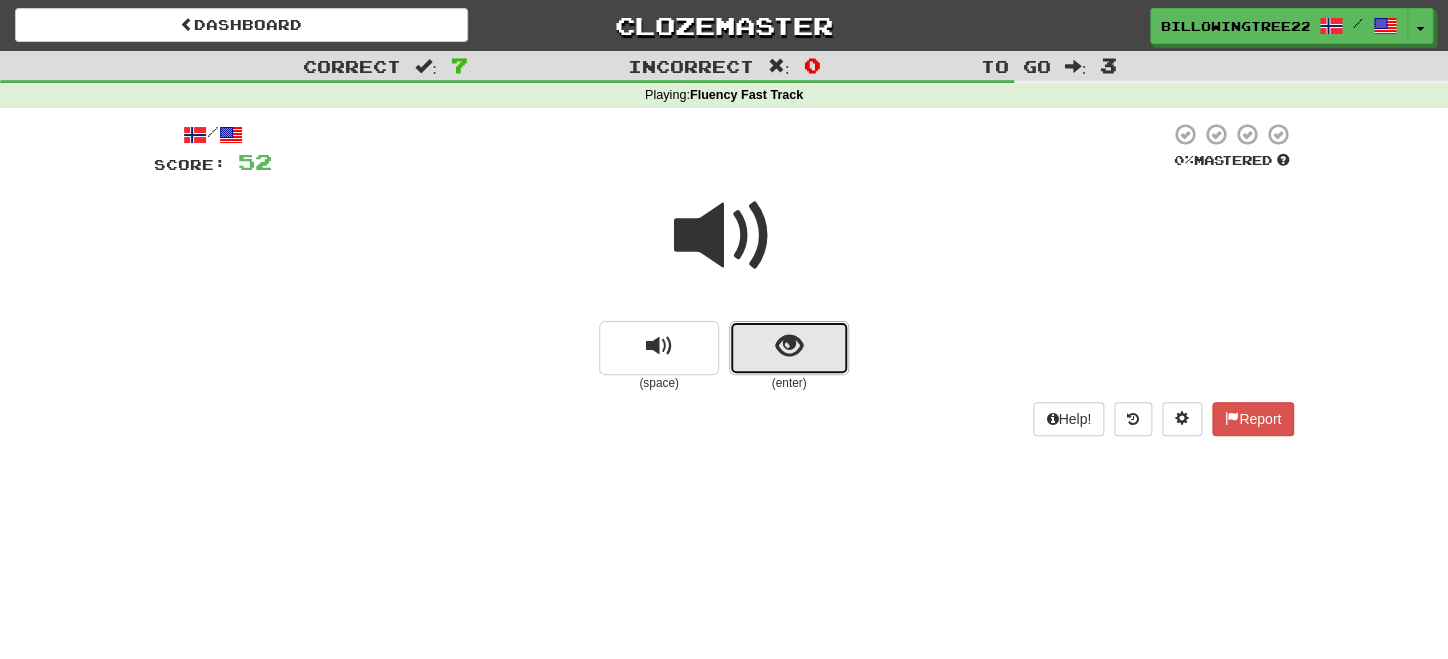 click at bounding box center (789, 346) 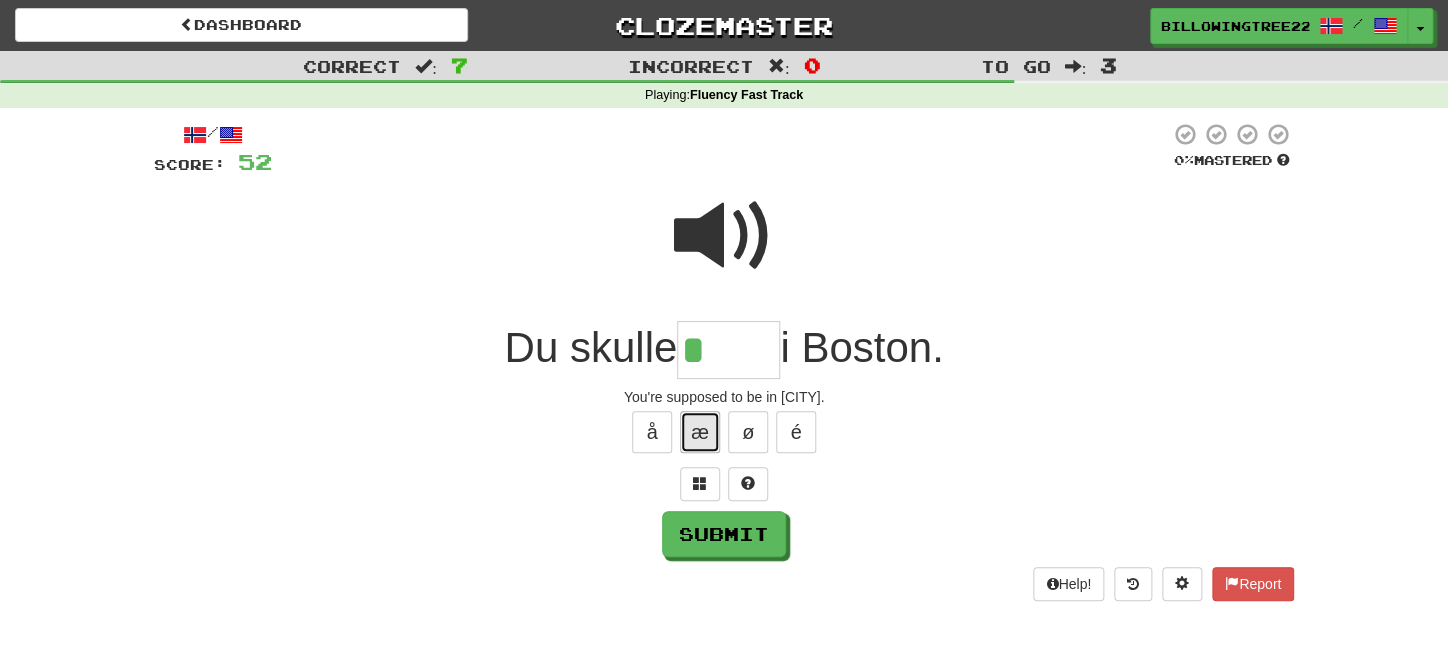 click on "æ" at bounding box center (700, 432) 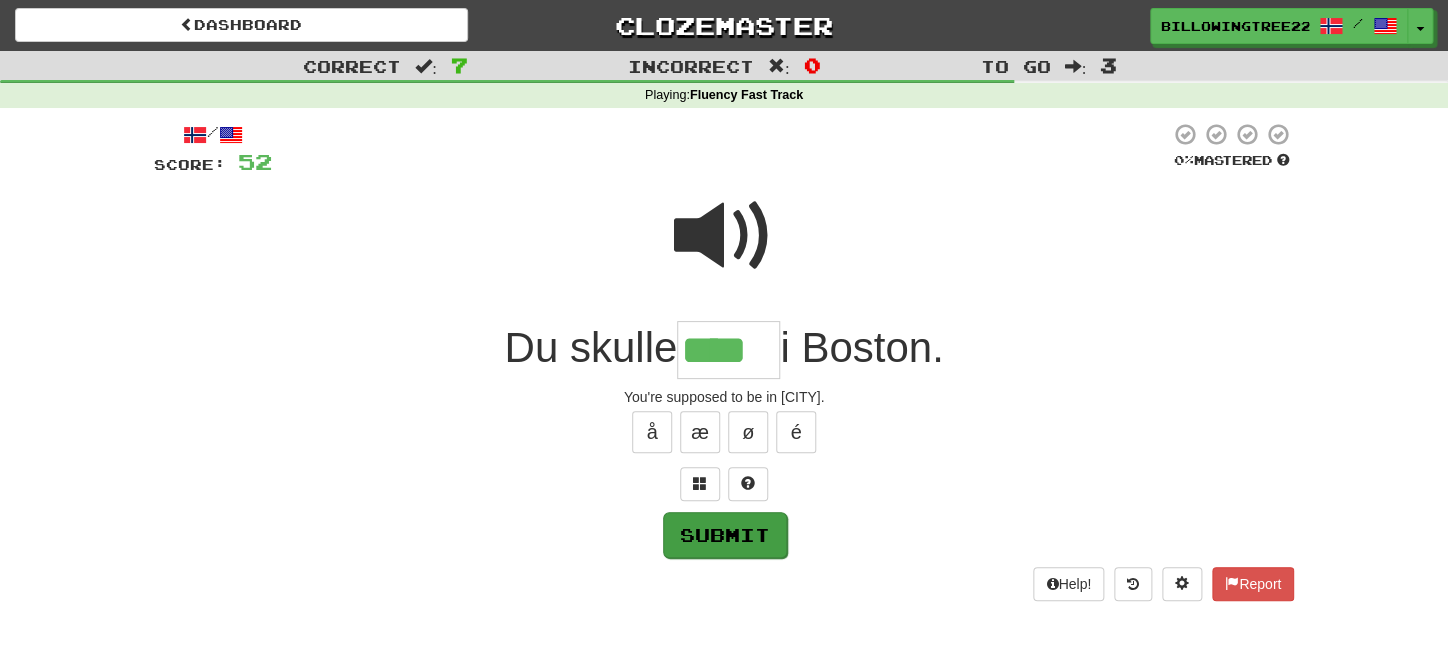 type on "****" 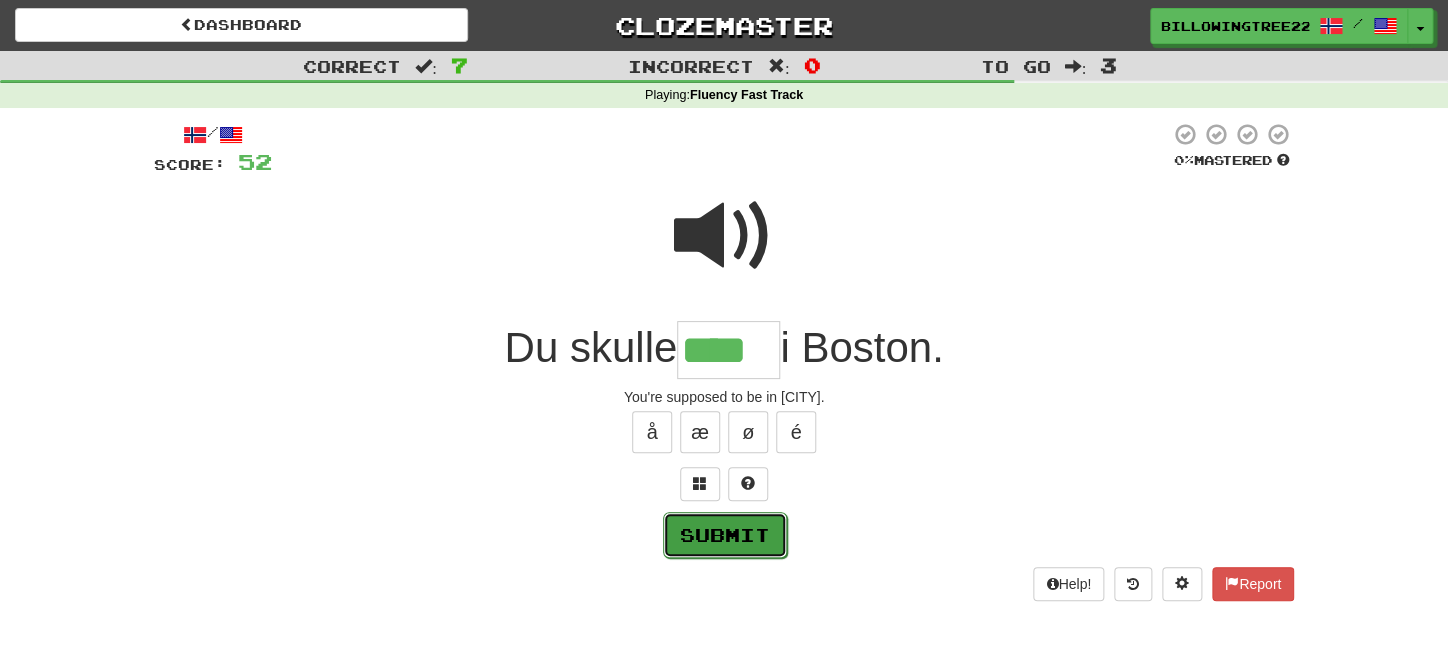 click on "Submit" at bounding box center [725, 535] 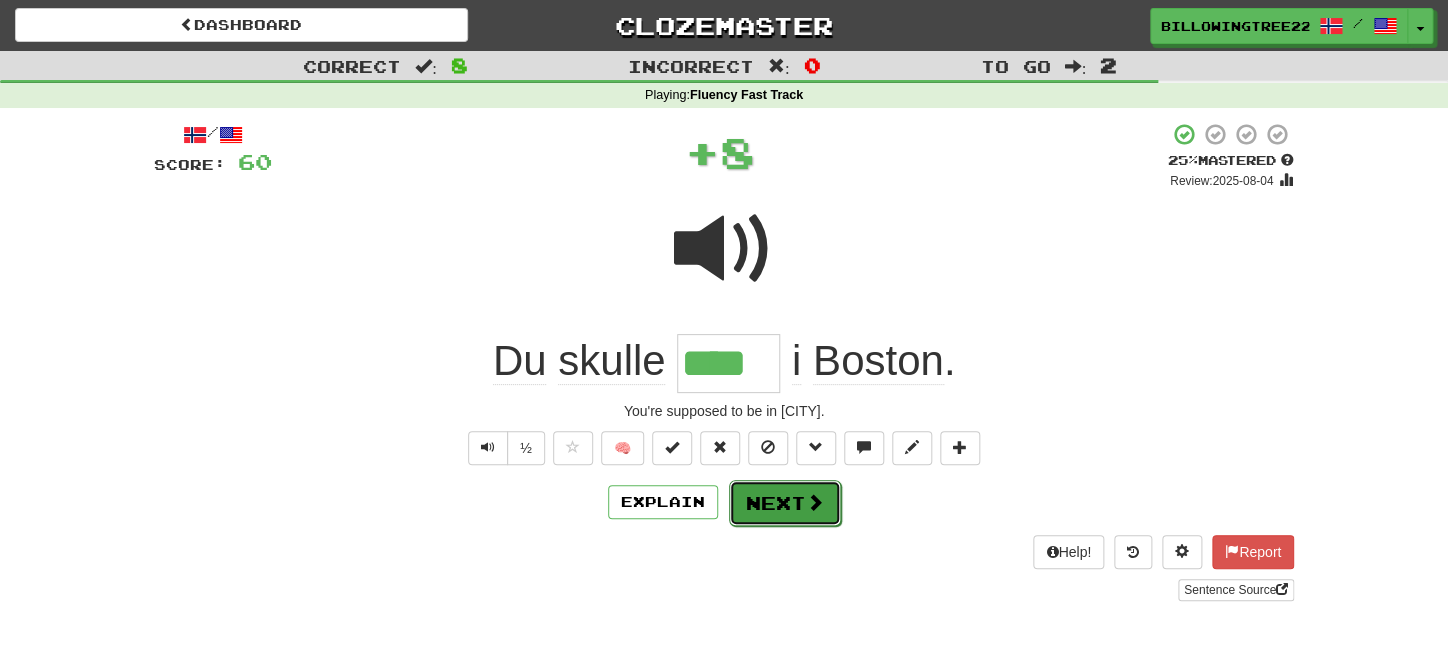 click on "Next" at bounding box center [785, 503] 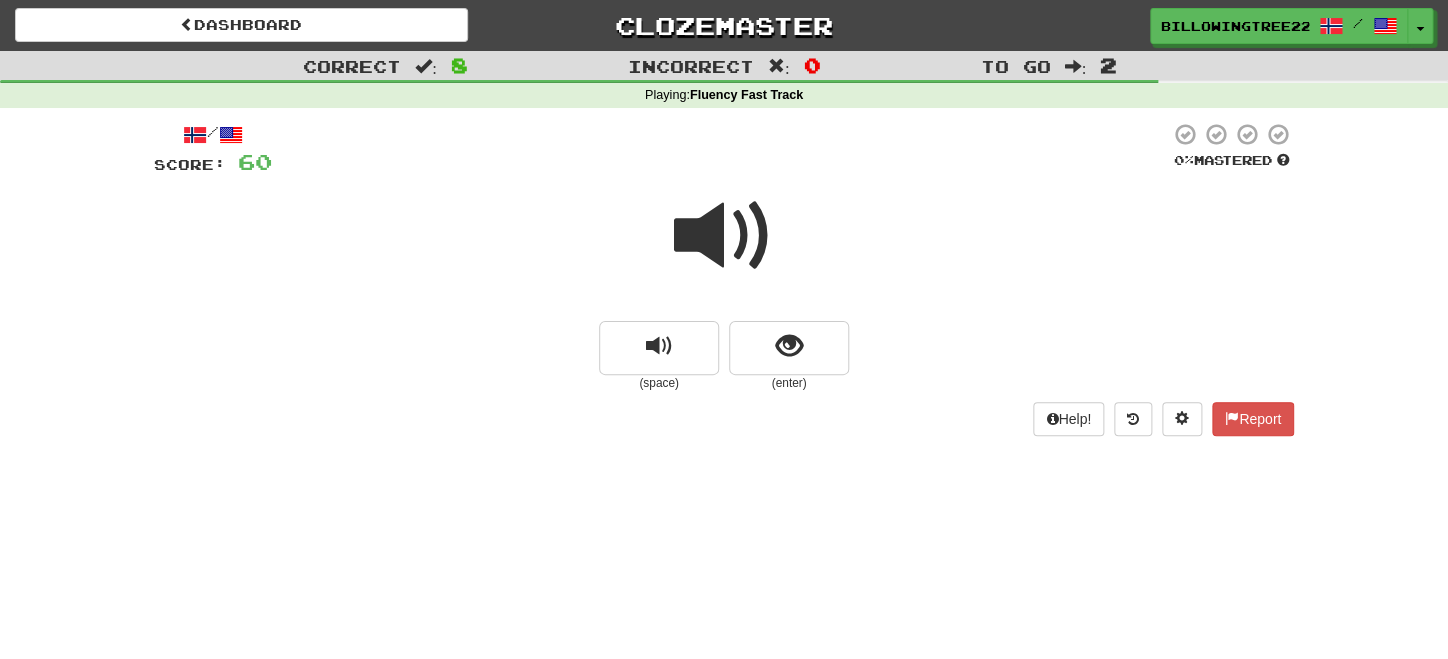 click at bounding box center (724, 236) 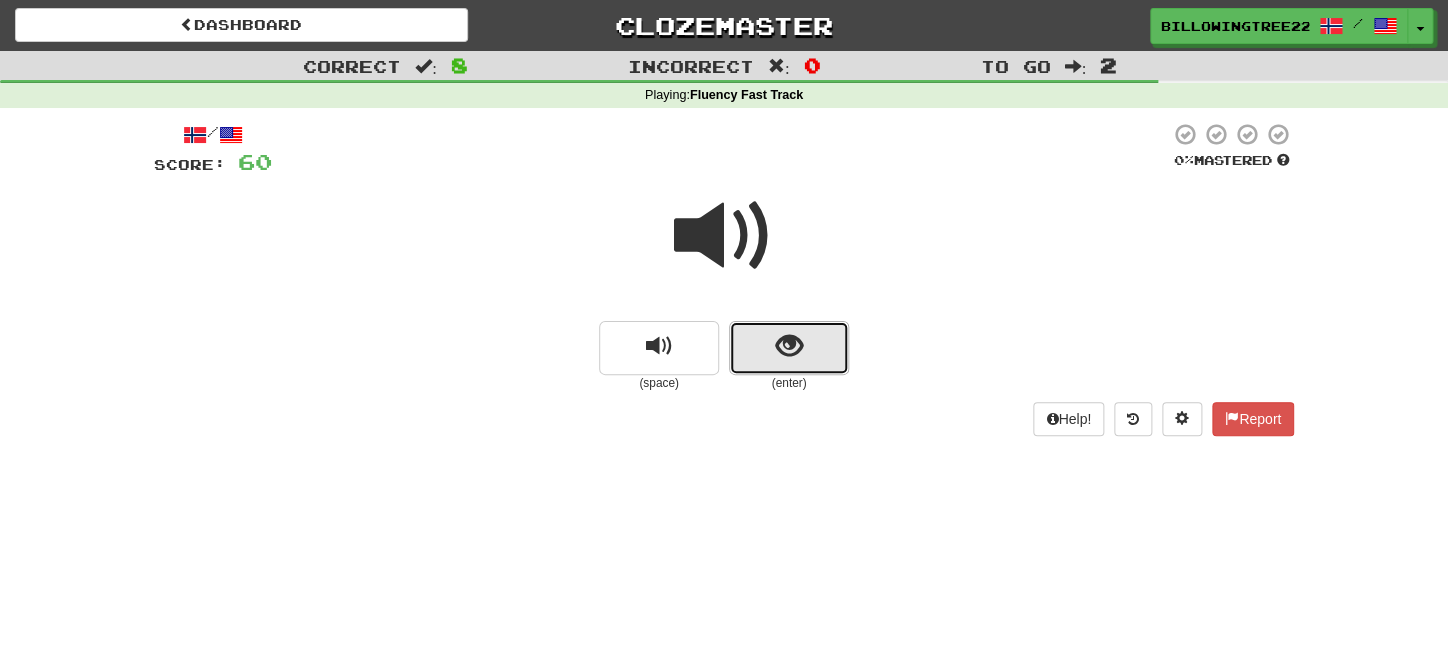 click at bounding box center (789, 346) 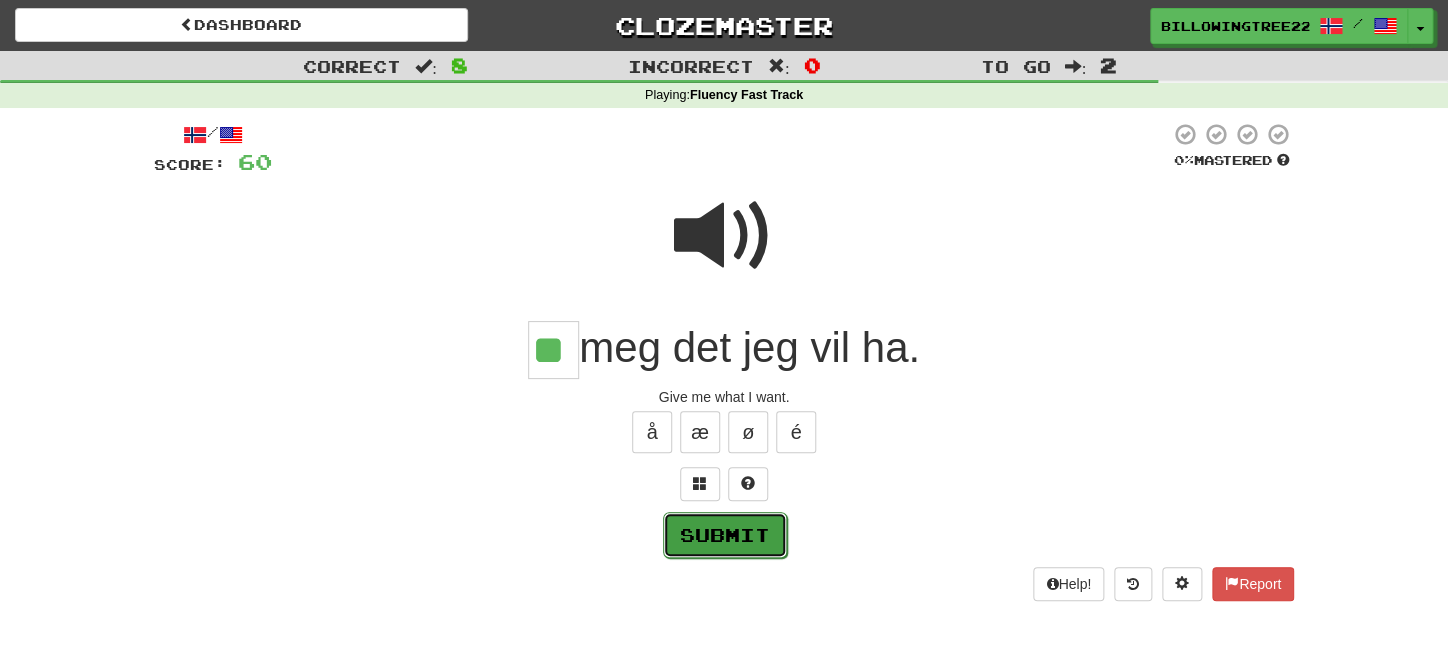 click on "Submit" at bounding box center [725, 535] 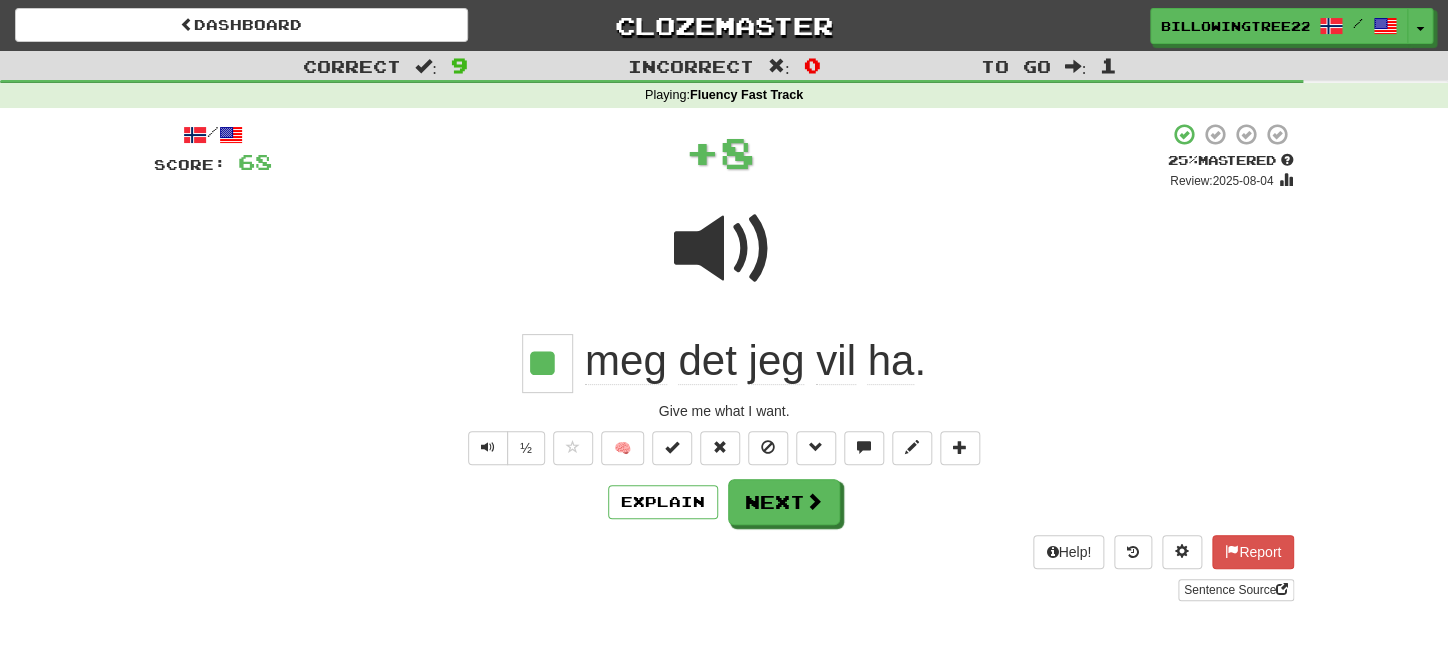 type on "**" 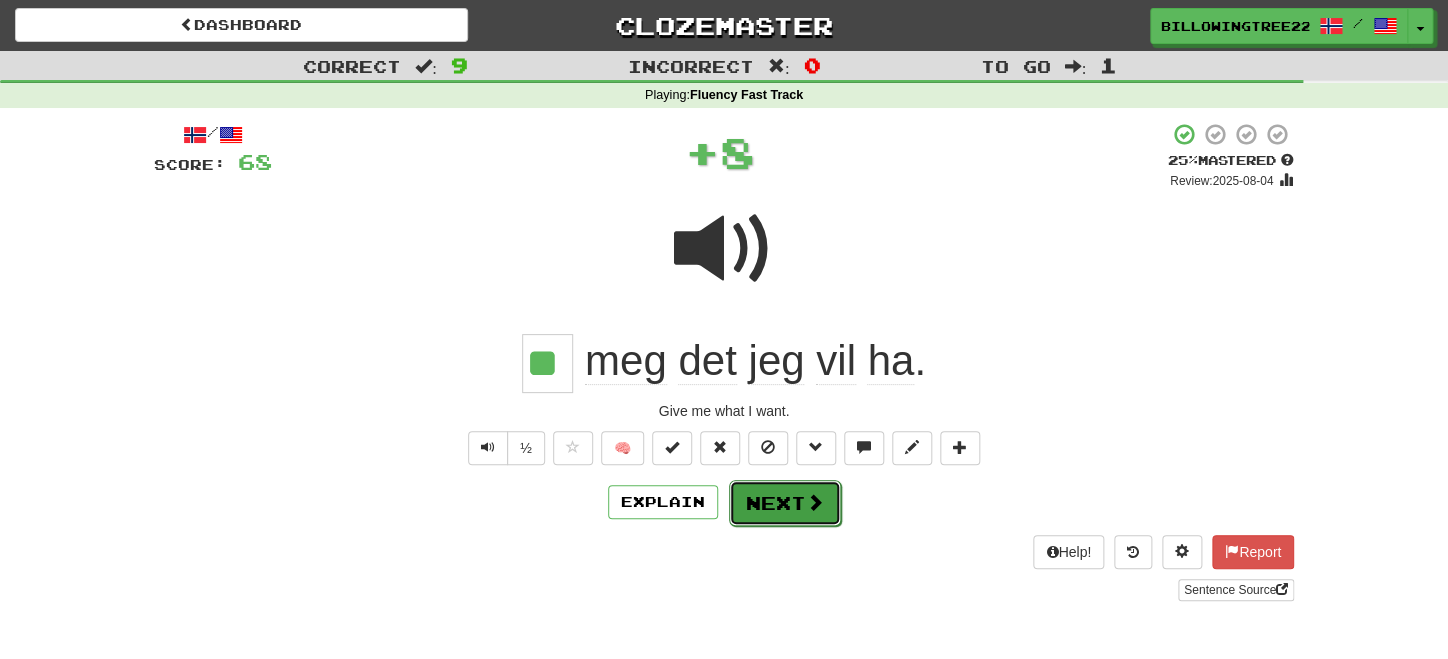 click on "Next" at bounding box center [785, 503] 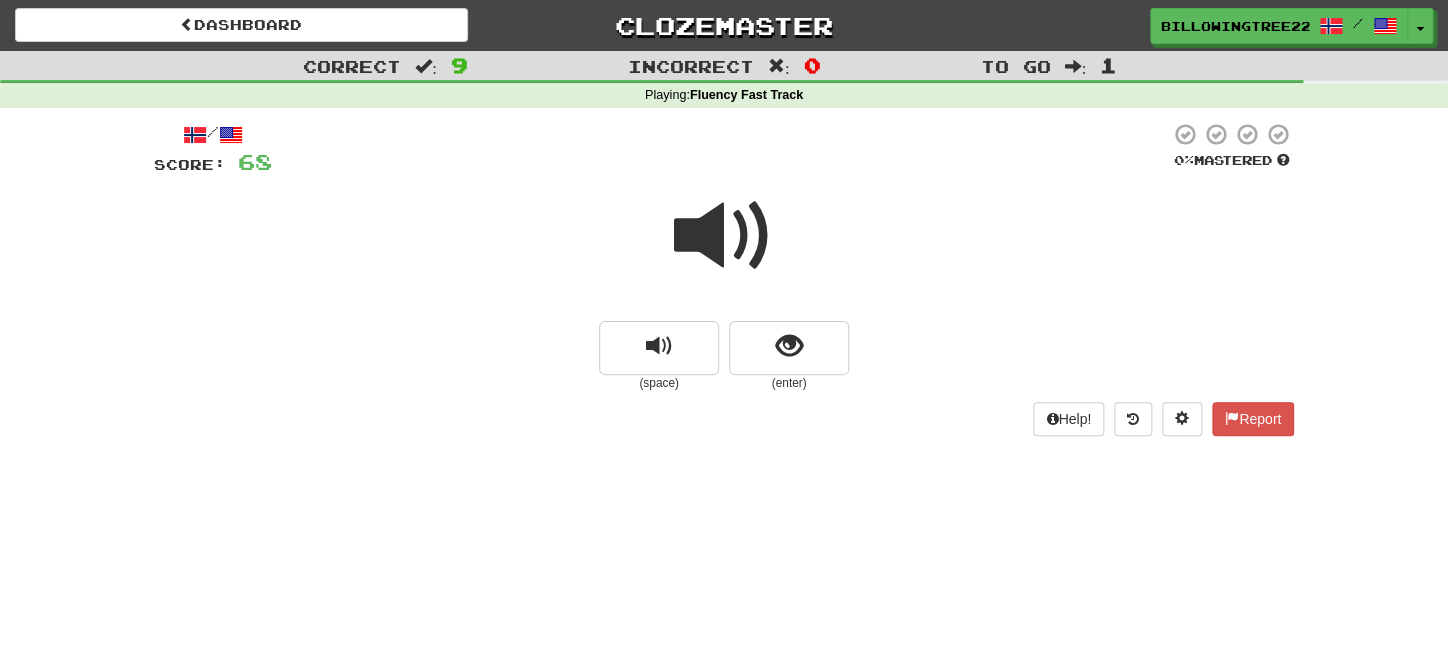 click at bounding box center (724, 236) 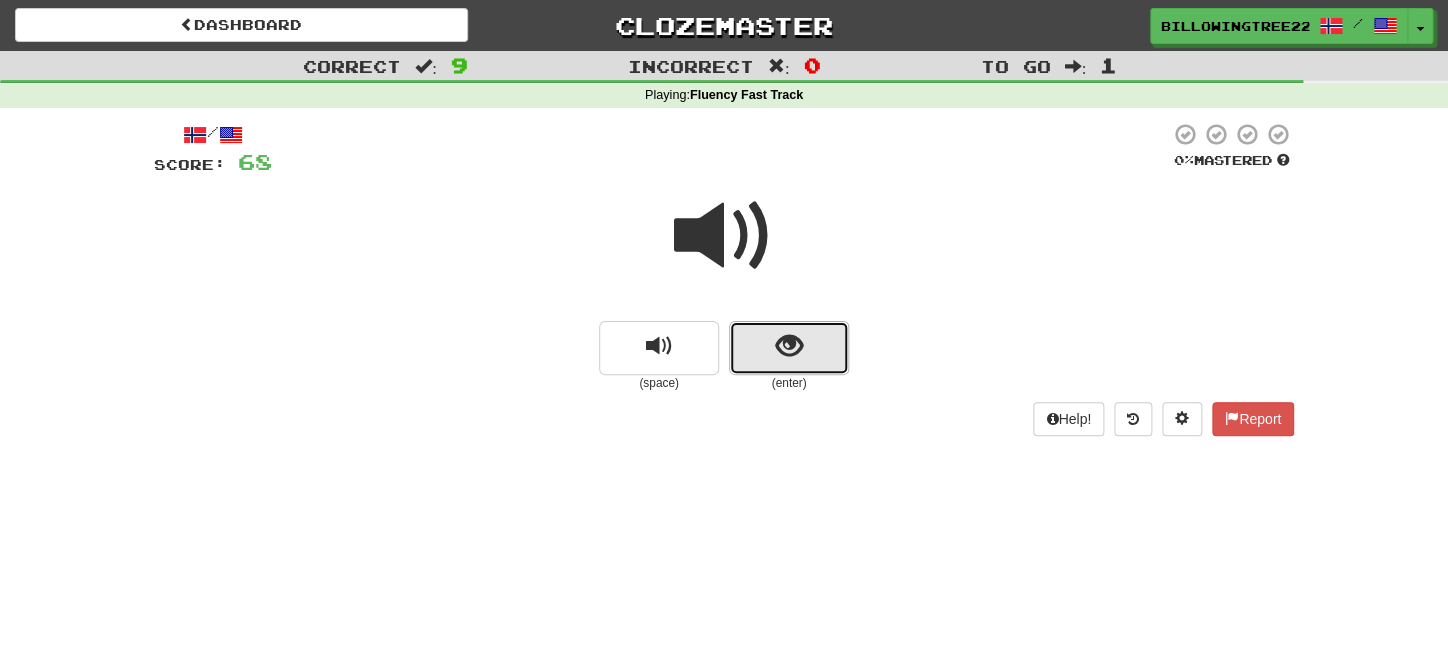 click at bounding box center [789, 346] 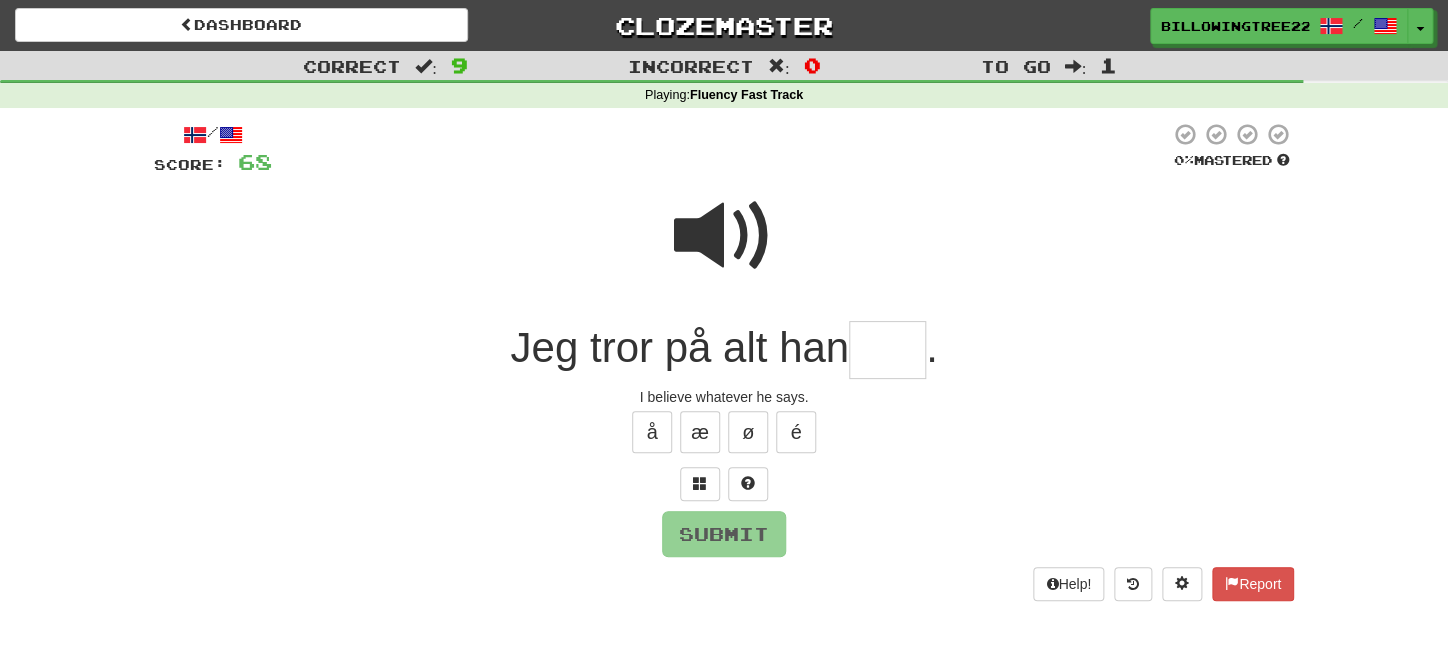 click at bounding box center (887, 350) 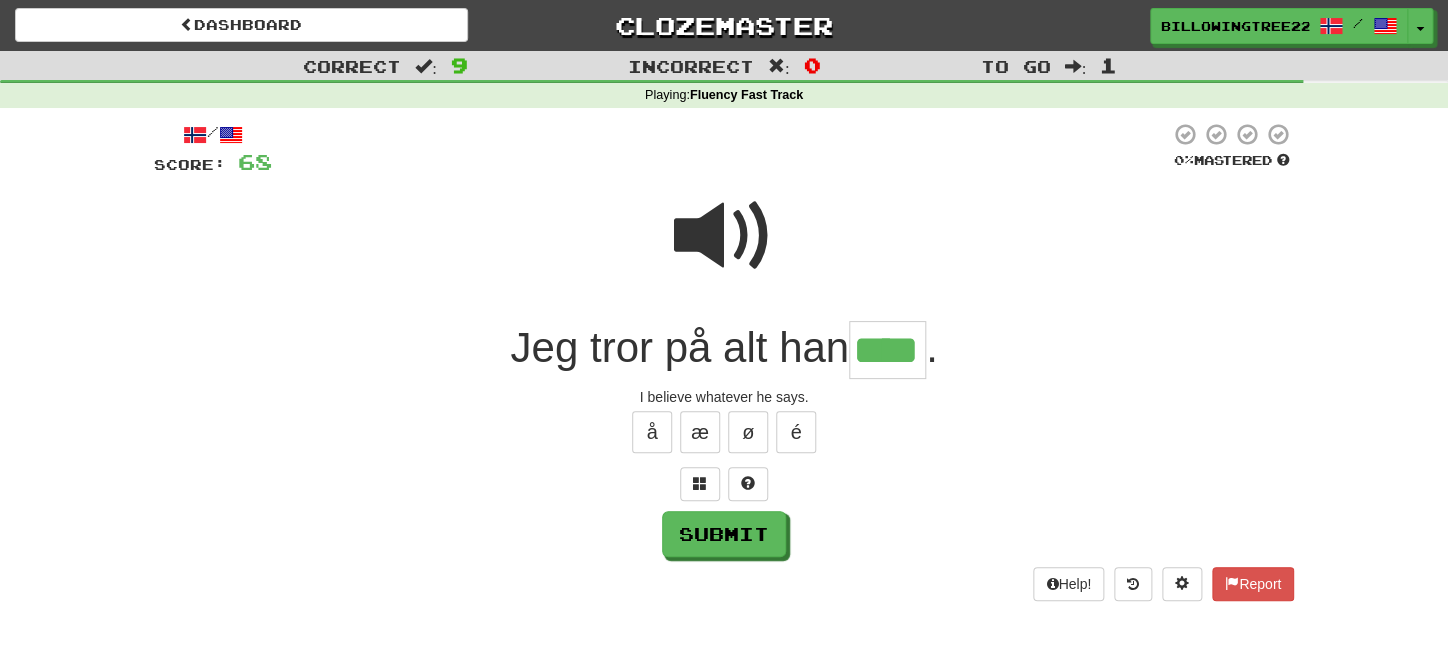 type on "****" 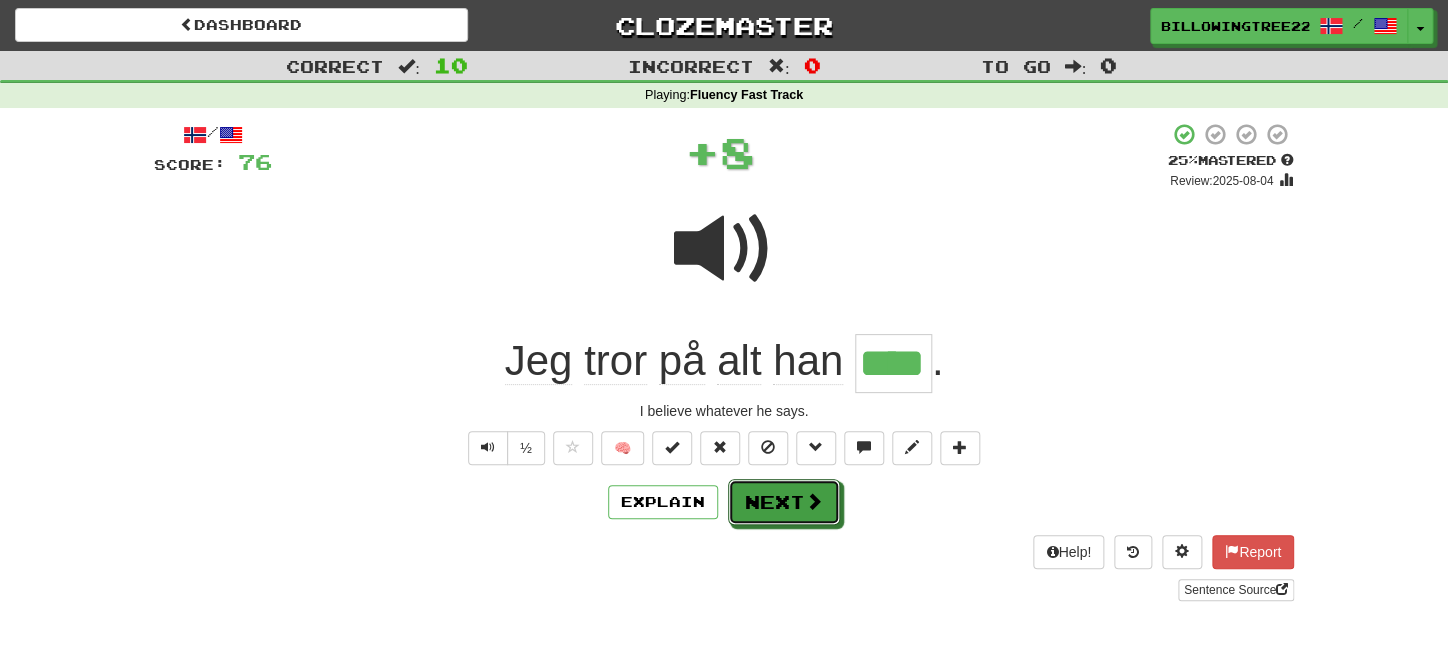 click on "Next" at bounding box center [784, 502] 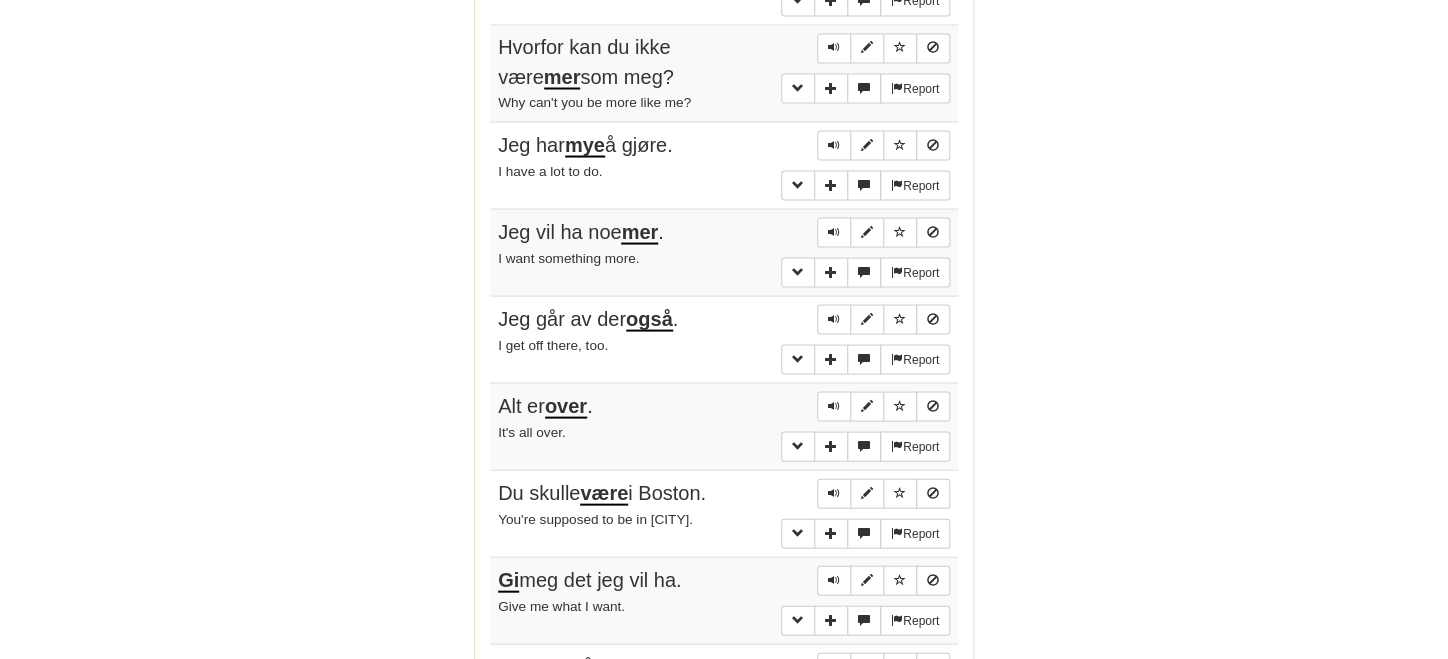 scroll, scrollTop: 0, scrollLeft: 0, axis: both 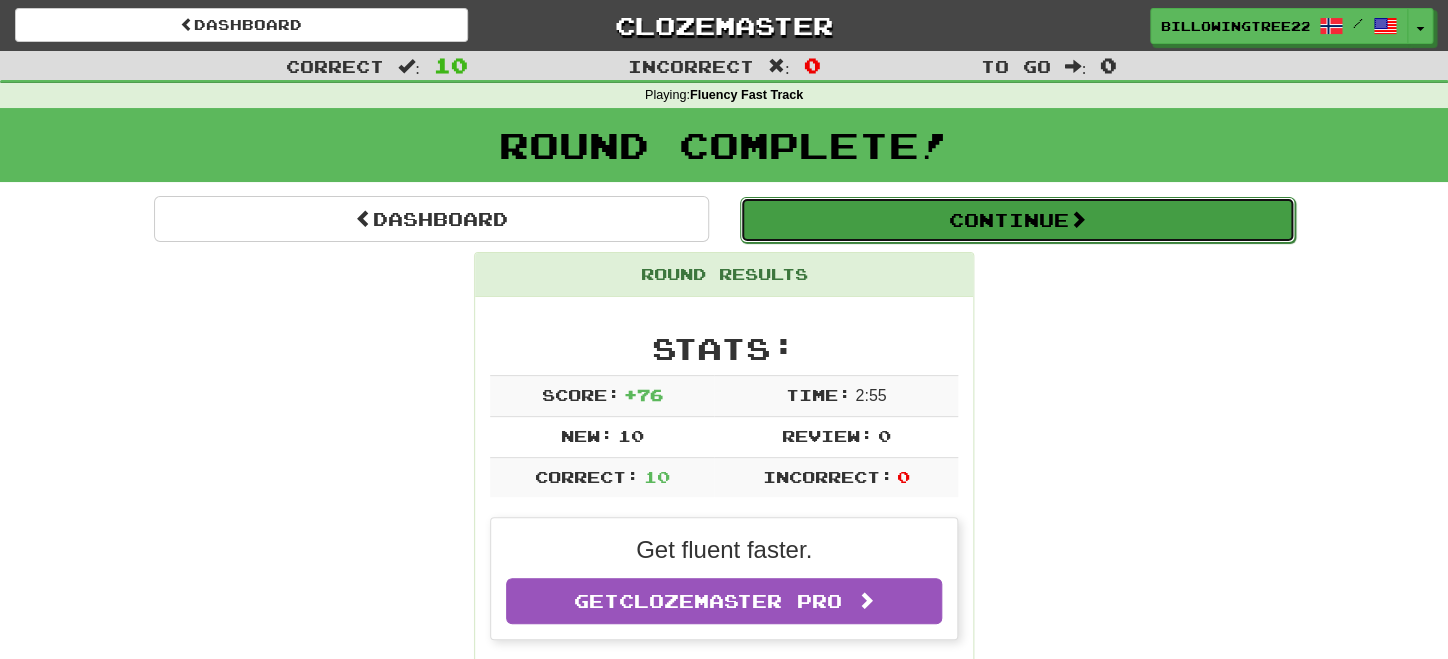 click on "Continue" at bounding box center [1017, 220] 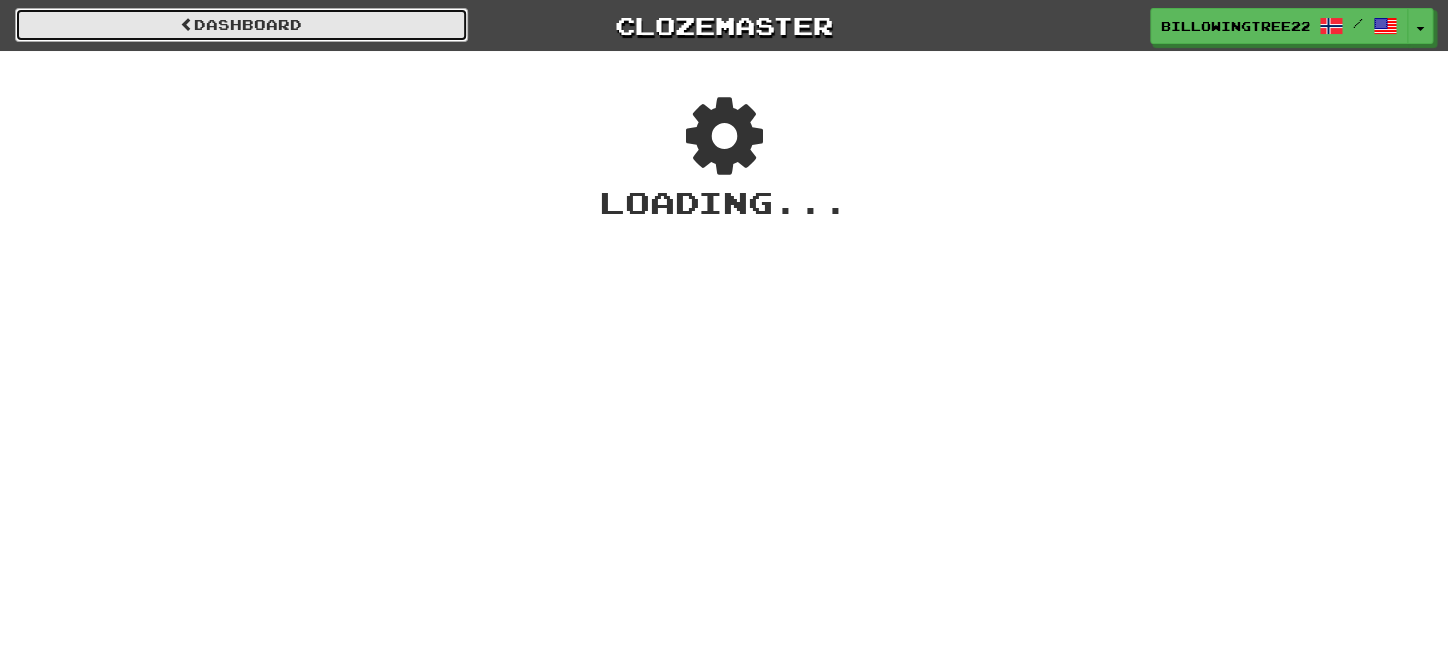 click on "Dashboard" at bounding box center (241, 25) 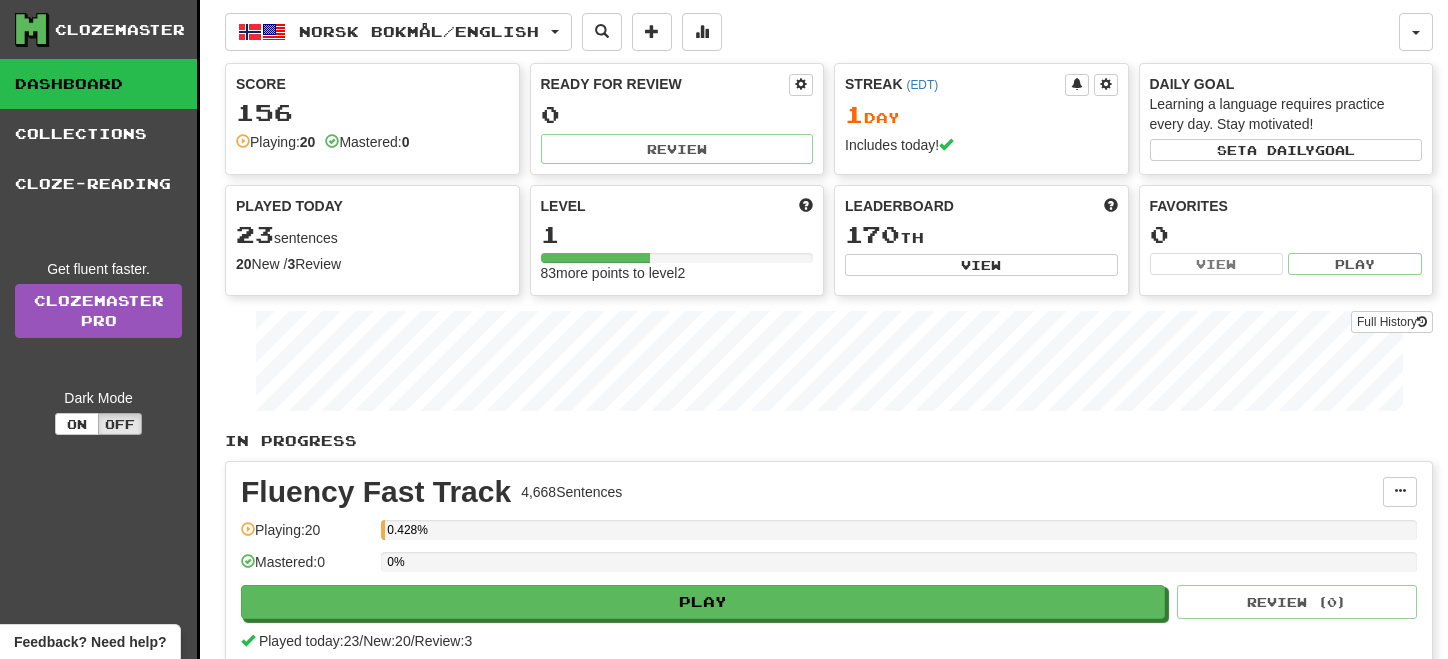 scroll, scrollTop: 0, scrollLeft: 0, axis: both 